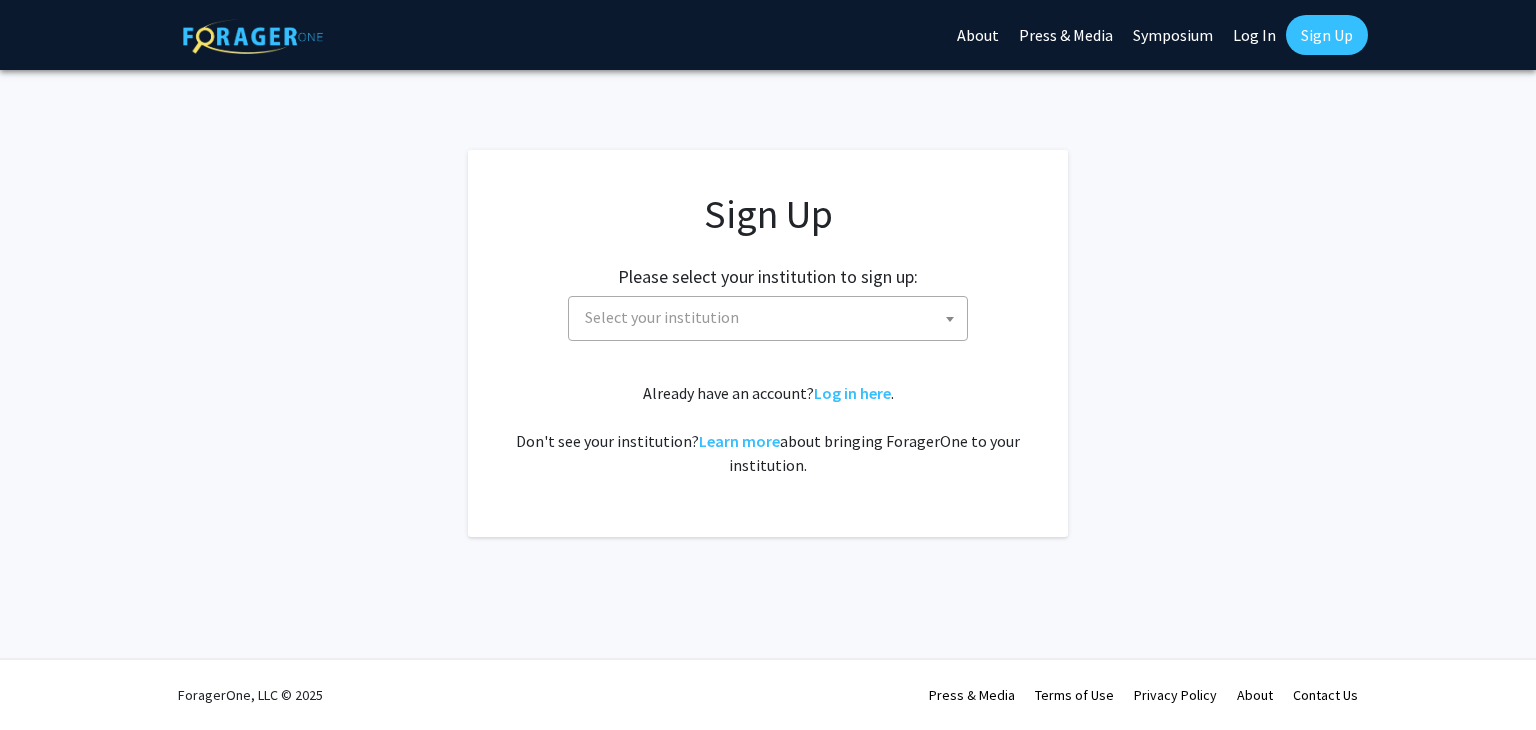 scroll, scrollTop: 0, scrollLeft: 0, axis: both 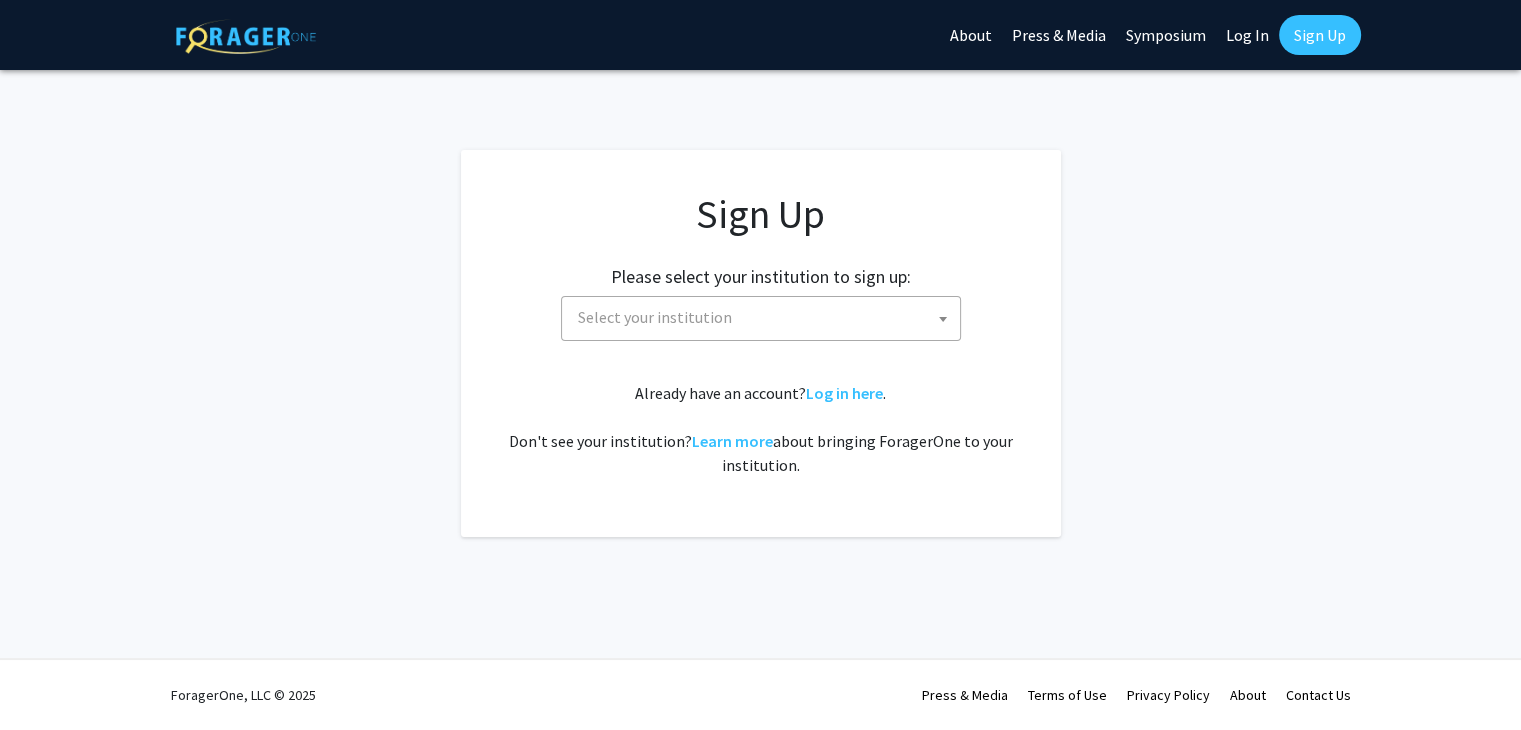 click on "Select your institution" at bounding box center (655, 317) 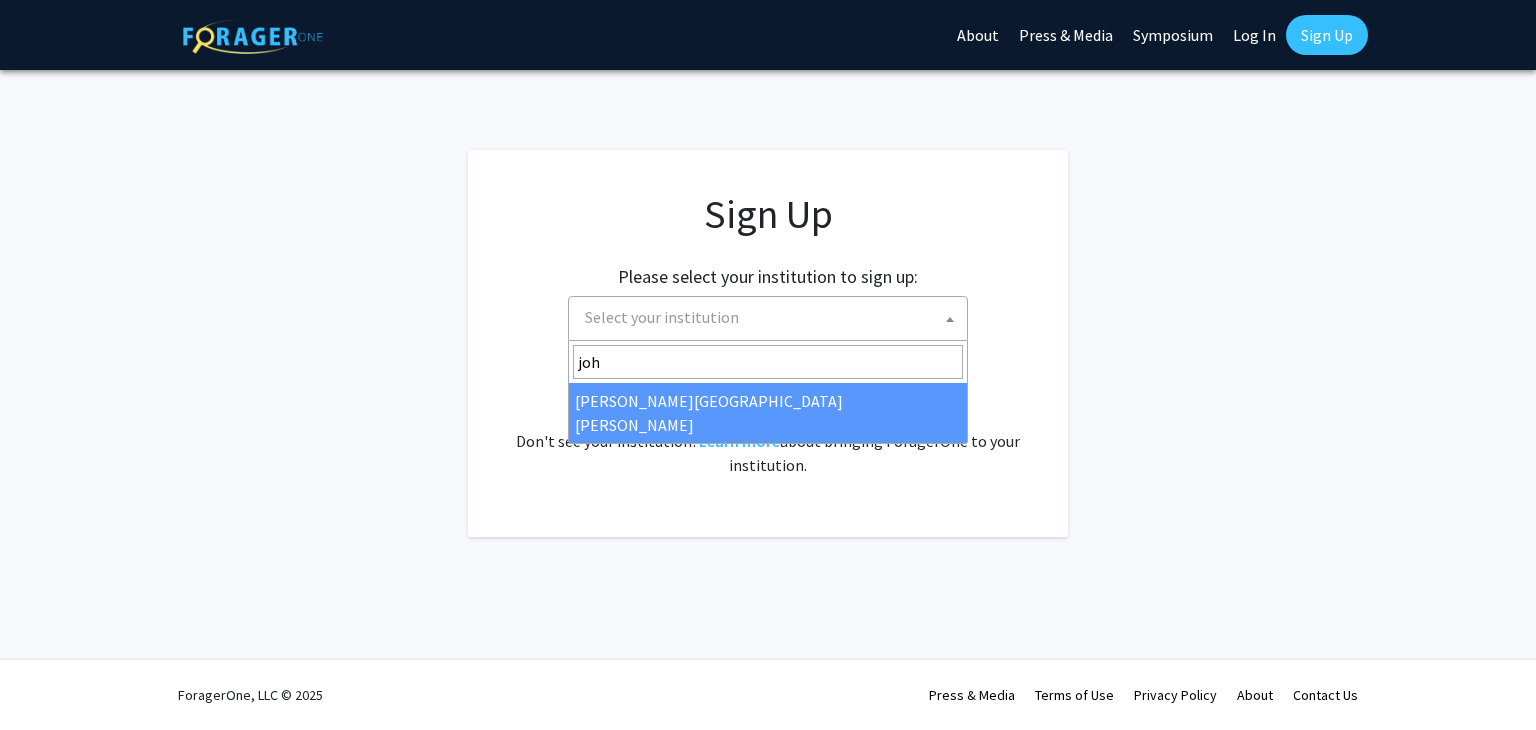 type on "joh" 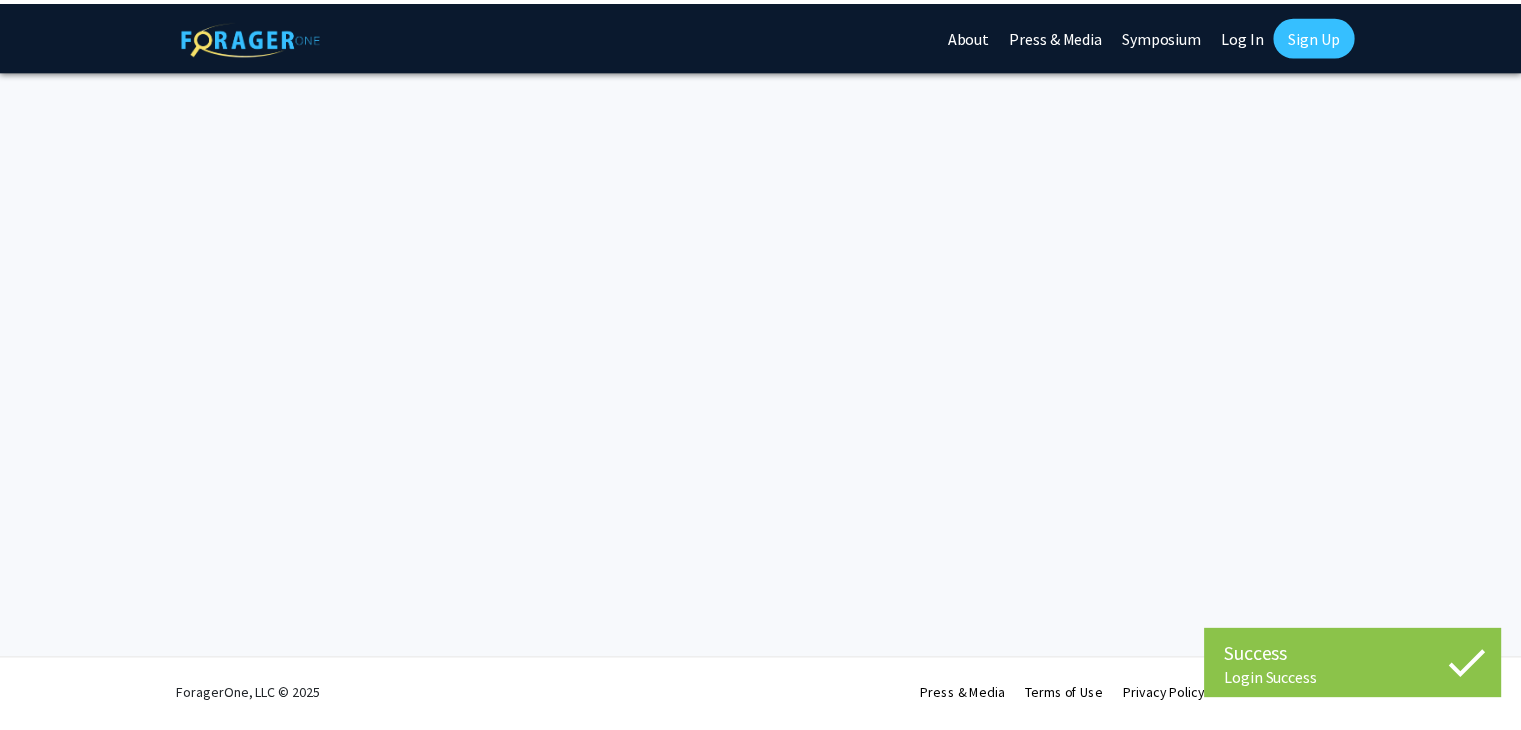 scroll, scrollTop: 0, scrollLeft: 0, axis: both 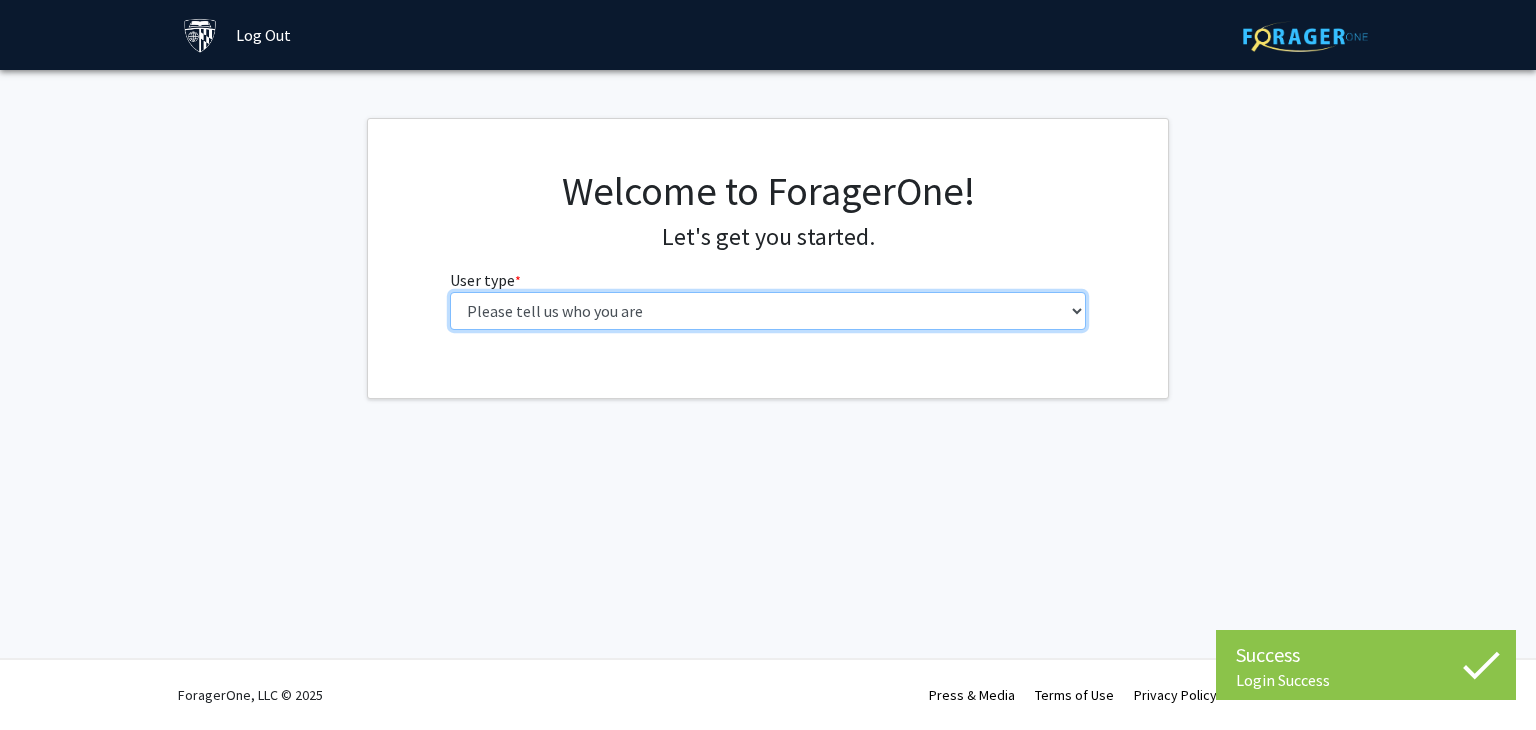 click on "Please tell us who you are  Undergraduate Student   Master's Student   Doctoral Candidate (PhD, MD, DMD, PharmD, etc.)   Postdoctoral Researcher / Research Staff / Medical Resident / Medical Fellow   Faculty   Administrative Staff" at bounding box center (768, 311) 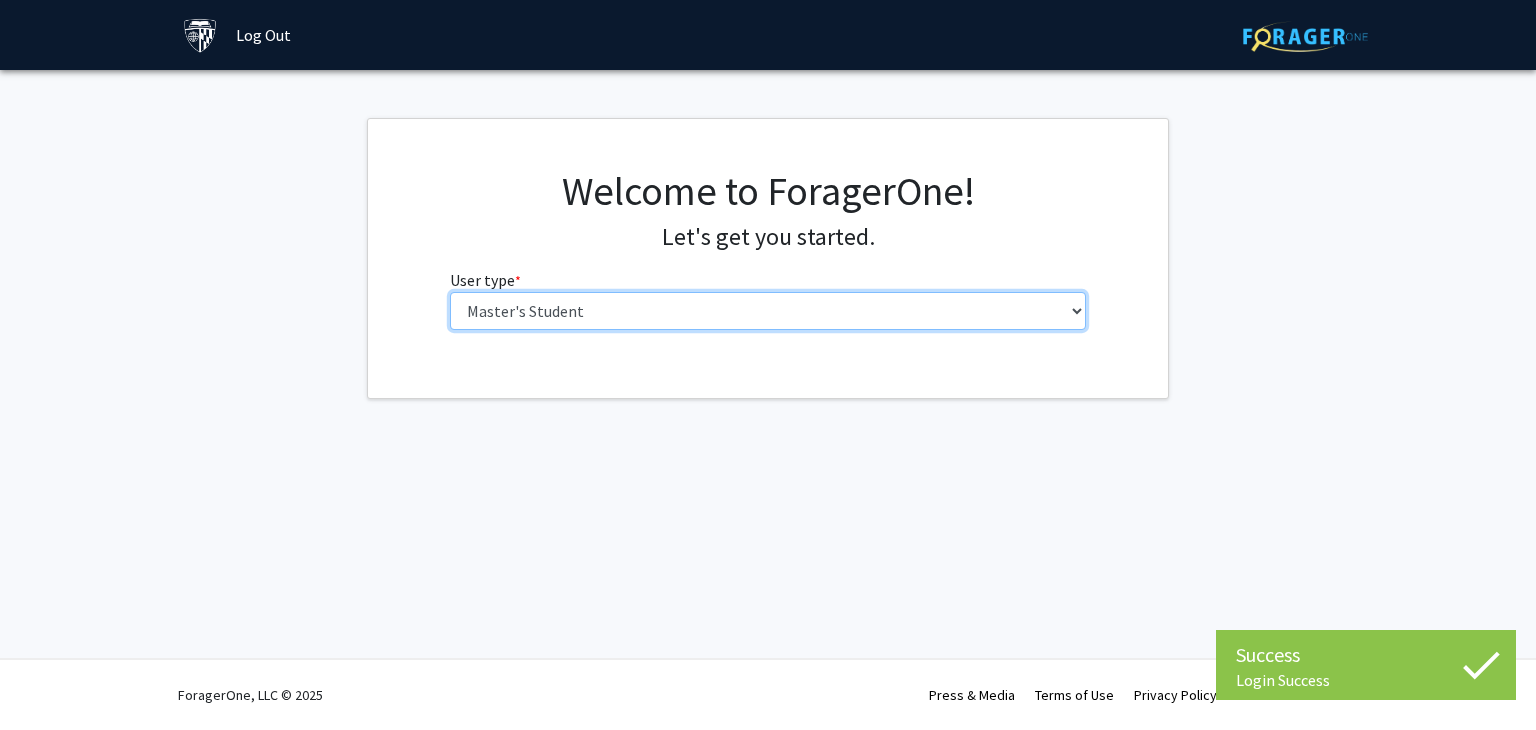 click on "Please tell us who you are  Undergraduate Student   Master's Student   Doctoral Candidate (PhD, MD, DMD, PharmD, etc.)   Postdoctoral Researcher / Research Staff / Medical Resident / Medical Fellow   Faculty   Administrative Staff" at bounding box center (768, 311) 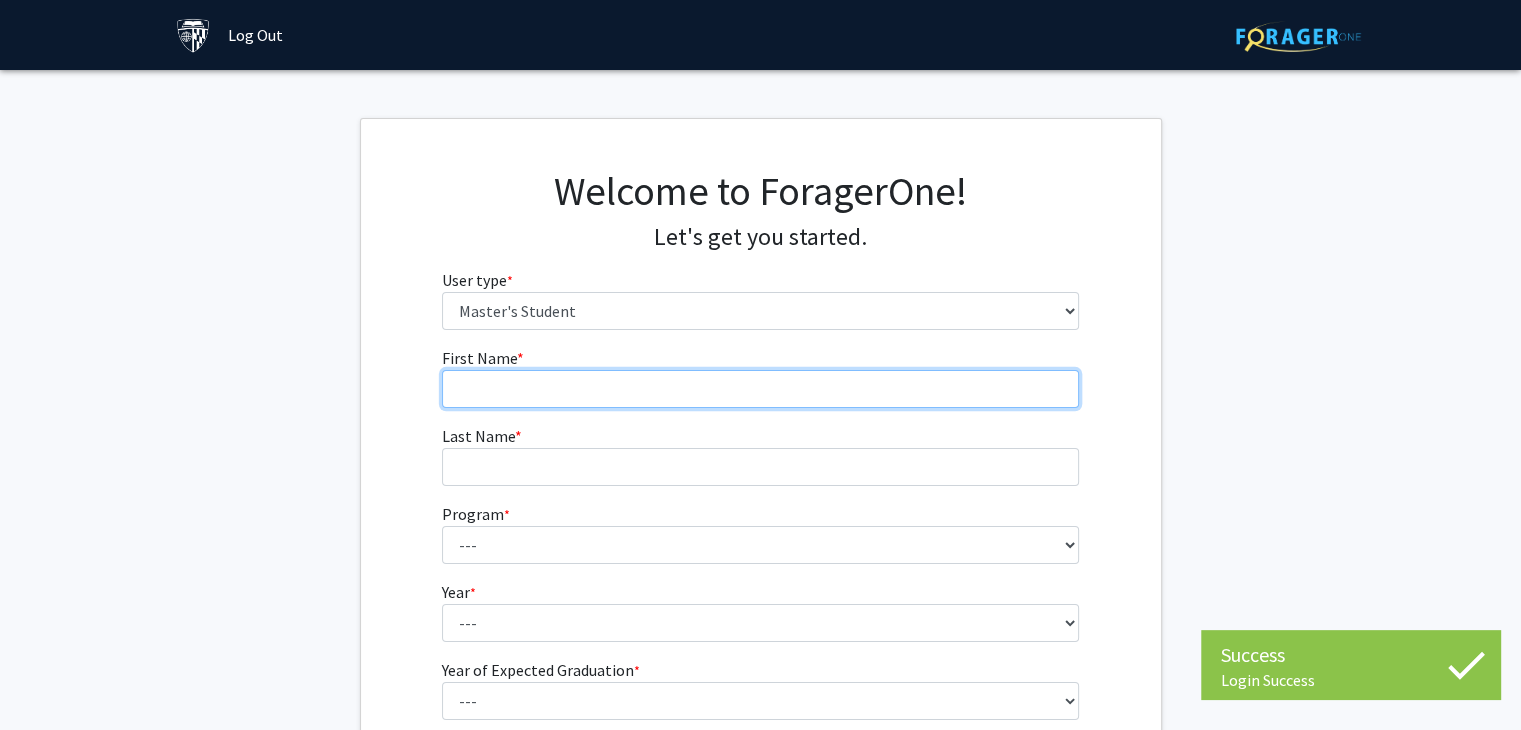 click on "First Name * required" at bounding box center [760, 389] 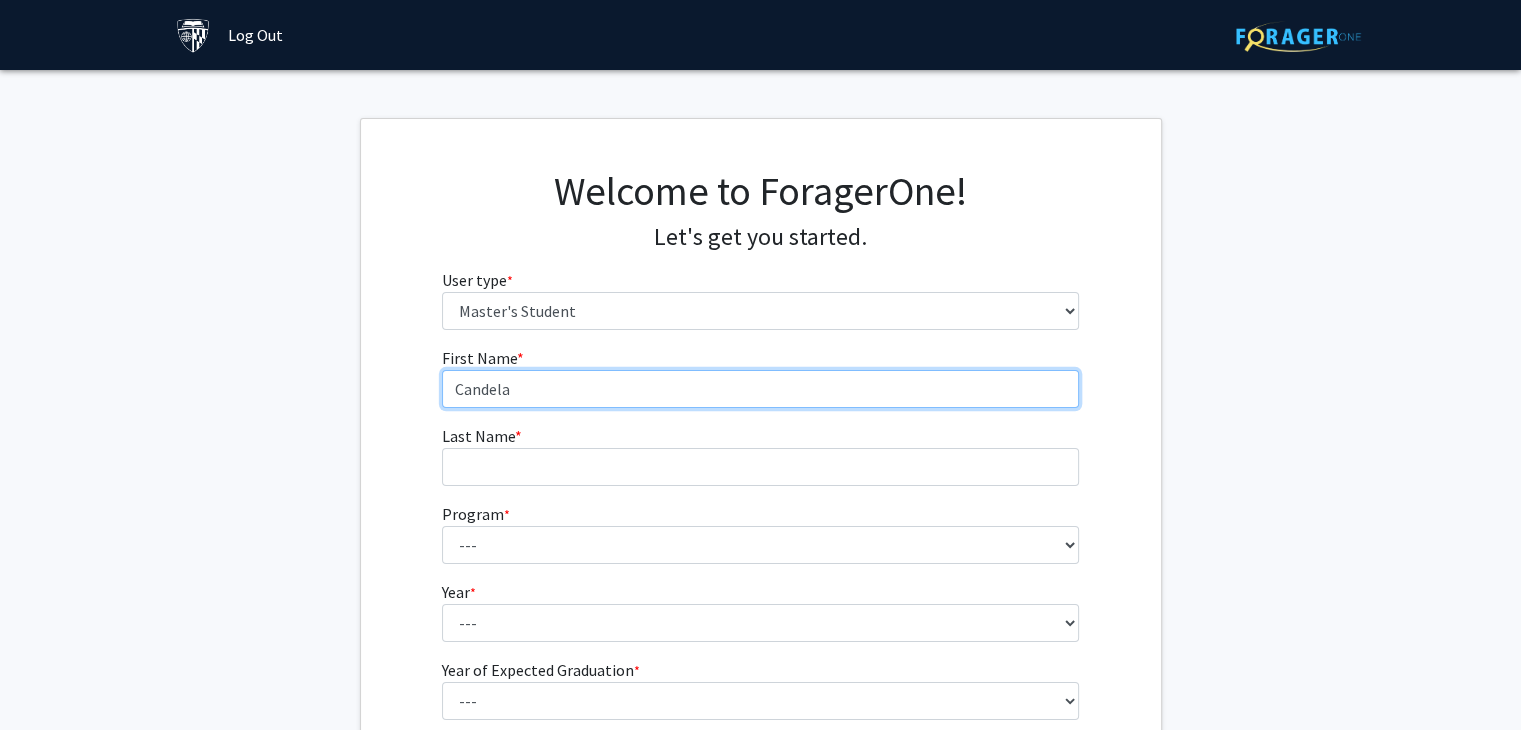 type on "Candela" 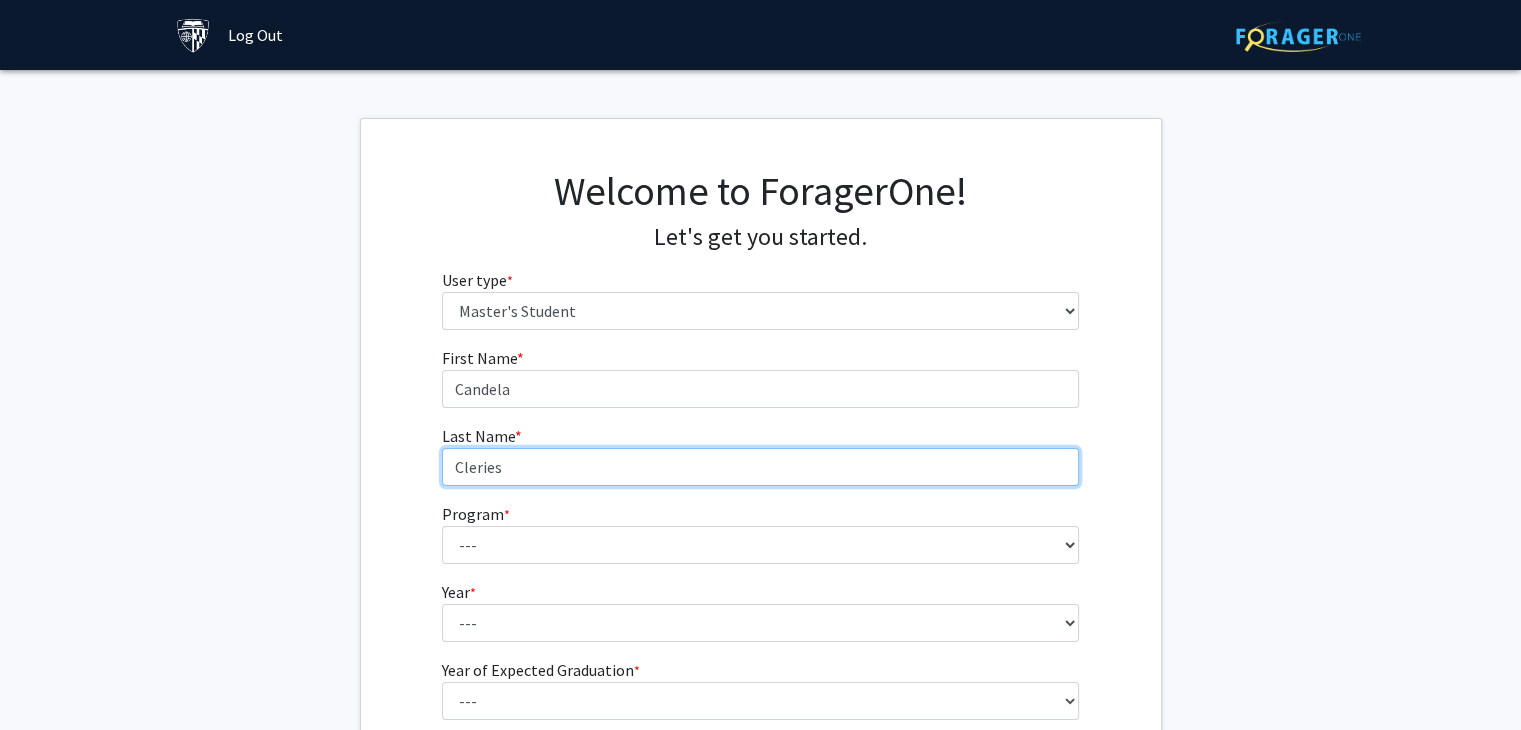 type on "Cleries" 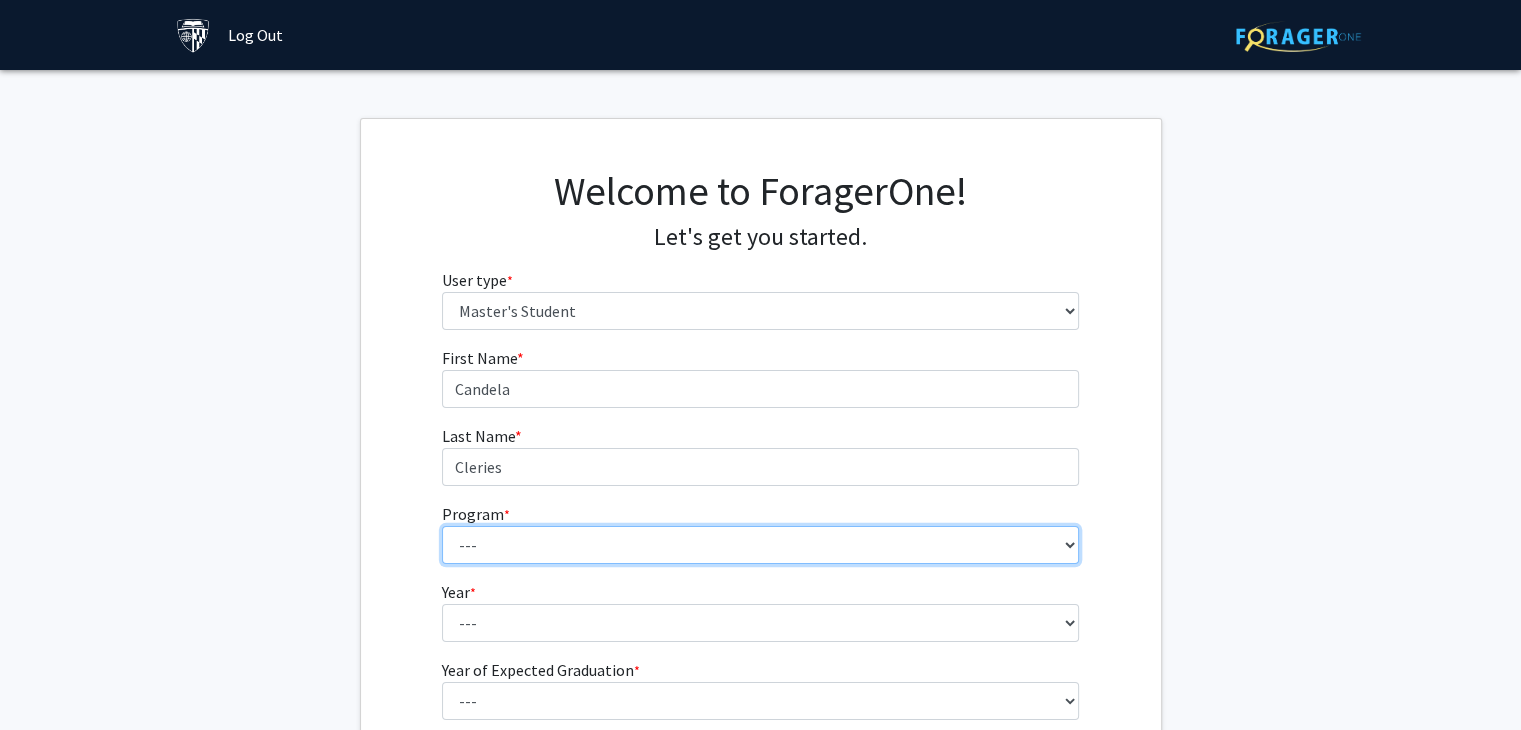 click on "---  Anatomy Education   Applied and Computational Mathematics   Applied Biomedical Engineering   Applied Economics   Applied Economics   Applied Health Sciences Informatics   Applied Mathematics and Statistics   Applied Physics   Applied Science in Community-Based Primary Health Care Programs in Global Health   Applied Science in Global Health Planning and Management   Applied Science in Humanitarian Health   Applied Science in Patient Safety and Healthcare Quality   Applied Science in Population Health Management   Applied Science in Spatial Analysis for Public Health   Artificial Intelligence   Audio Science: Acoustics   Audio Sciences: Recording and Production   Biochemistry and Molecular Biology   Bioengineering Innovation and Design   Bioethics   Bioinformatics   Biology   Biomedical Engineering   Biophysics   Biostatistics   Biotechnology   Biotechnology   Biotechnology Enterprise and Entrepreneurship   Business Administration   Business Analytics and Risk Management   Civil Engineering   Classics" at bounding box center [760, 545] 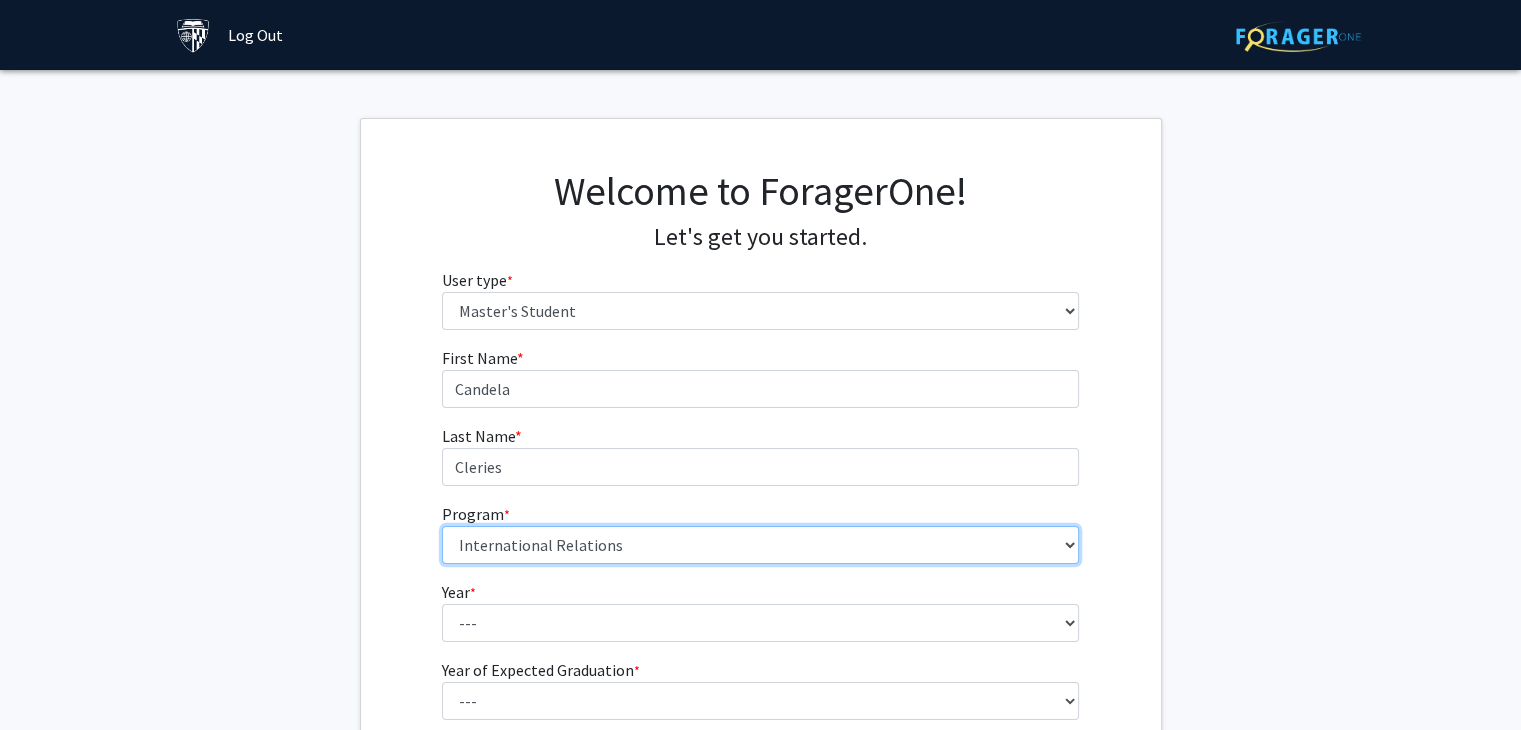 click on "---  Anatomy Education   Applied and Computational Mathematics   Applied Biomedical Engineering   Applied Economics   Applied Economics   Applied Health Sciences Informatics   Applied Mathematics and Statistics   Applied Physics   Applied Science in Community-Based Primary Health Care Programs in Global Health   Applied Science in Global Health Planning and Management   Applied Science in Humanitarian Health   Applied Science in Patient Safety and Healthcare Quality   Applied Science in Population Health Management   Applied Science in Spatial Analysis for Public Health   Artificial Intelligence   Audio Science: Acoustics   Audio Sciences: Recording and Production   Biochemistry and Molecular Biology   Bioengineering Innovation and Design   Bioethics   Bioinformatics   Biology   Biomedical Engineering   Biophysics   Biostatistics   Biotechnology   Biotechnology   Biotechnology Enterprise and Entrepreneurship   Business Administration   Business Analytics and Risk Management   Civil Engineering   Classics" at bounding box center [760, 545] 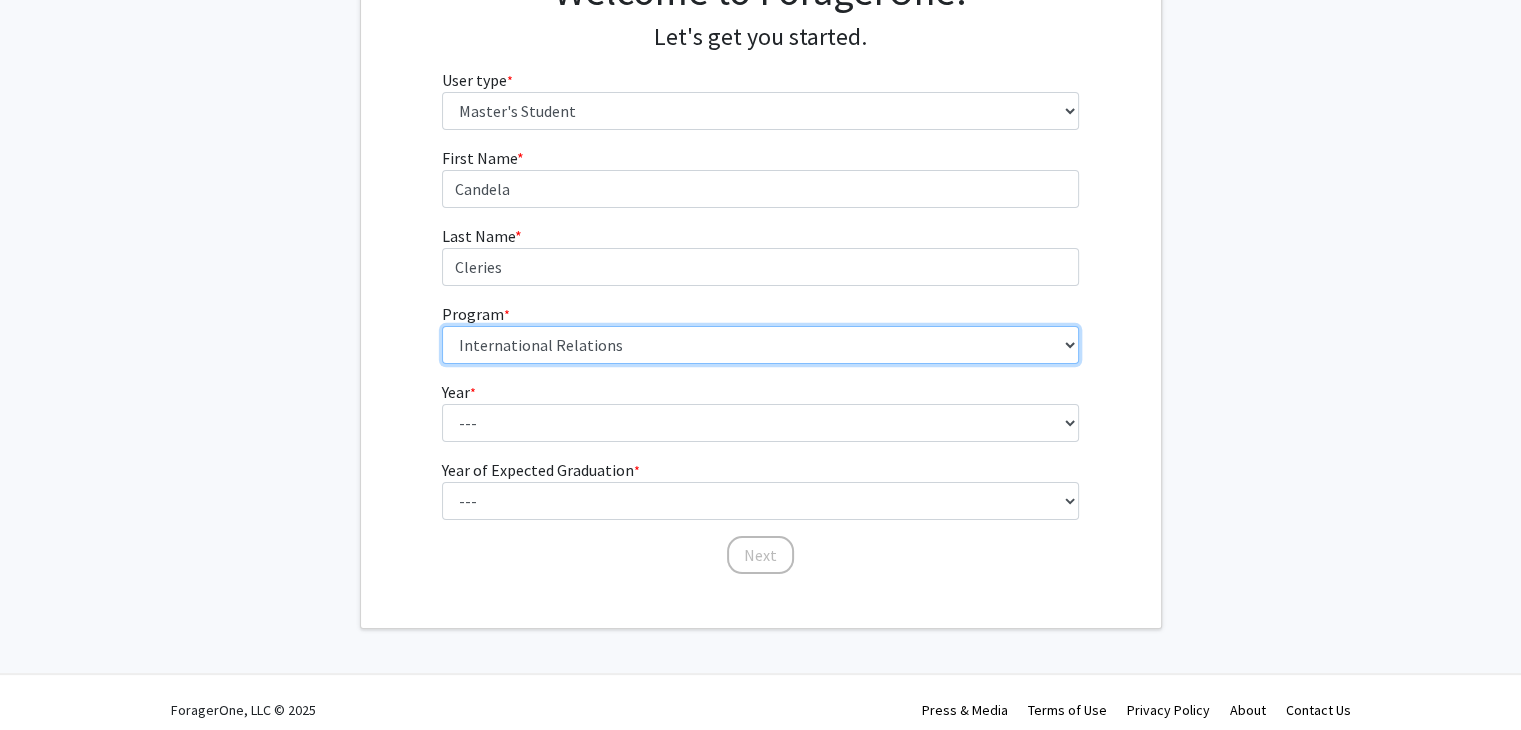 scroll, scrollTop: 214, scrollLeft: 0, axis: vertical 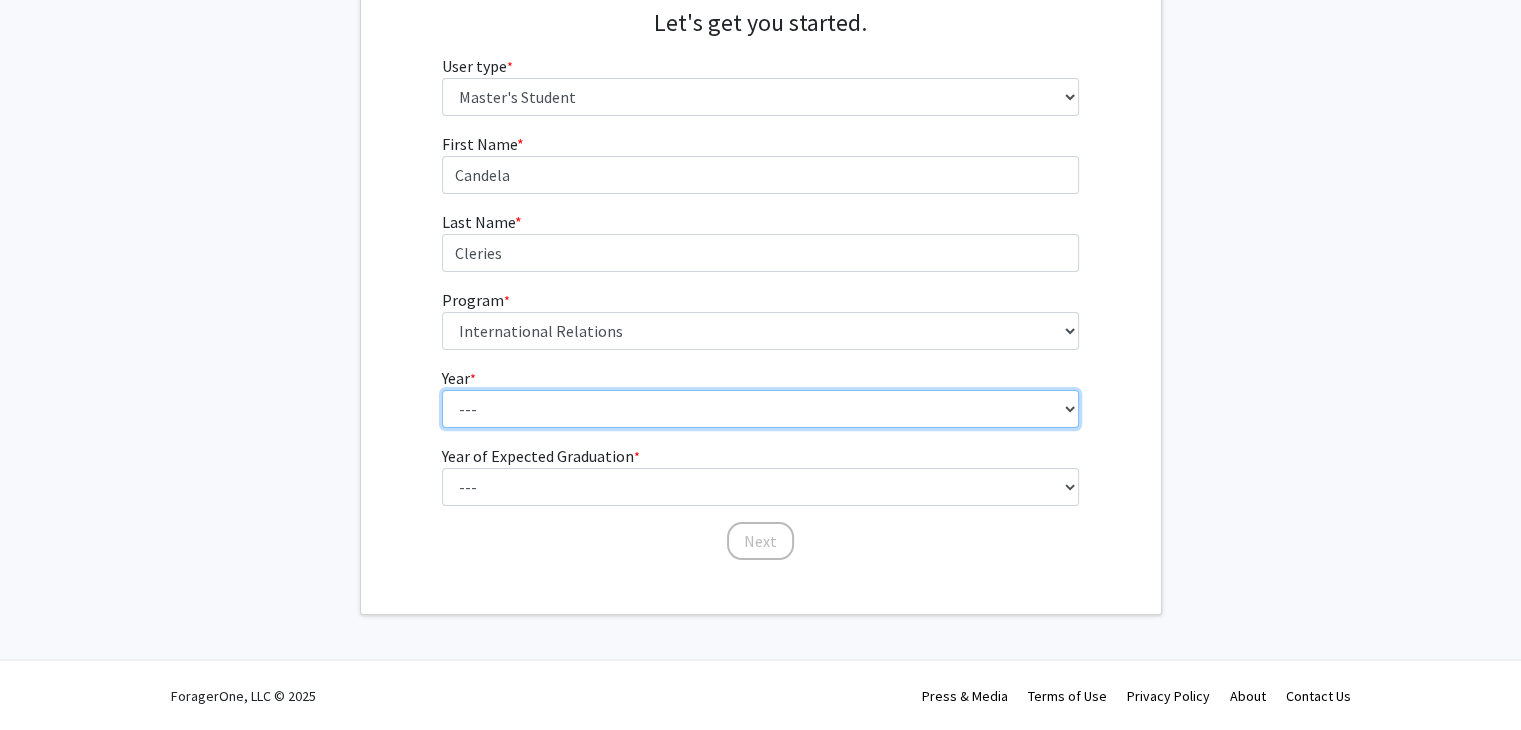 click on "---  First Year   Second Year" at bounding box center (760, 409) 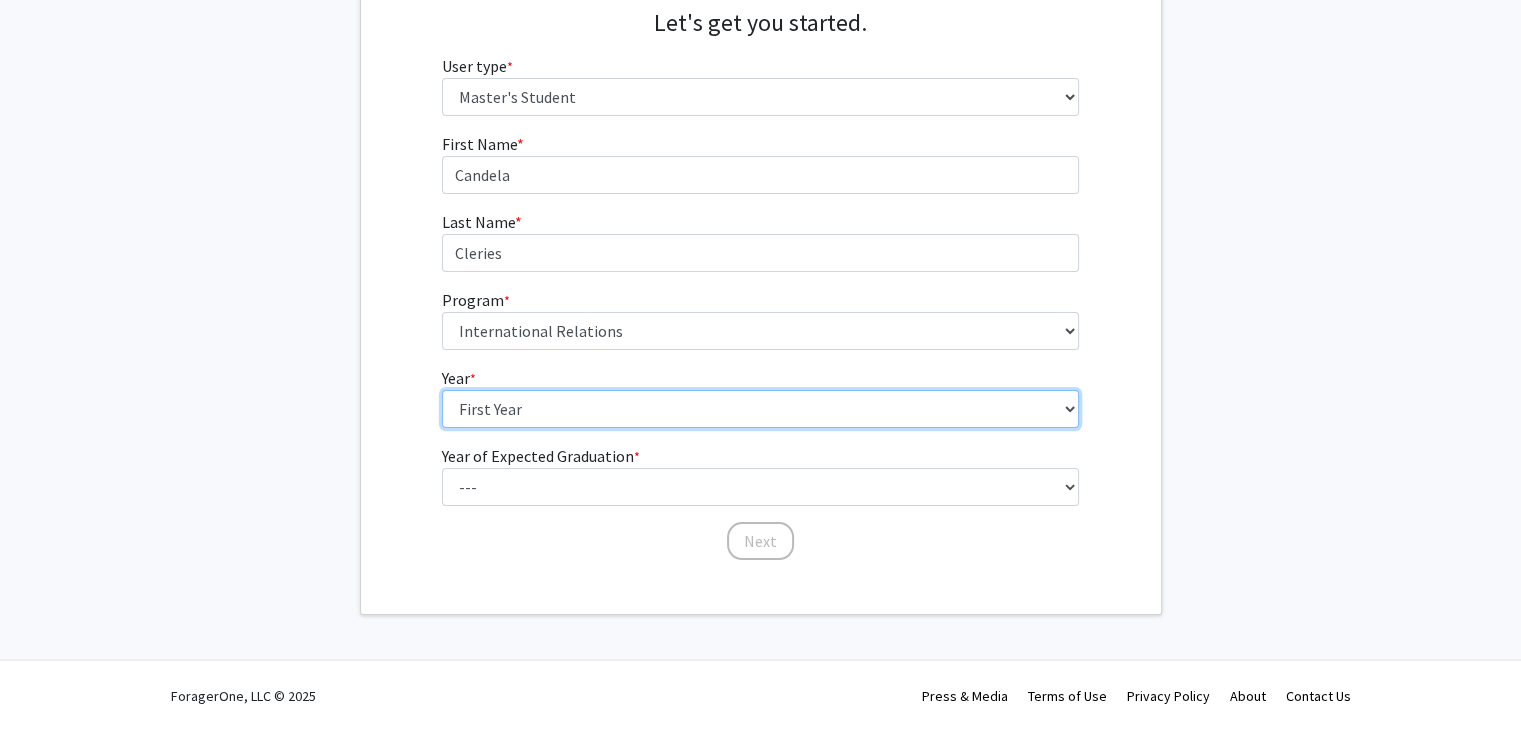 click on "---  First Year   Second Year" at bounding box center (760, 409) 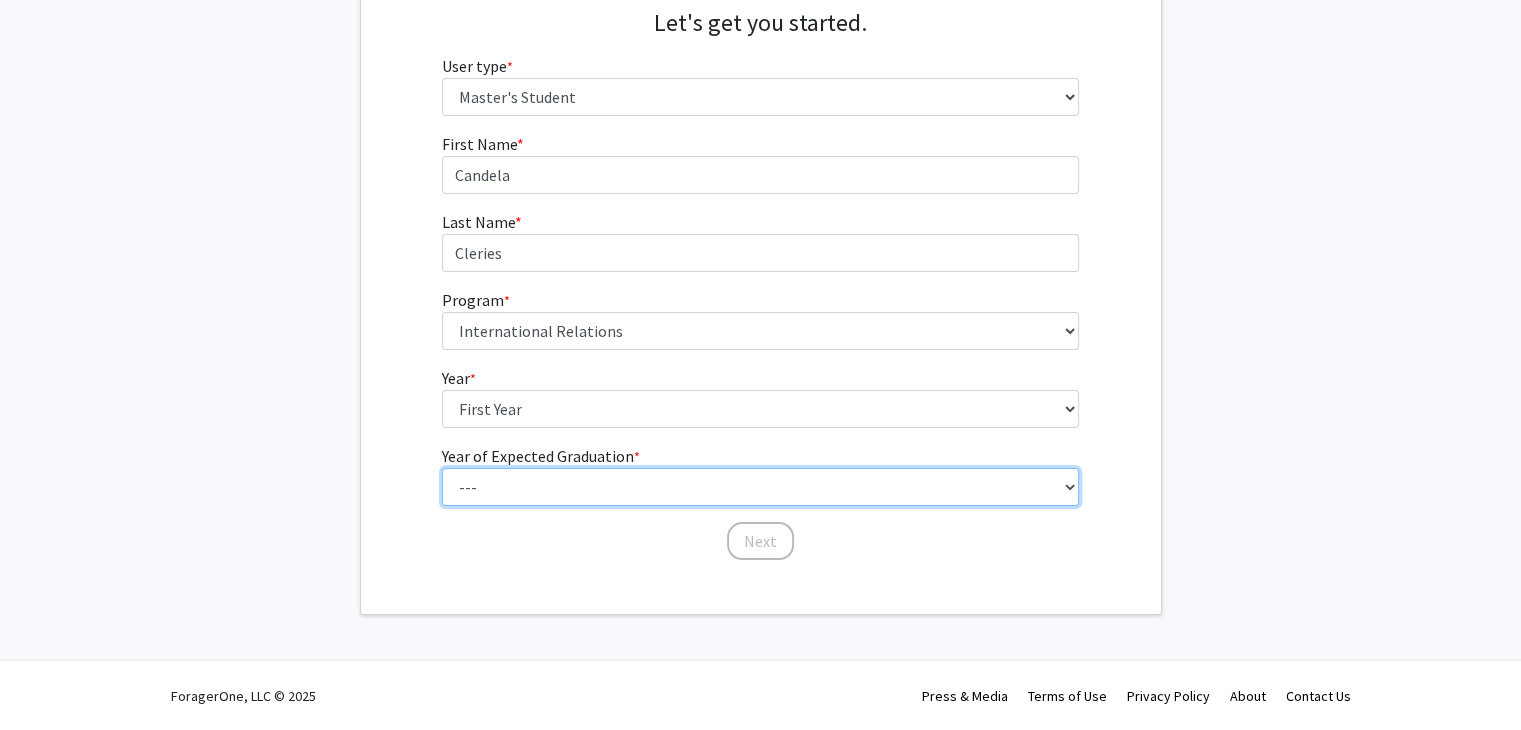 click on "---  2025   2026   2027   2028   2029   2030   2031   2032   2033   2034" at bounding box center [760, 487] 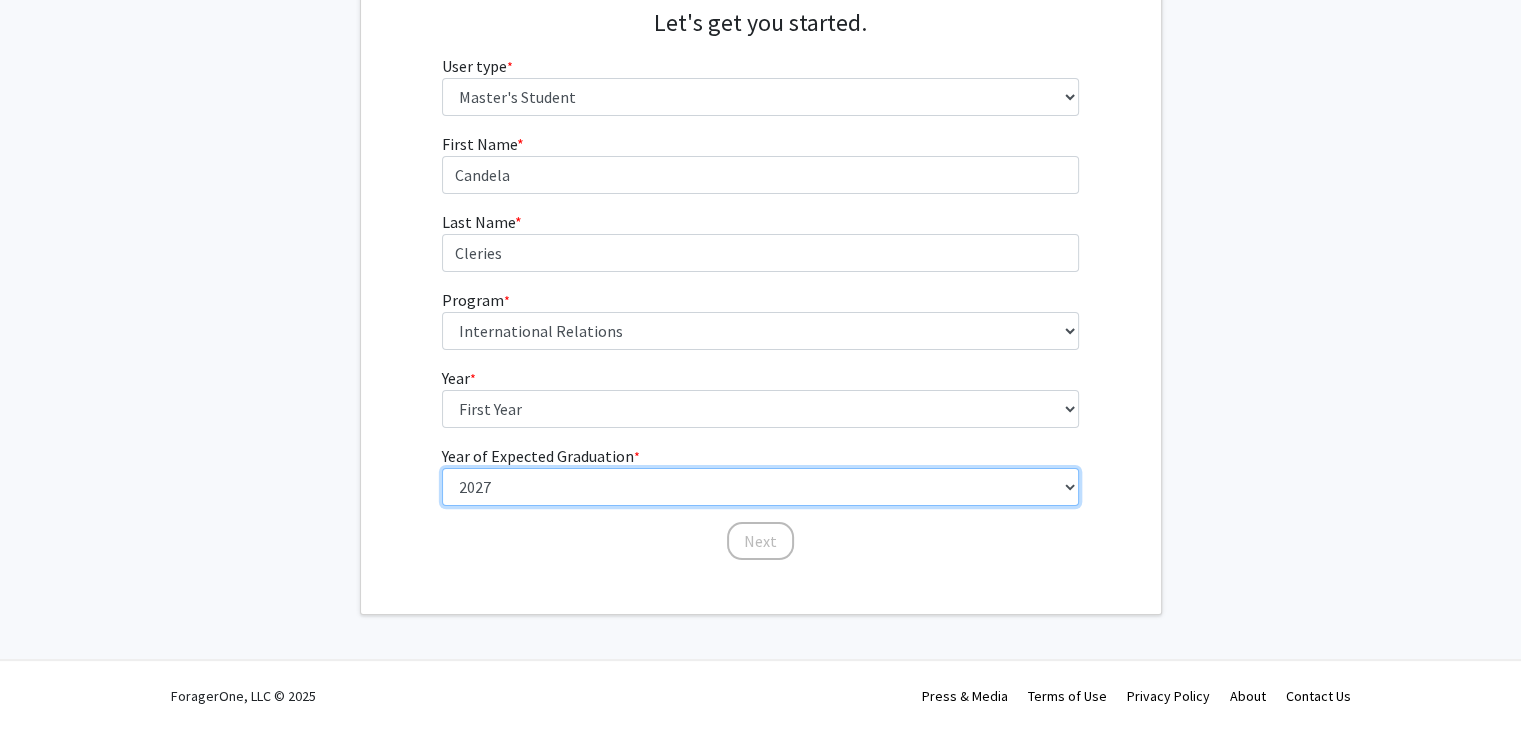 click on "---  2025   2026   2027   2028   2029   2030   2031   2032   2033   2034" at bounding box center [760, 487] 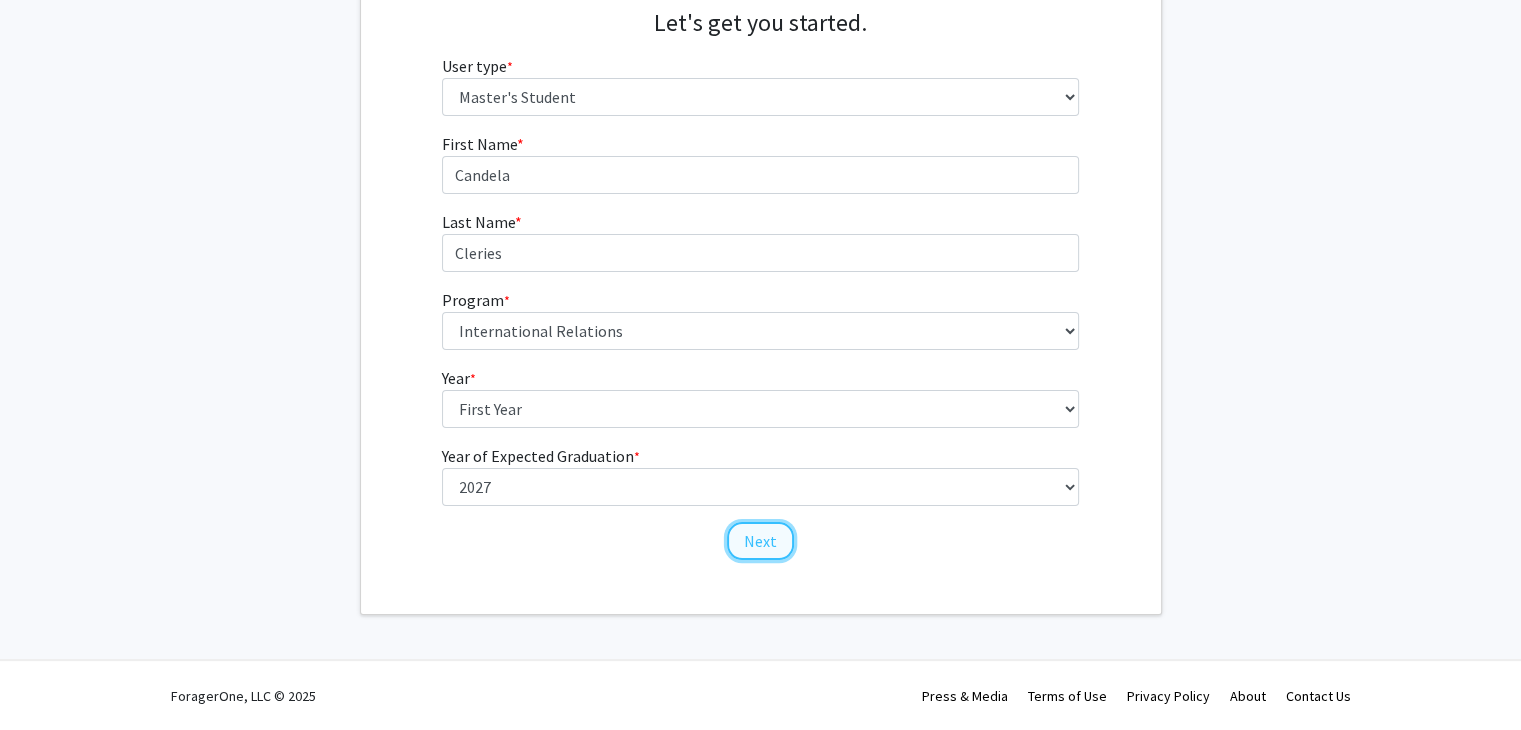 click on "Next" 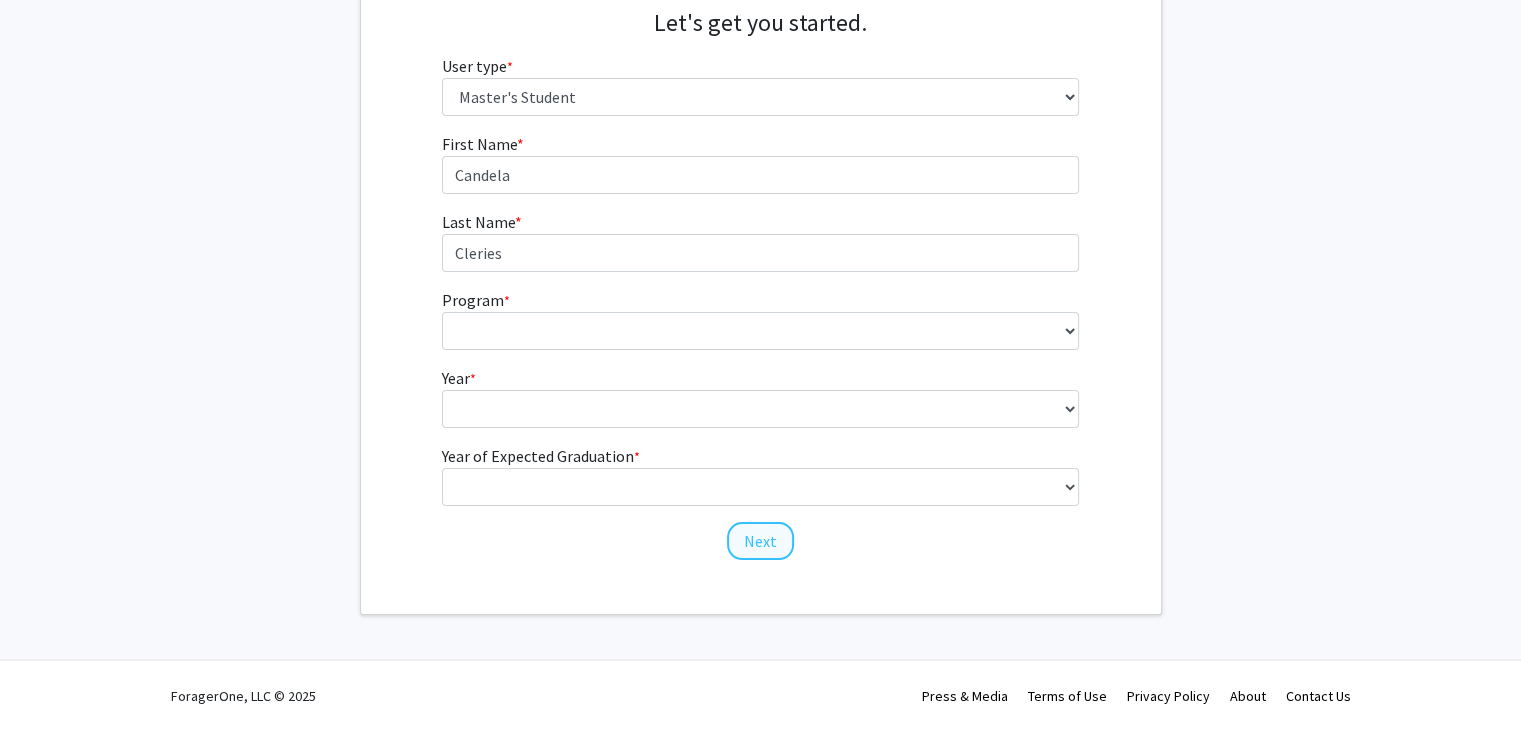 scroll, scrollTop: 0, scrollLeft: 0, axis: both 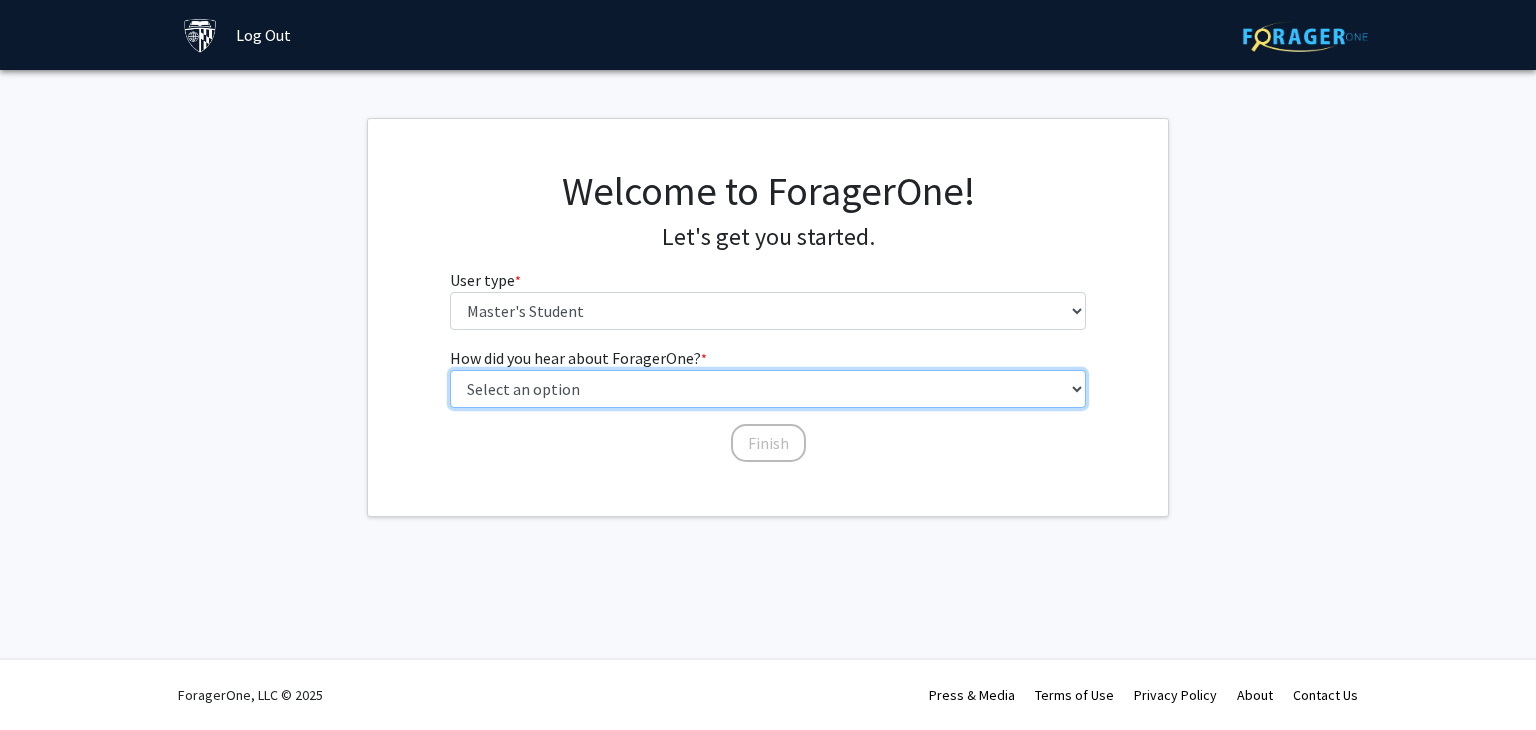 click on "Select an option  Peer/student recommendation   Faculty/staff recommendation   University website   University email or newsletter   Other" at bounding box center [768, 389] 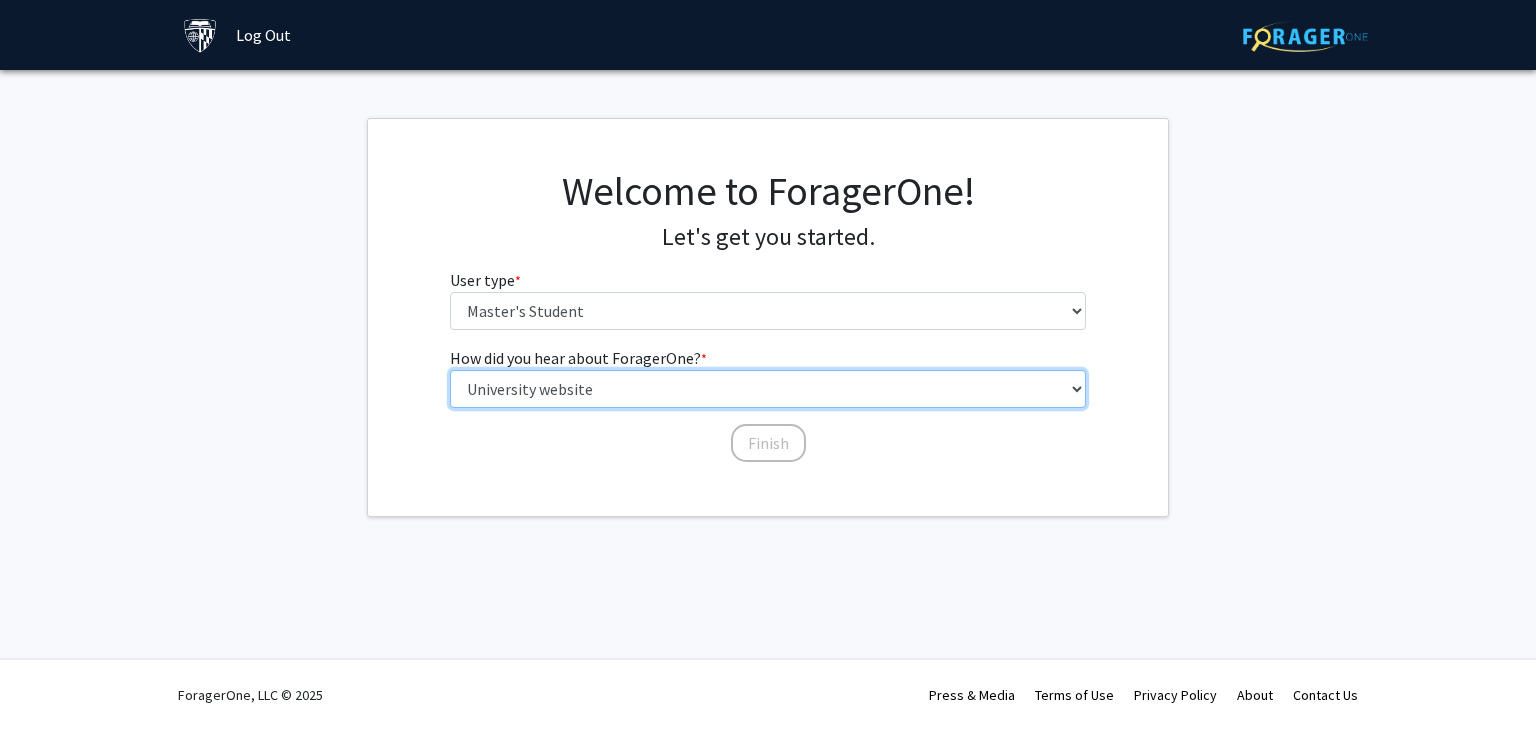 click on "Select an option  Peer/student recommendation   Faculty/staff recommendation   University website   University email or newsletter   Other" at bounding box center (768, 389) 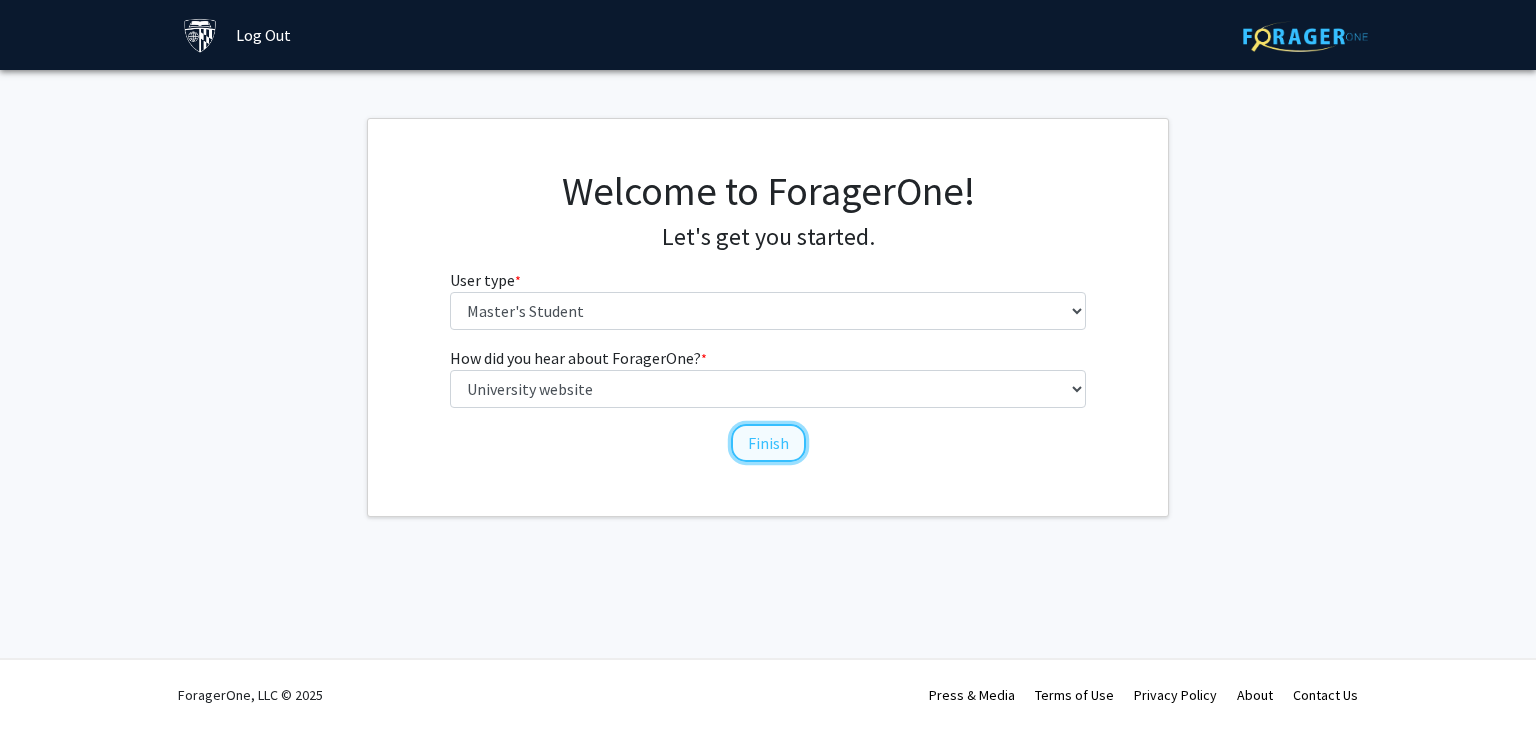click on "Finish" 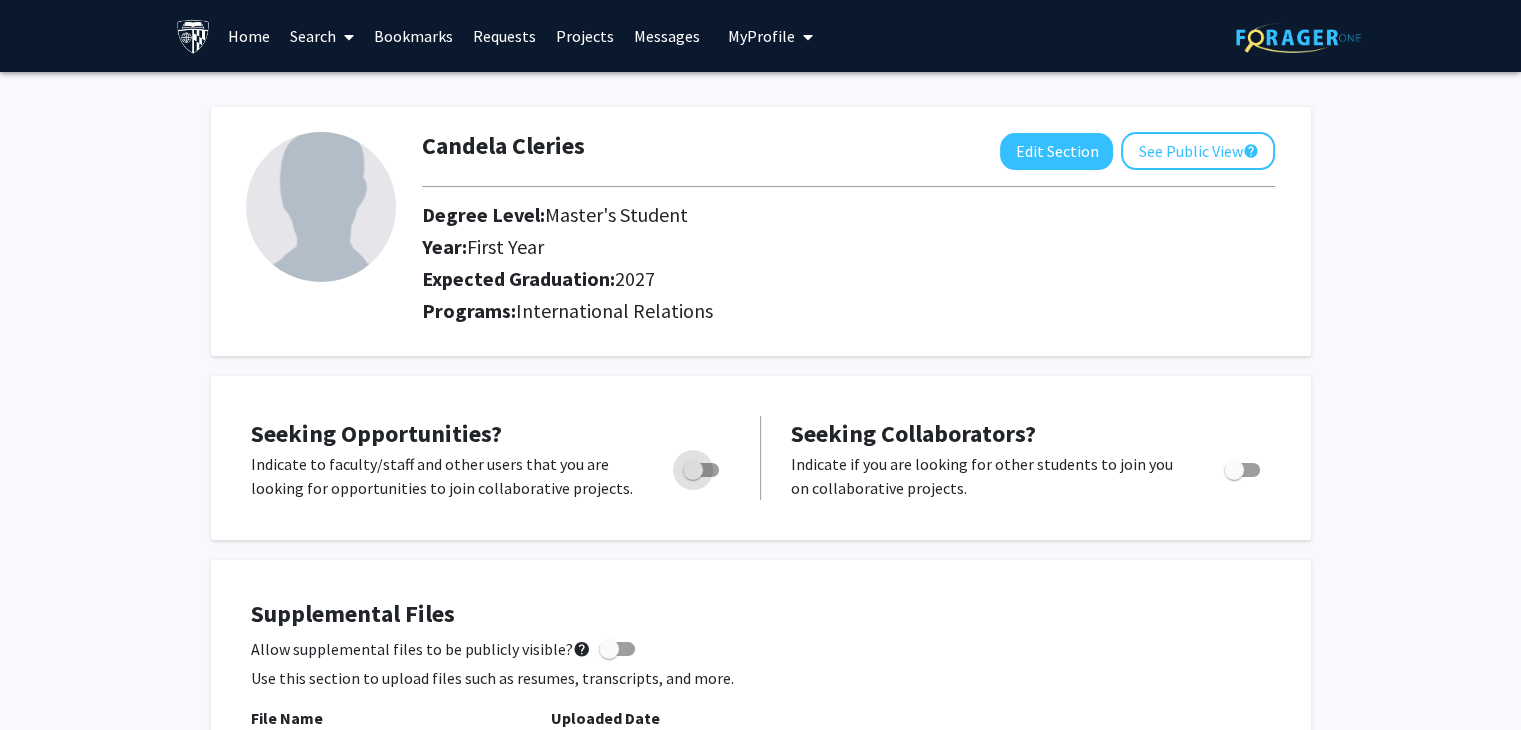 click at bounding box center [701, 470] 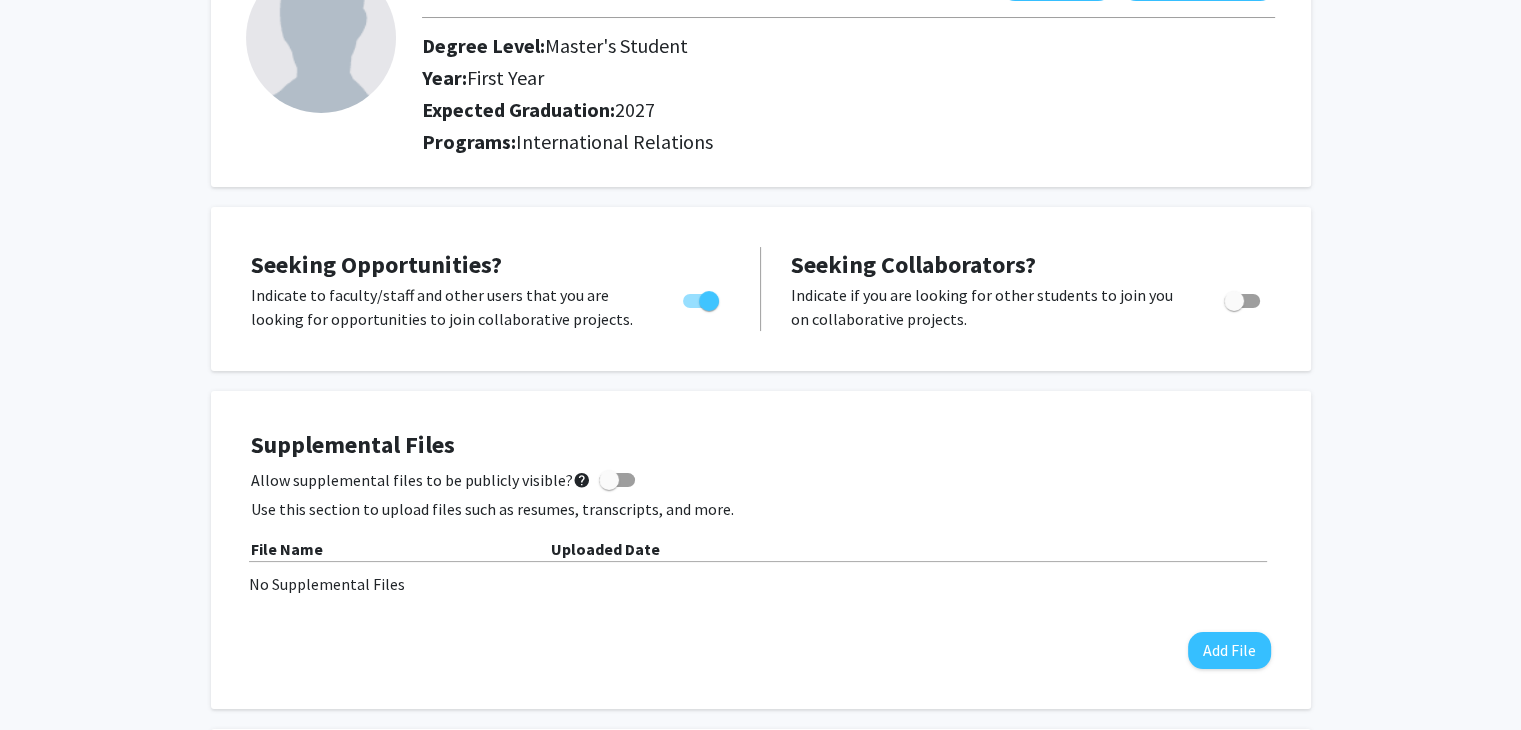 scroll, scrollTop: 0, scrollLeft: 0, axis: both 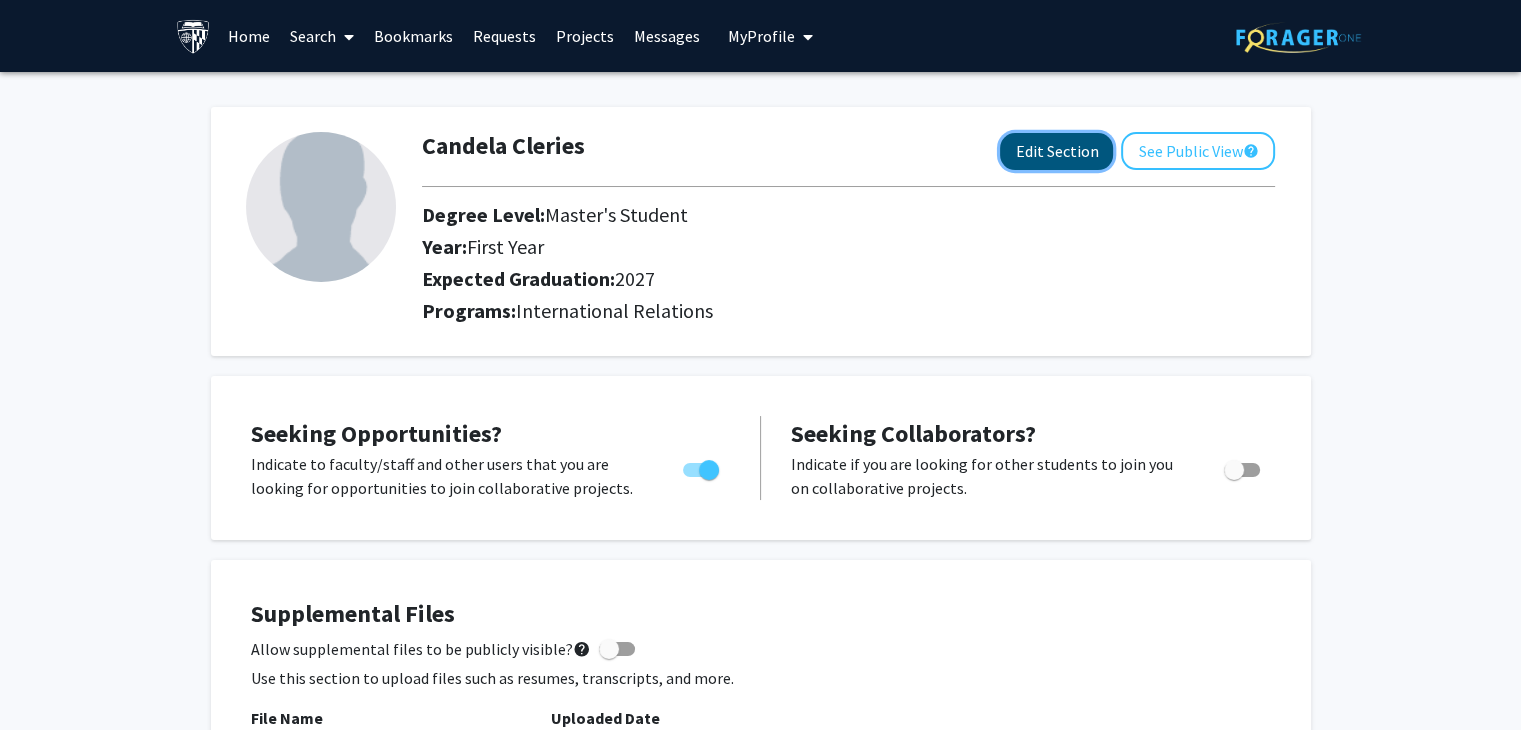 click on "Edit Section" 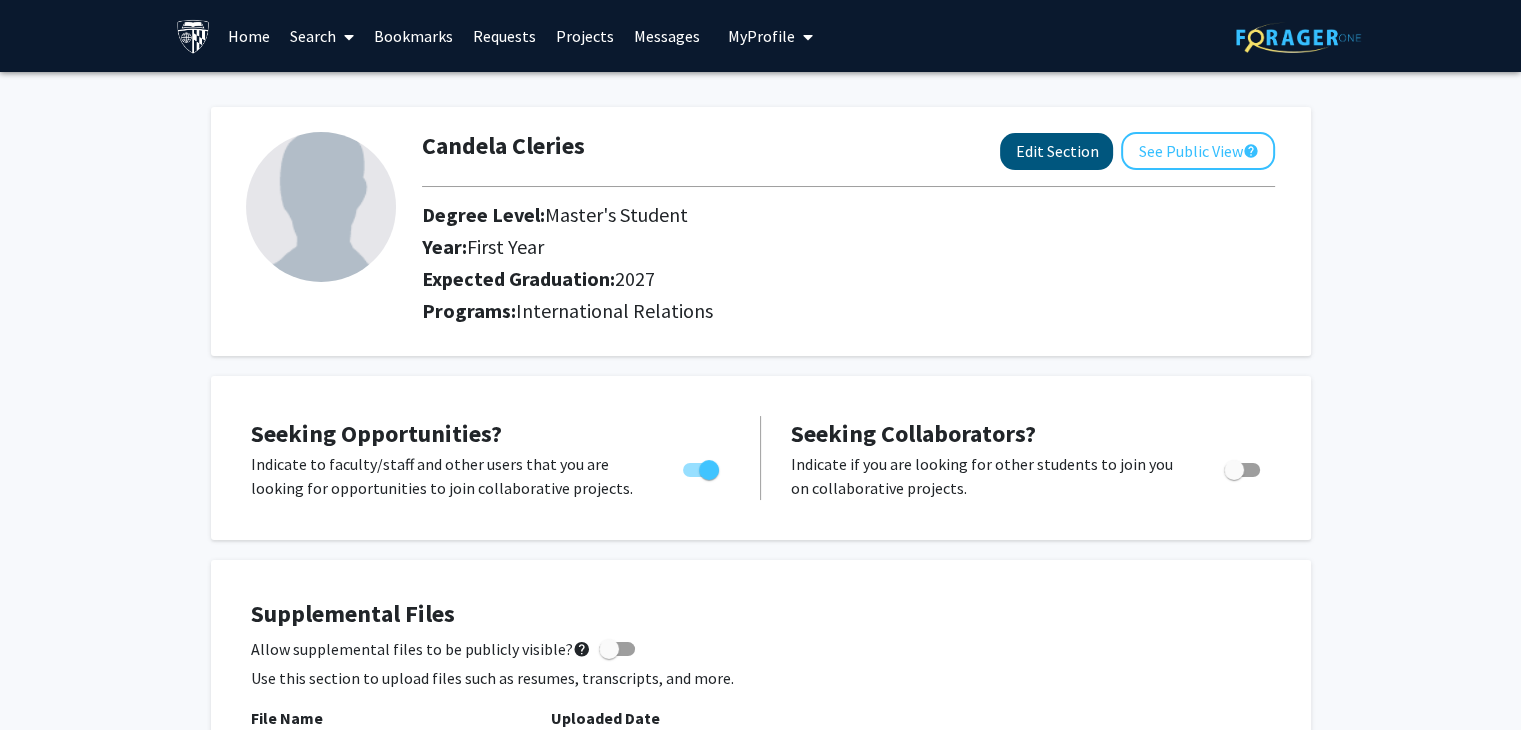 select on "first_year" 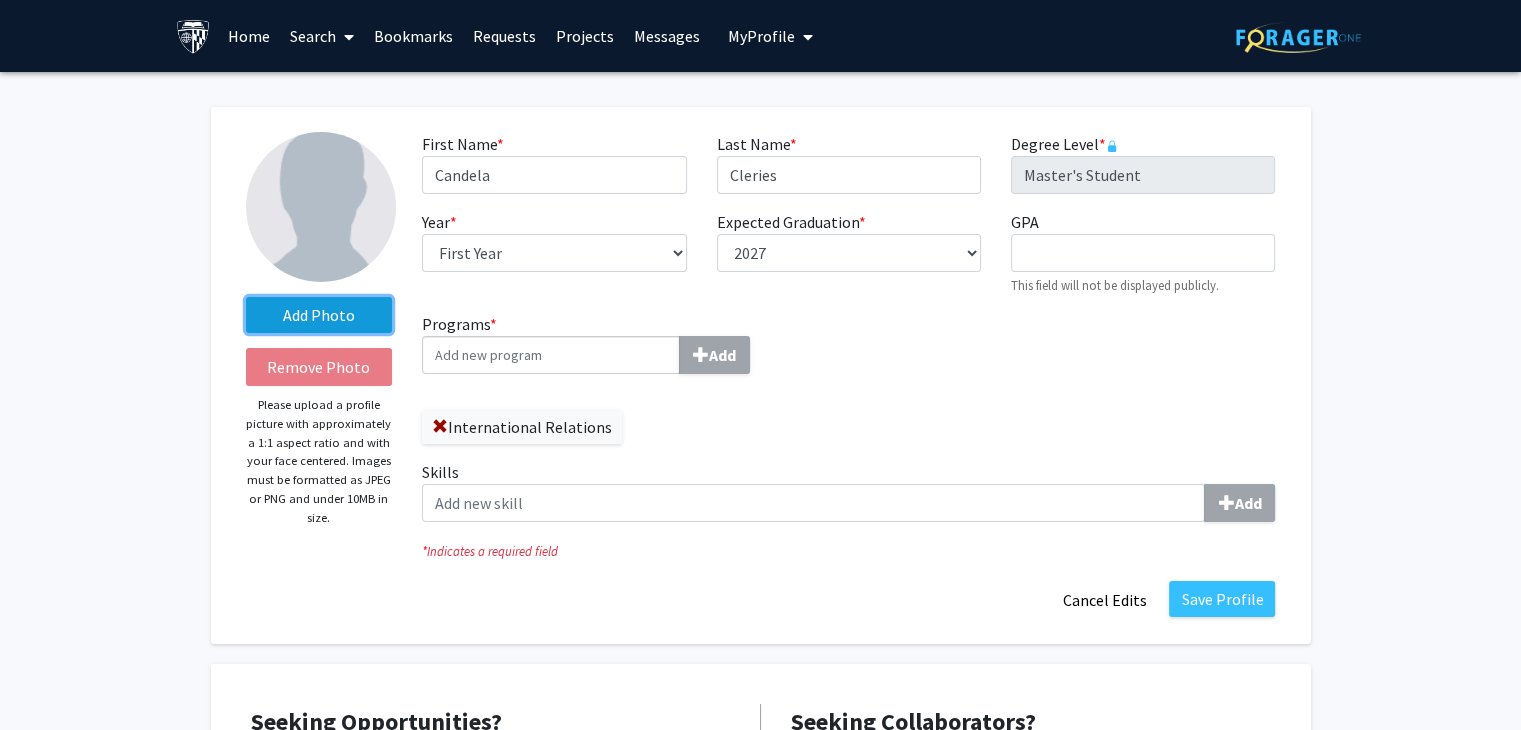 click on "Add Photo" 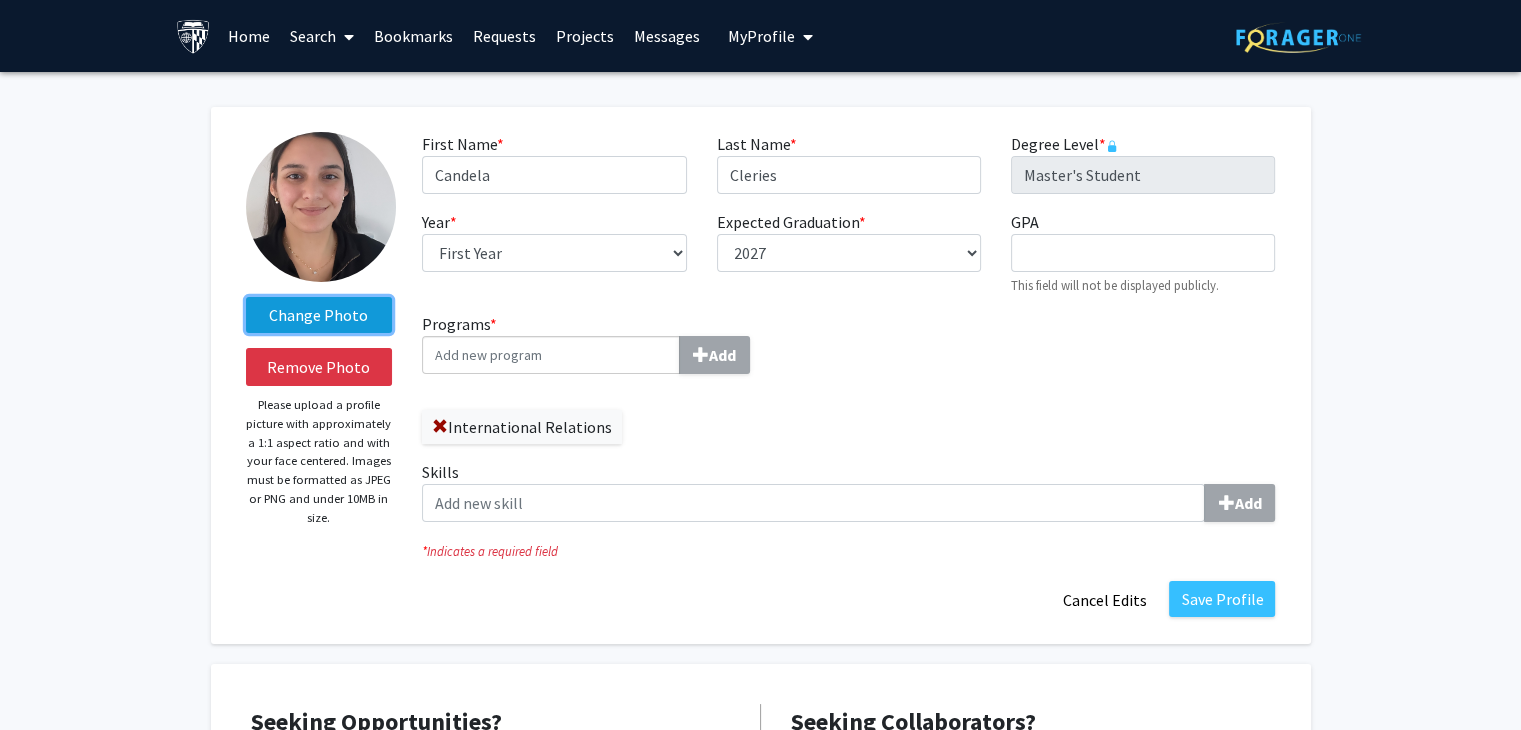 click on "Change Photo" 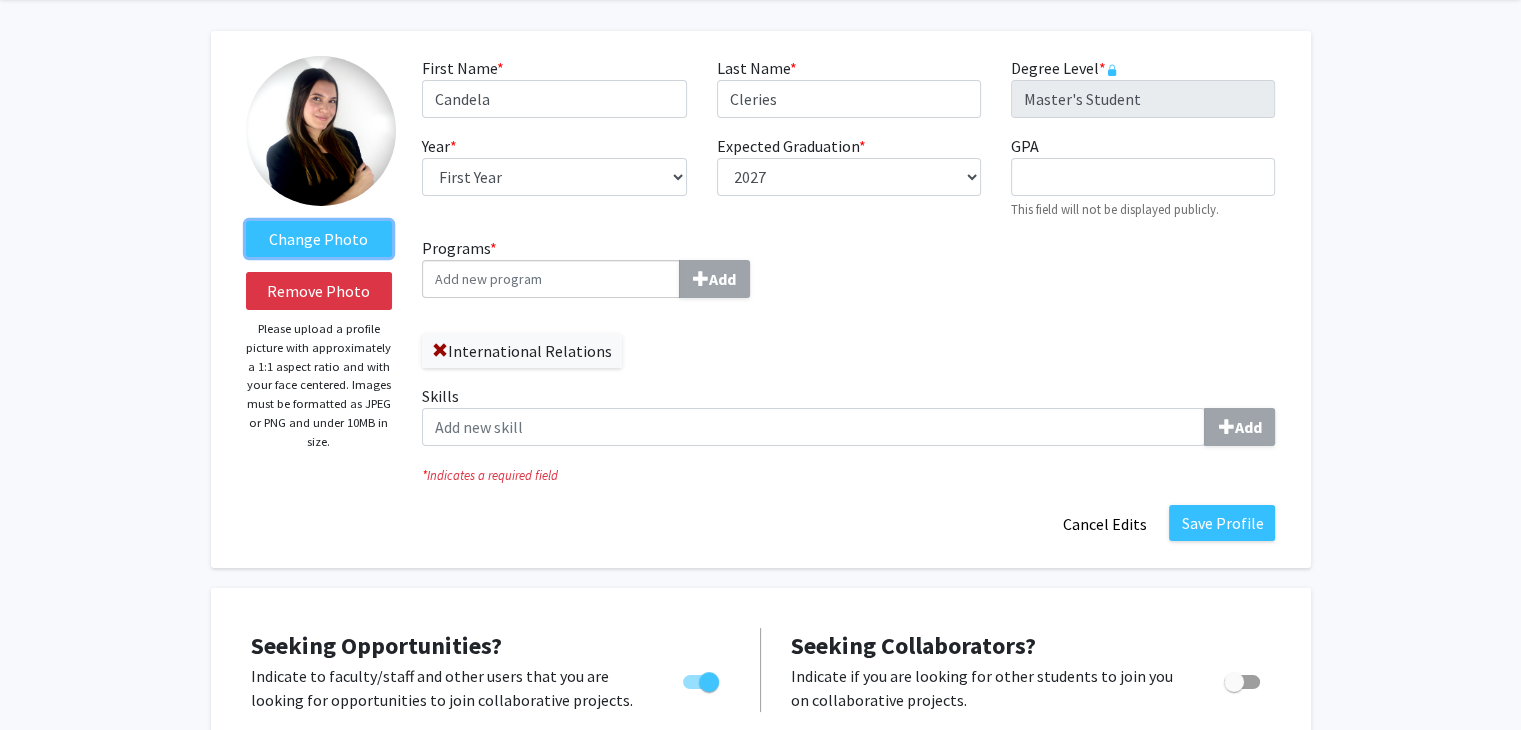 scroll, scrollTop: 79, scrollLeft: 0, axis: vertical 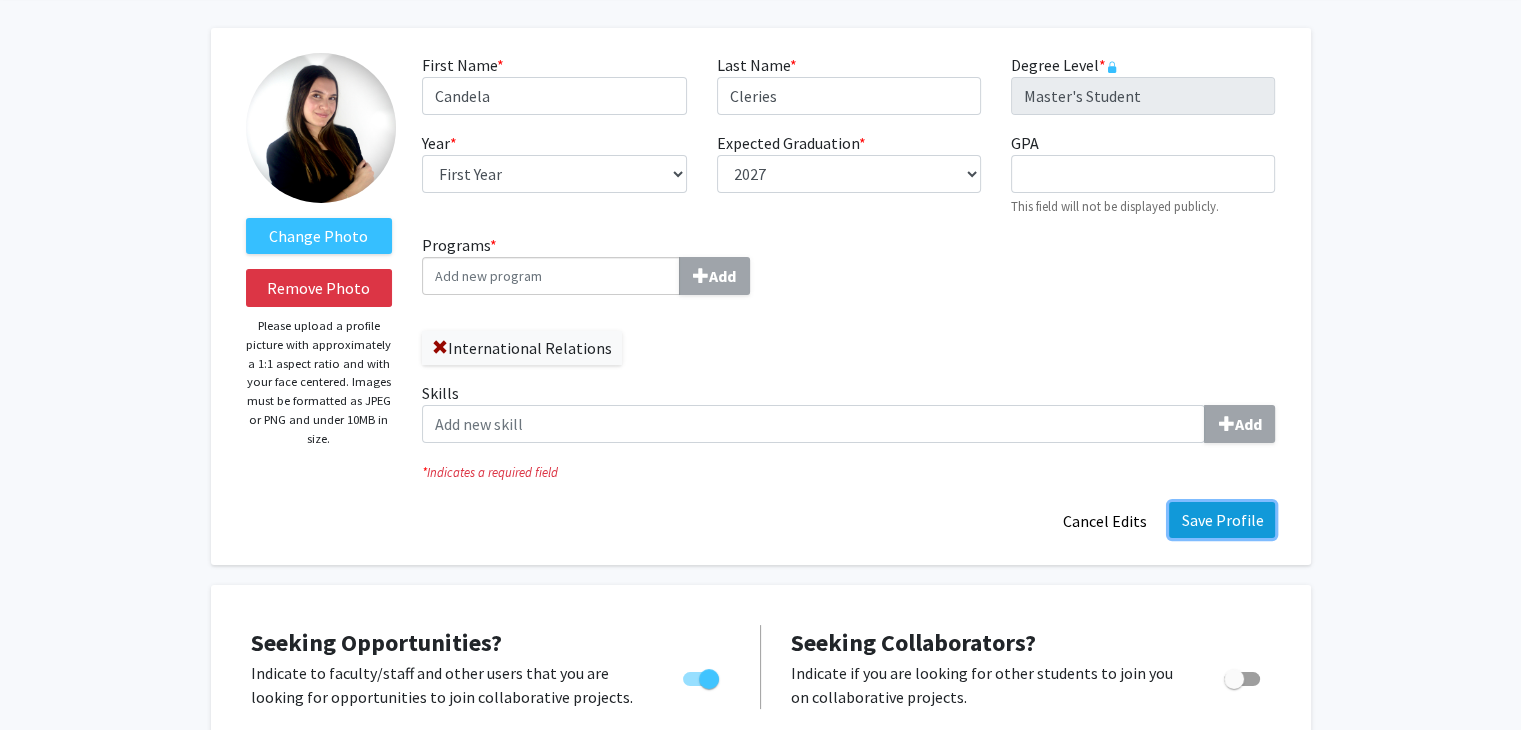 click on "Save Profile" 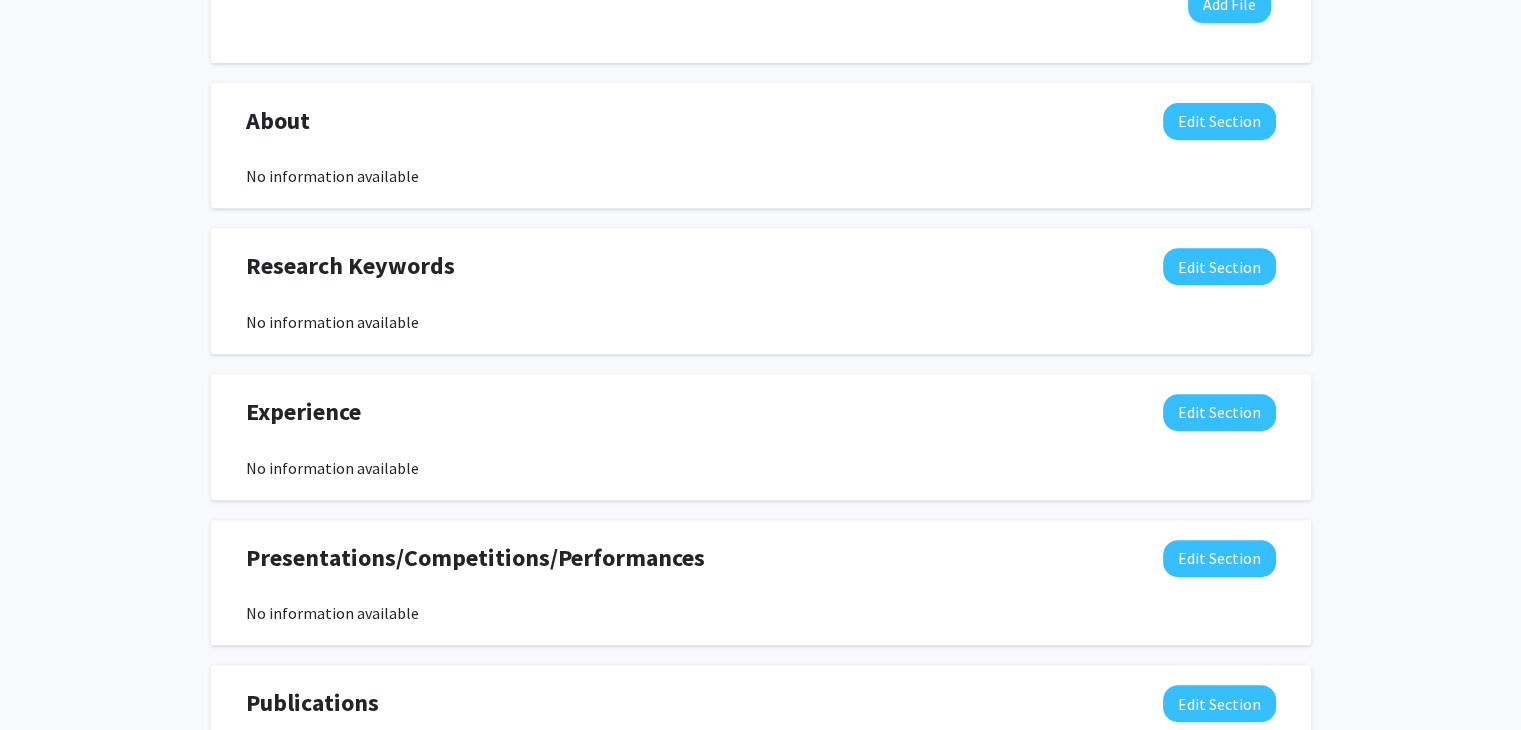 scroll, scrollTop: 816, scrollLeft: 0, axis: vertical 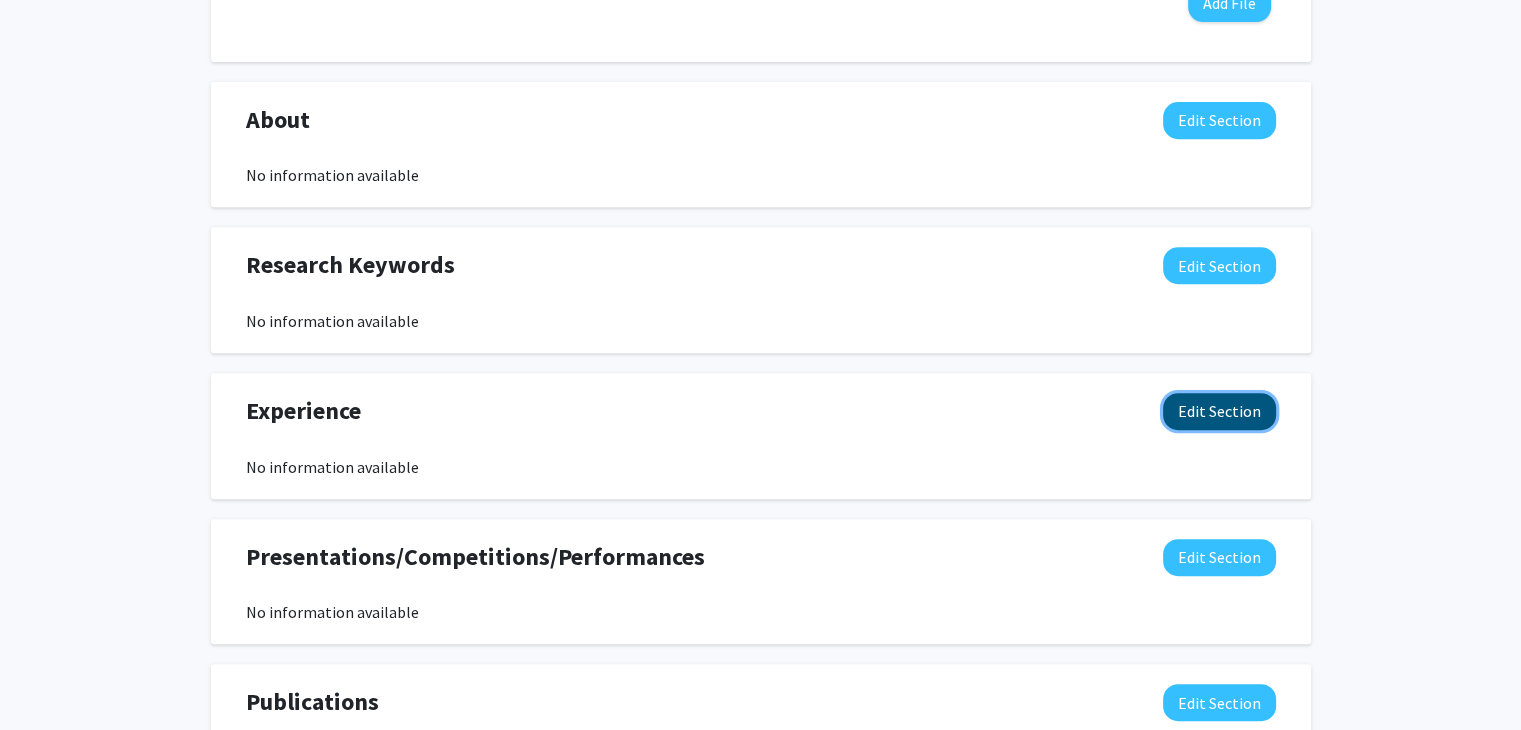 click on "Edit Section" 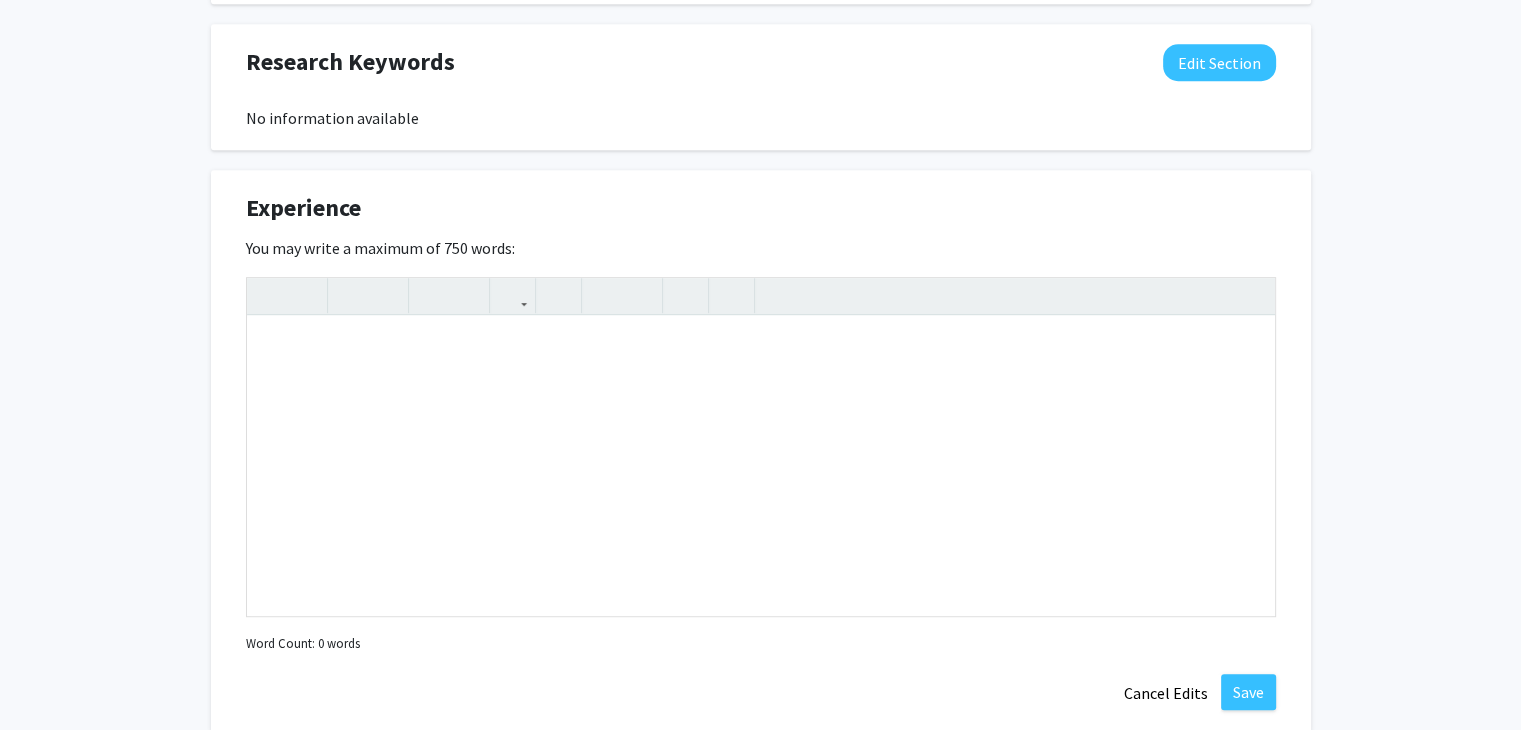 scroll, scrollTop: 1020, scrollLeft: 0, axis: vertical 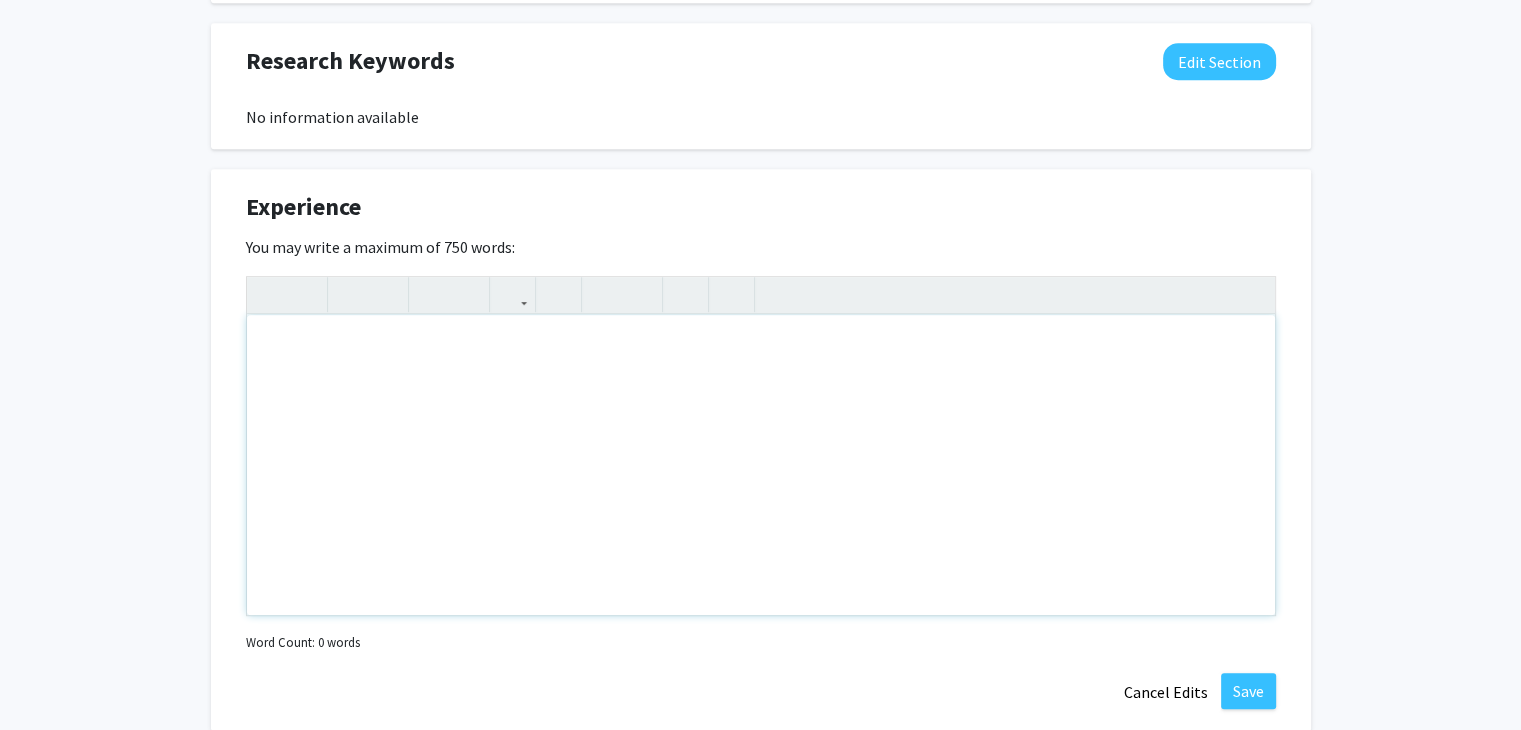 click at bounding box center [761, 465] 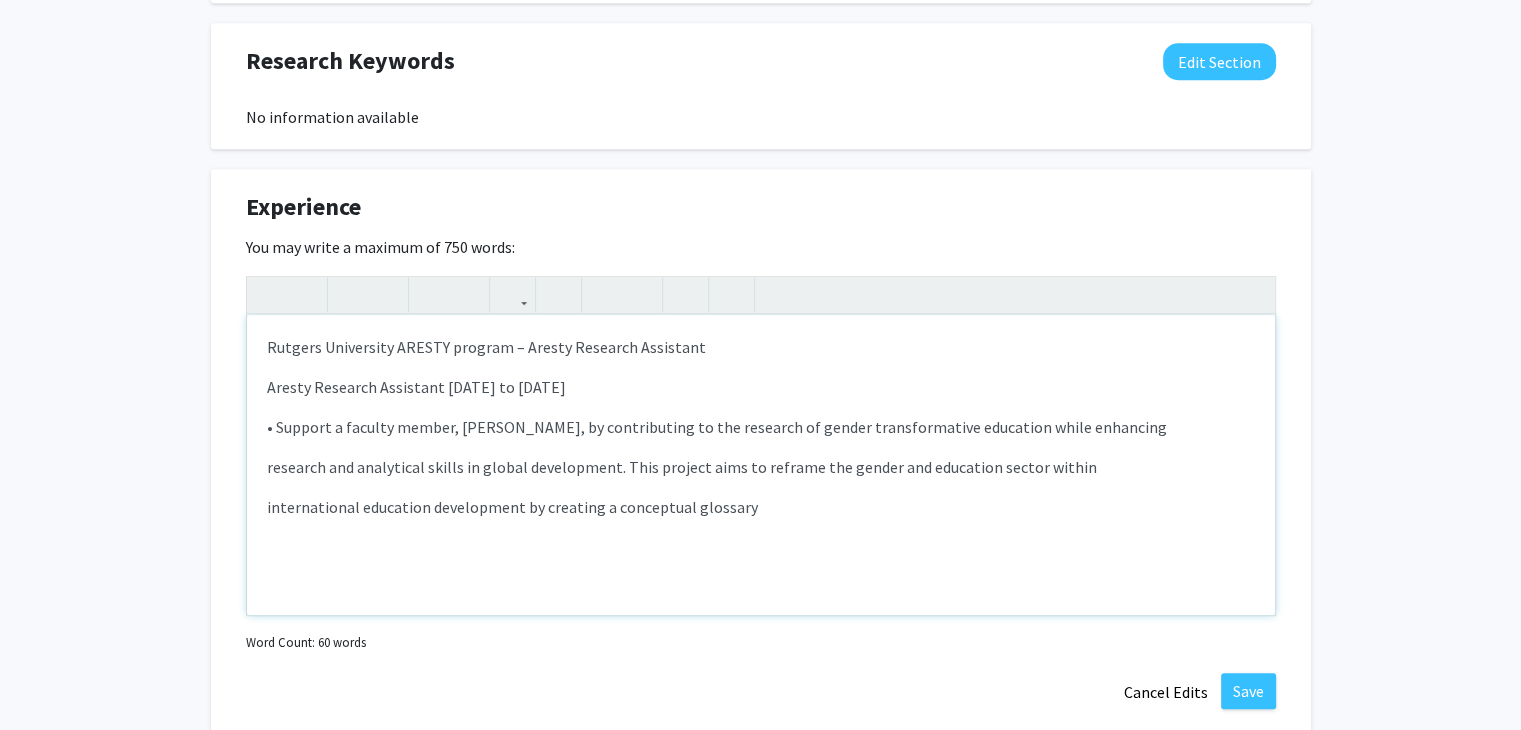 click on "• Support a faculty member, [PERSON_NAME], by contributing to the research of gender transformative education while enhancing" at bounding box center (761, 427) 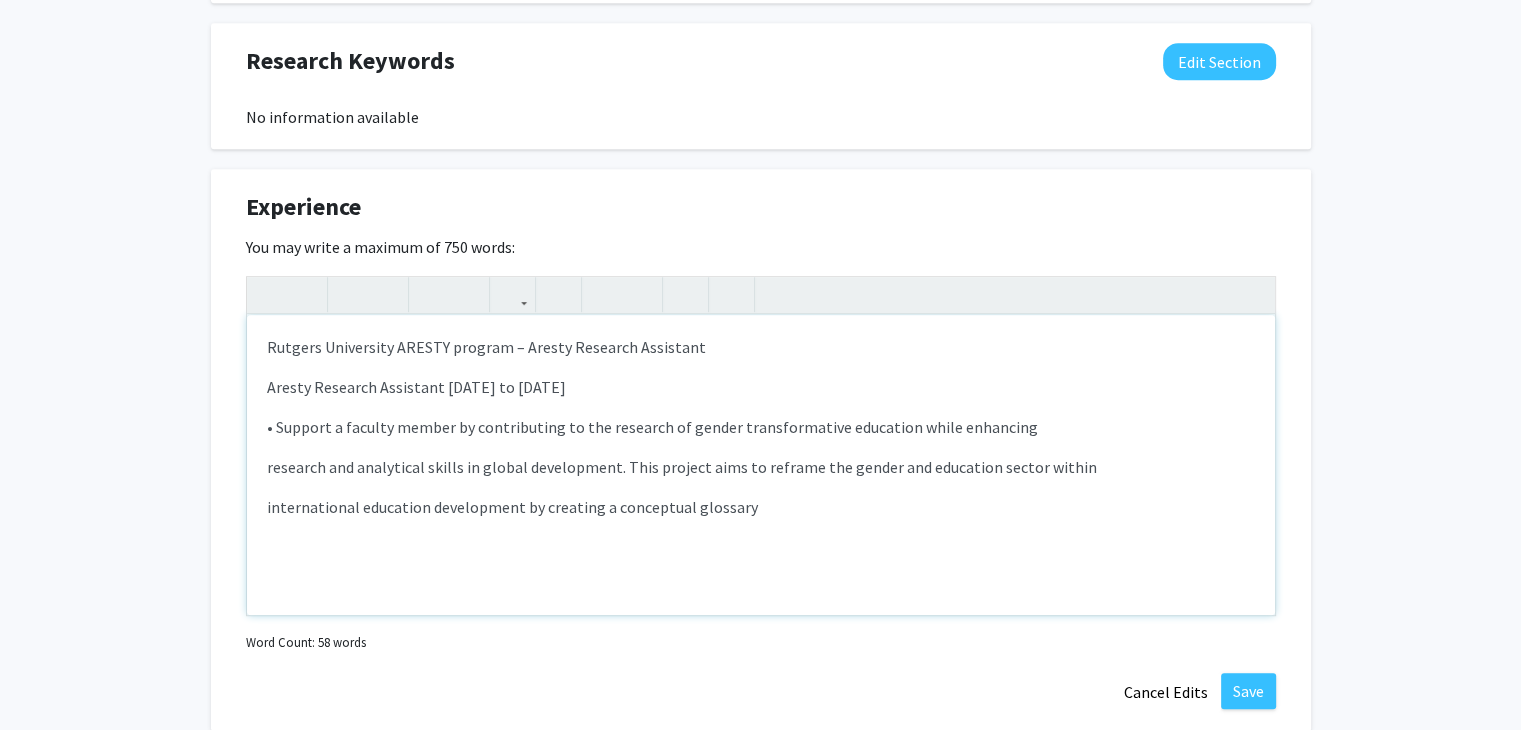 click on "international education development by creating a conceptual glossary" at bounding box center (761, 507) 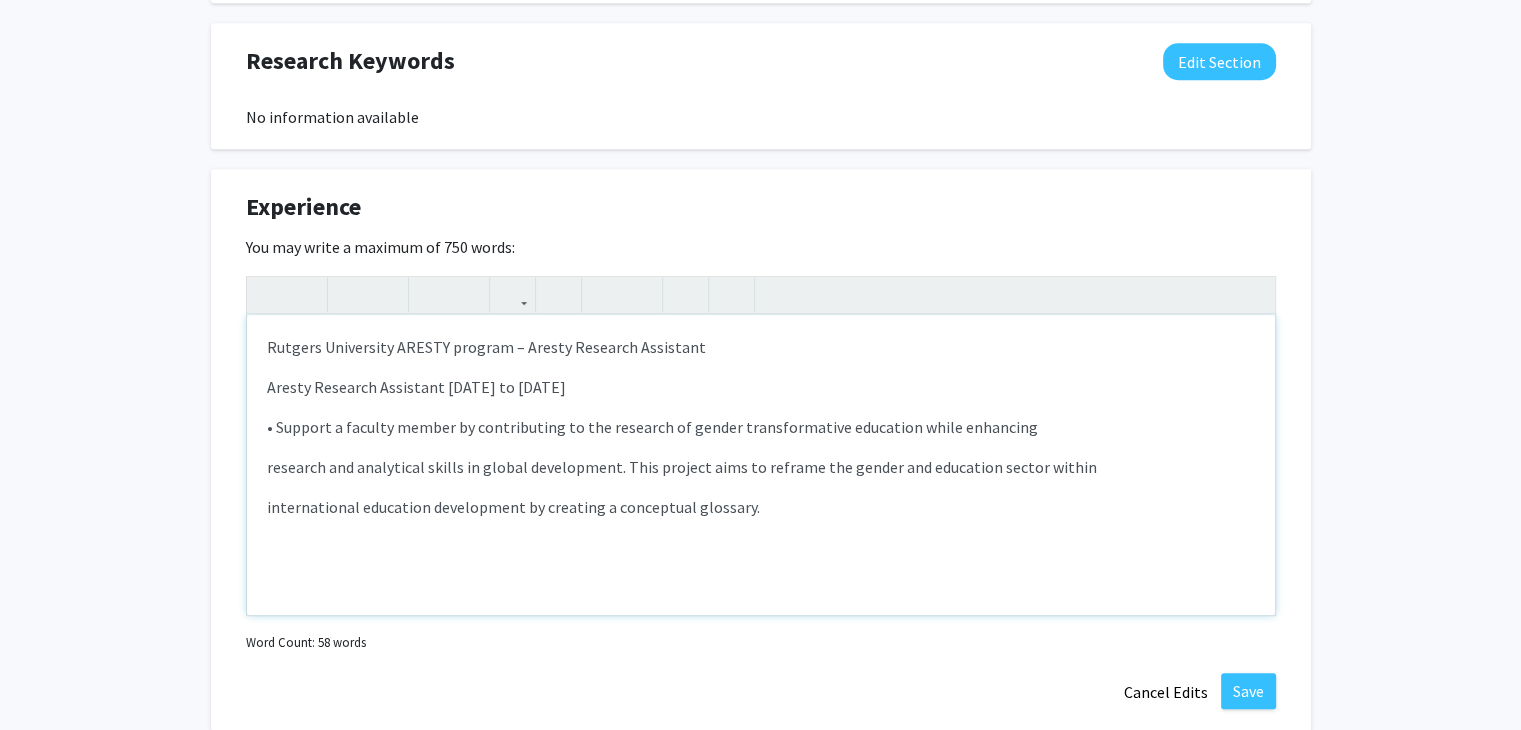 click on "research and analytical skills in global development. This project aims to reframe the gender and education sector within" at bounding box center (761, 467) 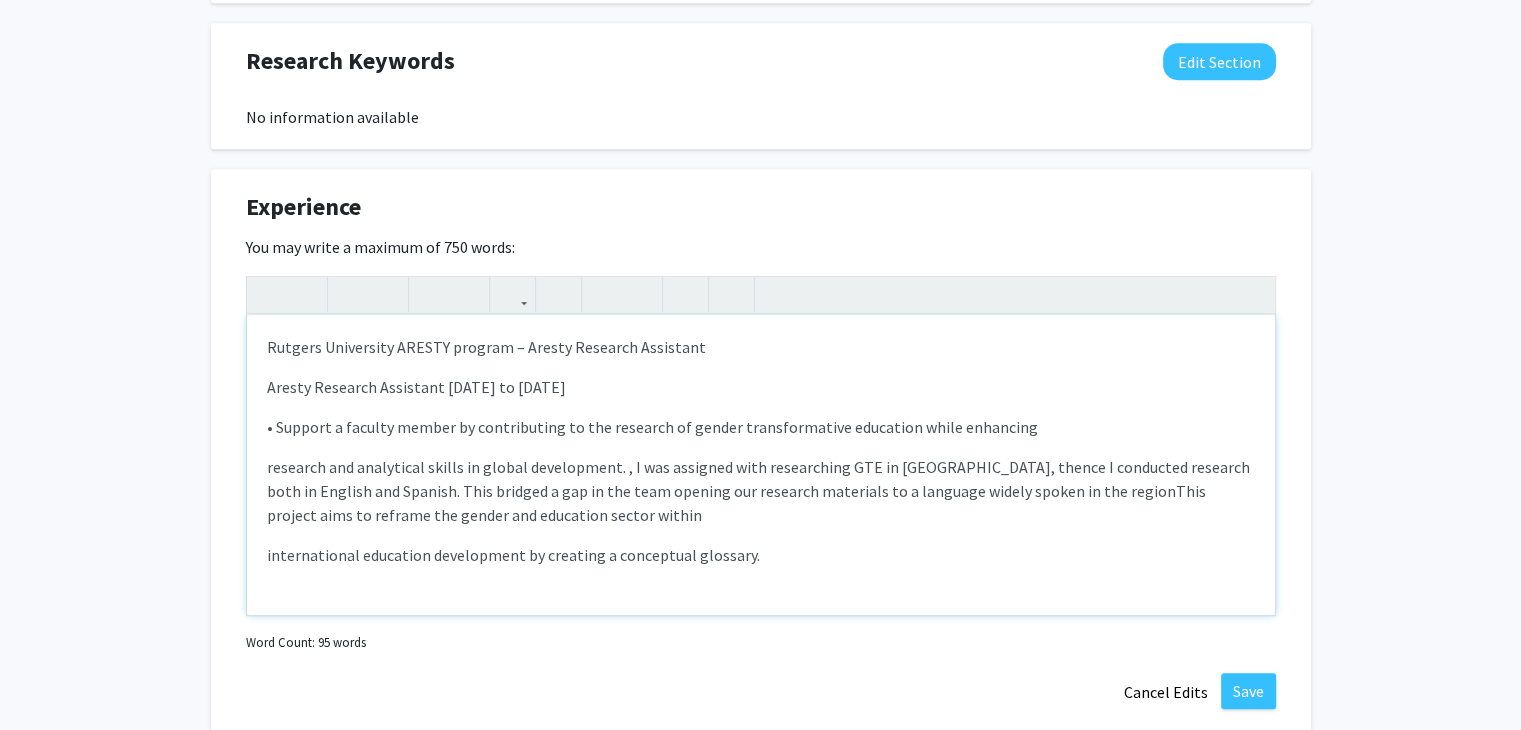 click on "research and analytical skills in global development. , I was assigned with researching GTE in [GEOGRAPHIC_DATA], thence I conducted research both in English and Spanish. This bridged a gap in the team opening our research materials to a language widely spoken in the regionThis project aims to reframe the gender and education sector within" at bounding box center (761, 491) 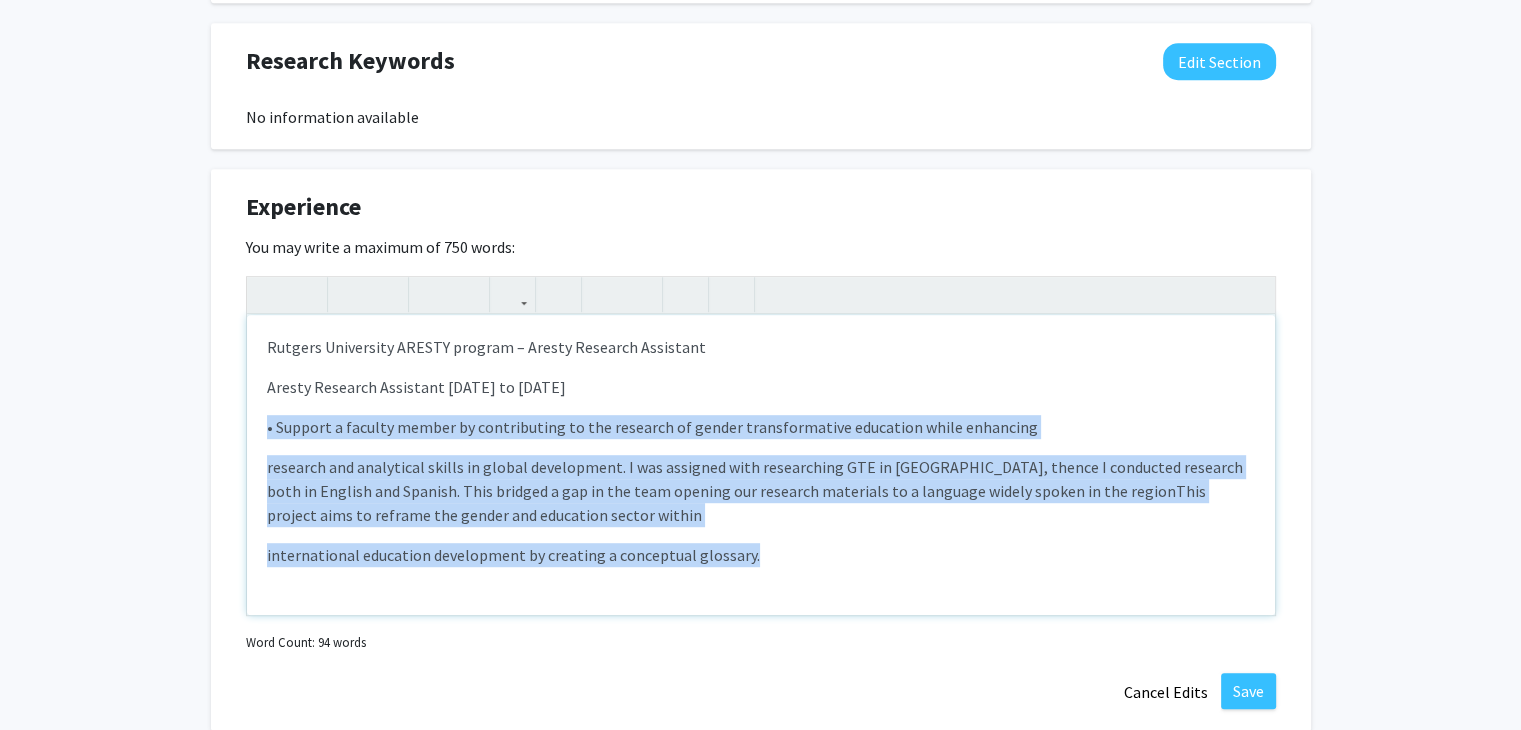 drag, startPoint x: 764, startPoint y: 562, endPoint x: 265, endPoint y: 423, distance: 517.99805 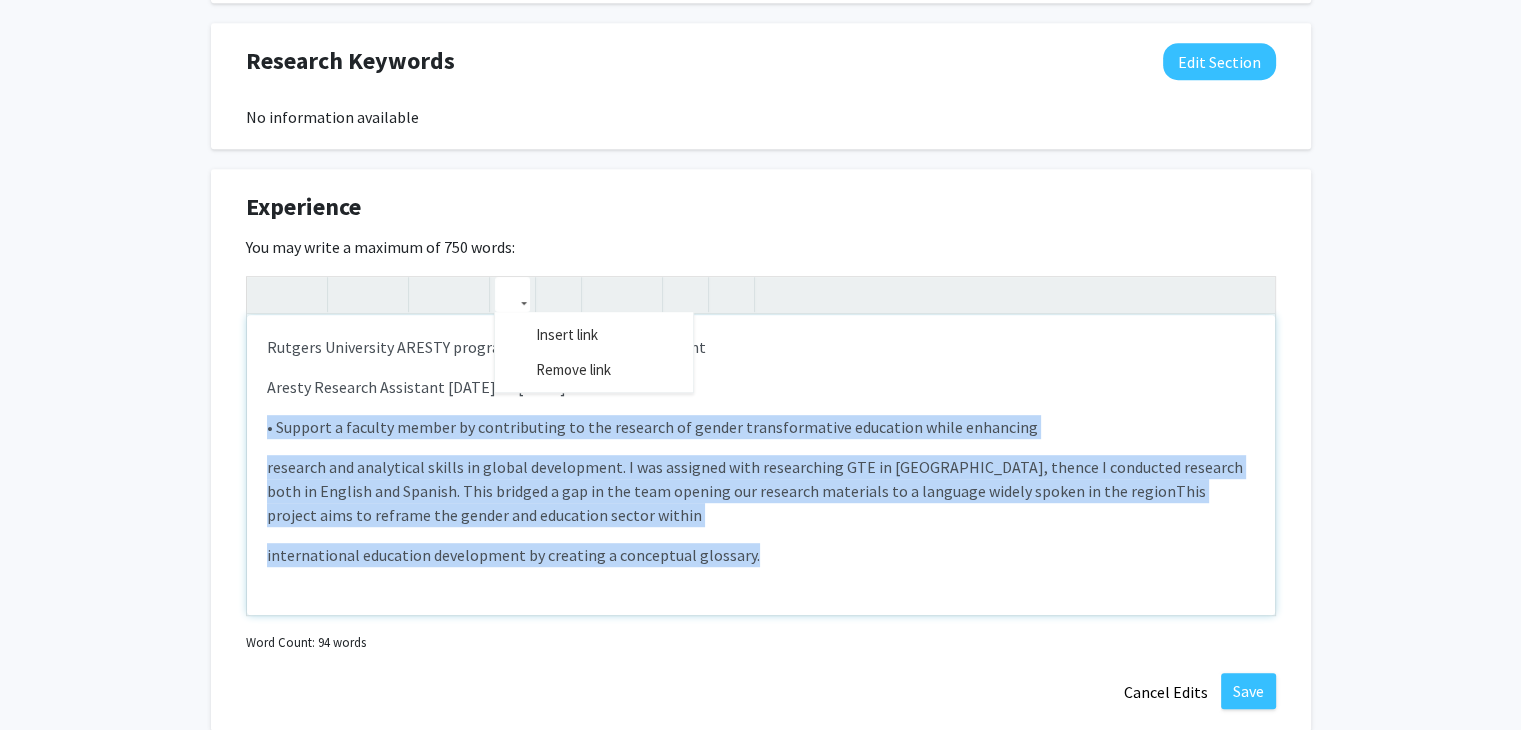 click 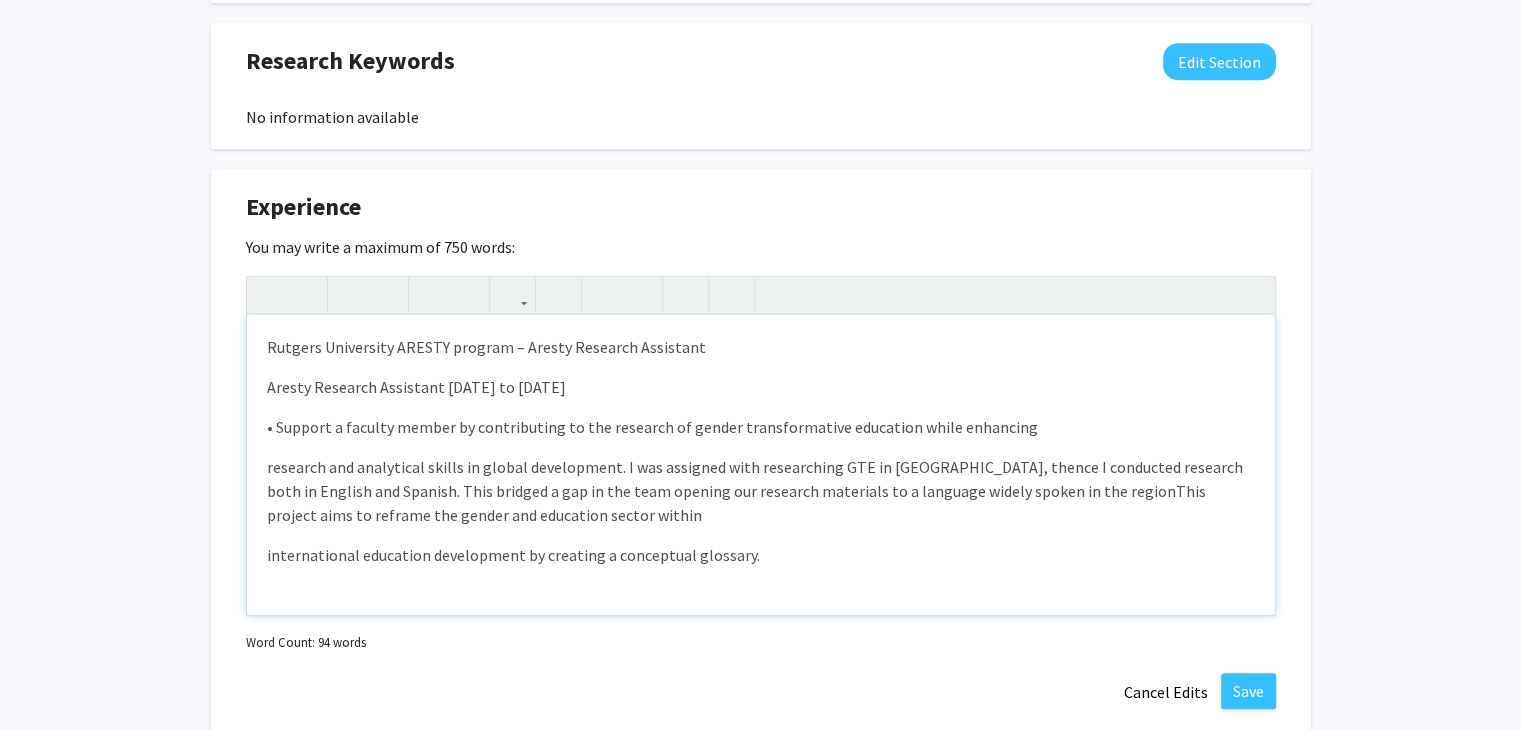 click on "international education development by creating a conceptual glossary." at bounding box center [761, 555] 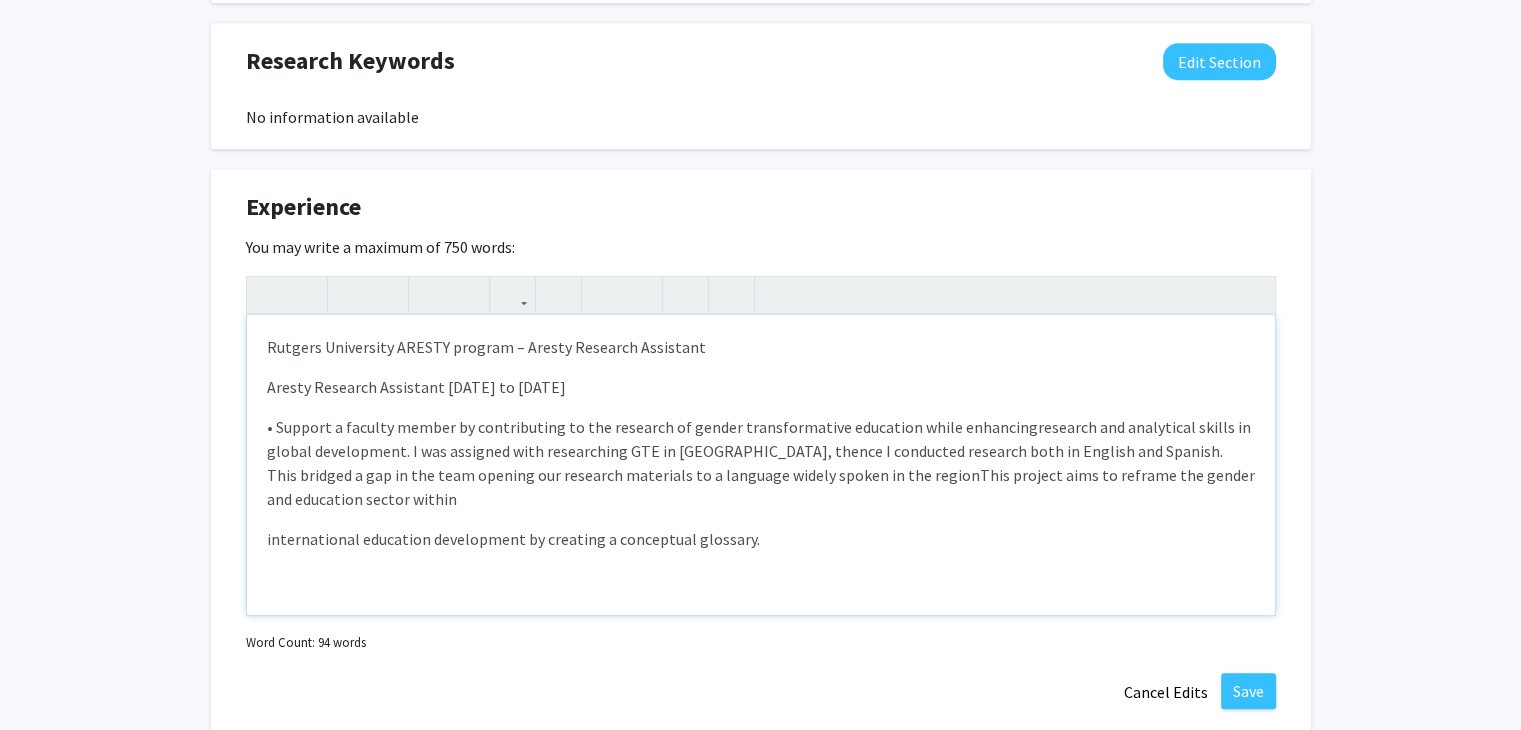click on "research and analytical skills in global development. I was assigned with researching GTE in [GEOGRAPHIC_DATA], thence I conducted research both in English and Spanish. This bridged a gap in the team opening our research materials to a language widely spoken in the regionThis project aims to reframe the gender and education sector within" at bounding box center [761, 463] 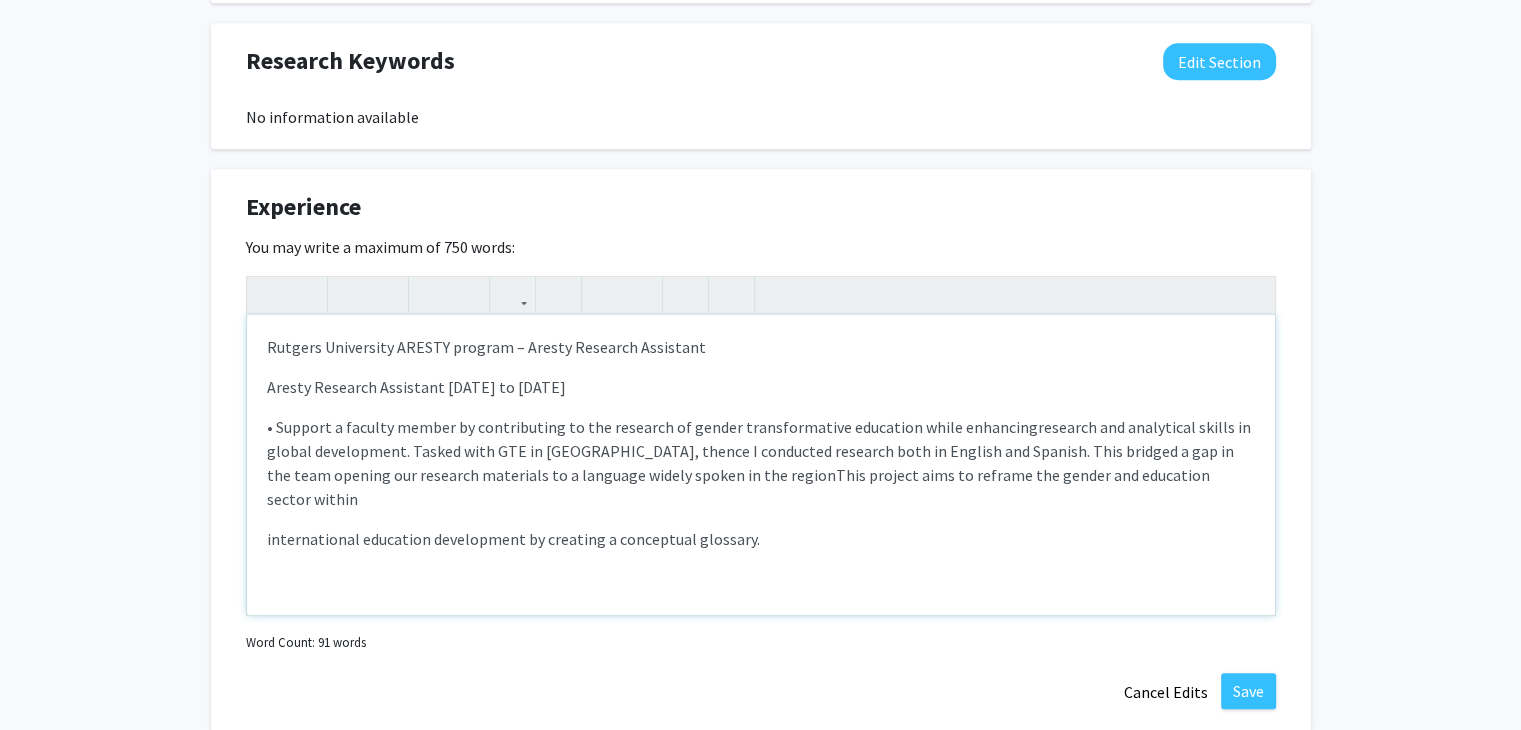 click on "research and analytical skills in global development. Tasked with GTE in [GEOGRAPHIC_DATA], thence I conducted research both in English and Spanish. This bridged a gap in the team opening our research materials to a language widely spoken in the regionThis project aims to reframe the gender and education sector within" at bounding box center (759, 463) 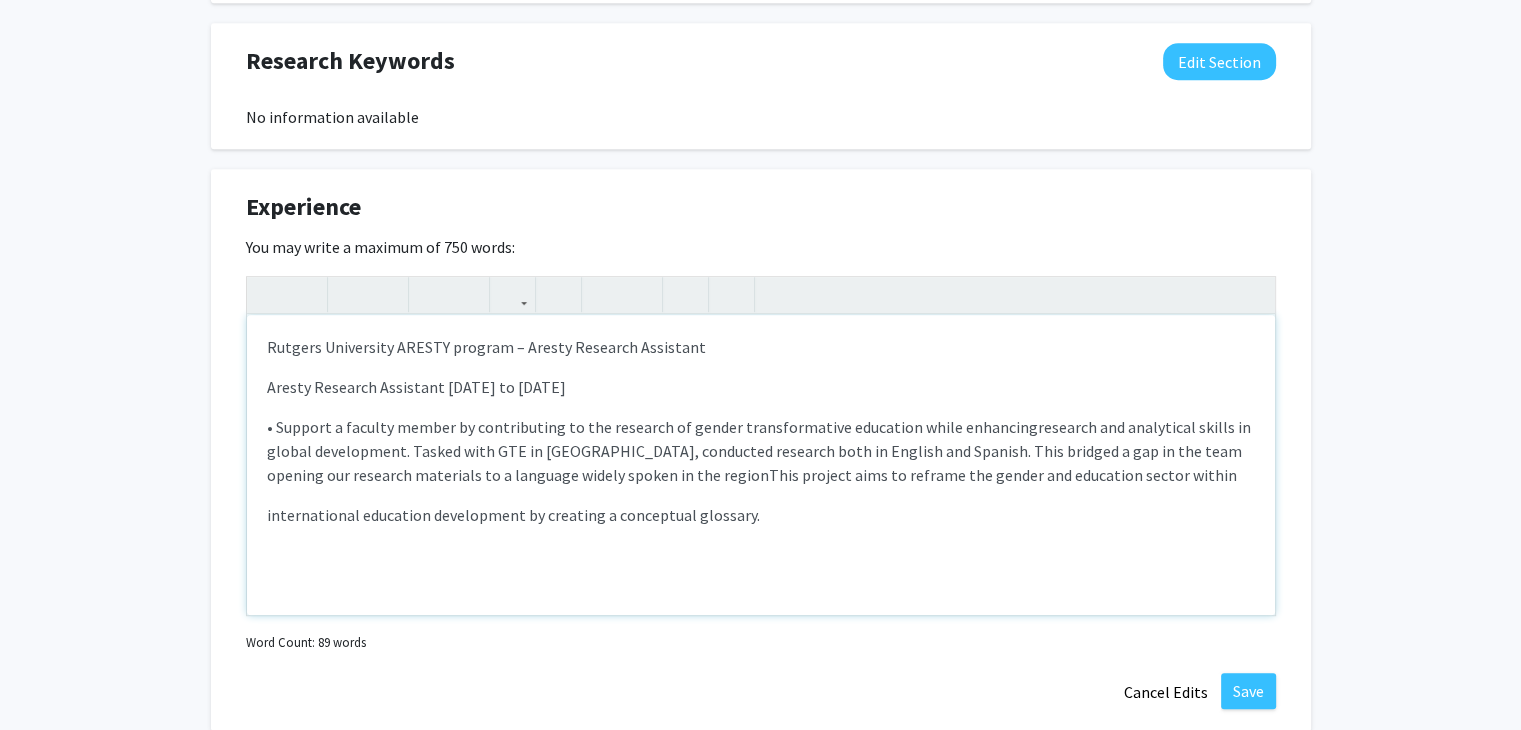 click on "research and analytical skills in global development. Tasked with GTE in [GEOGRAPHIC_DATA], conducted research both in English and Spanish. This bridged a gap in the team opening our research materials to a language widely spoken in the regionThis project aims to reframe the gender and education sector within" at bounding box center [759, 451] 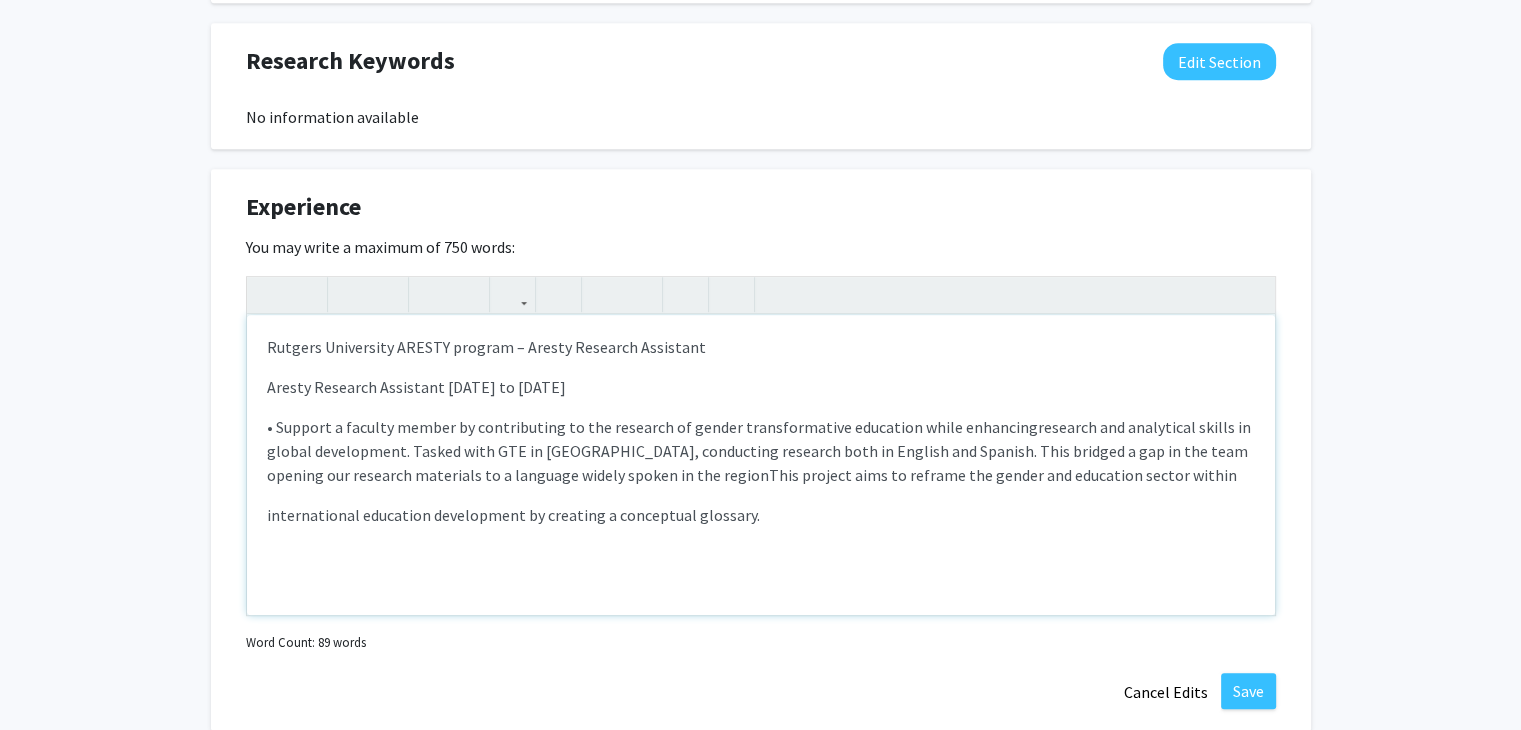 click on "research and analytical skills in global development. Tasked with GTE in [GEOGRAPHIC_DATA], conducting research both in English and Spanish. This bridged a gap in the team opening our research materials to a language widely spoken in the regionThis project aims to reframe the gender and education sector within" at bounding box center (759, 451) 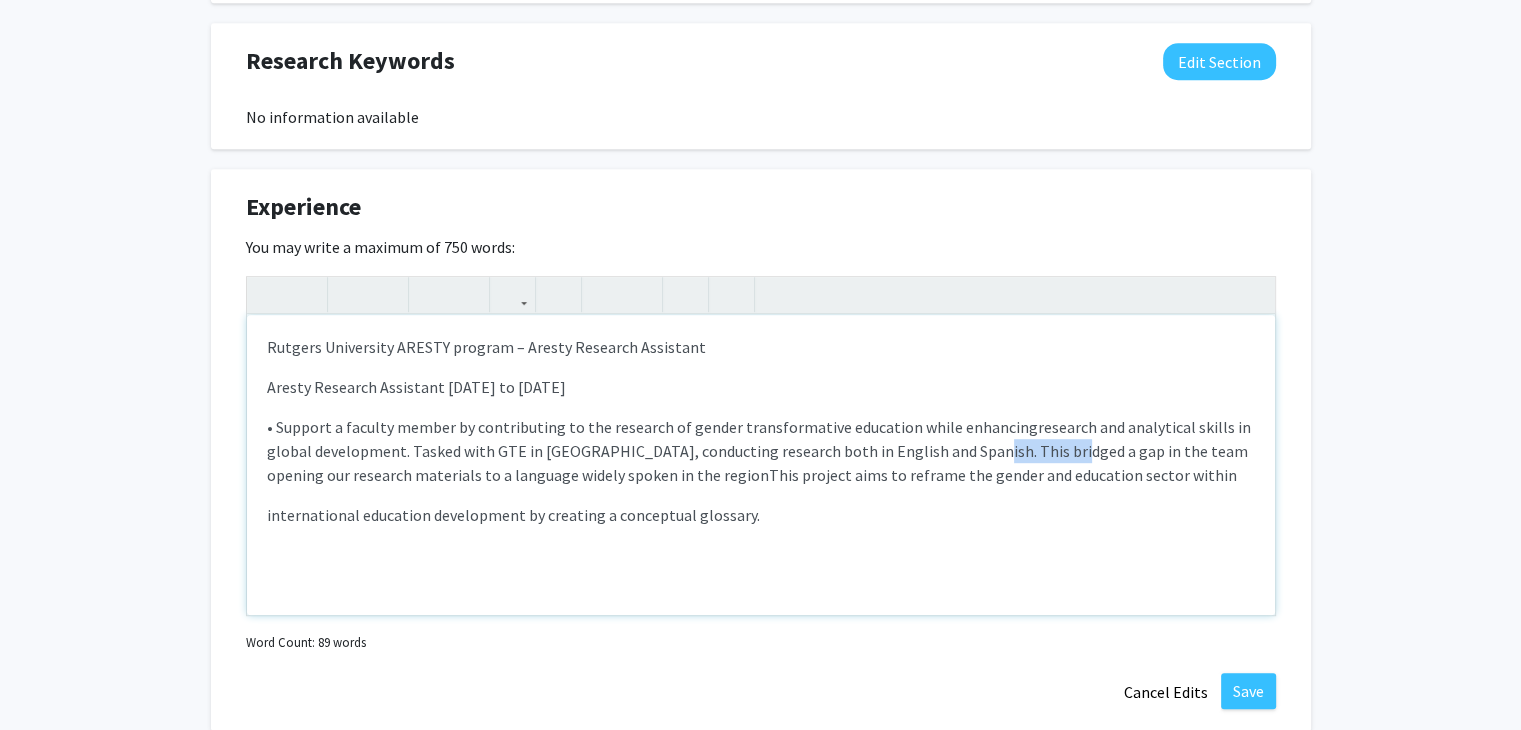 drag, startPoint x: 1046, startPoint y: 444, endPoint x: 961, endPoint y: 445, distance: 85.00588 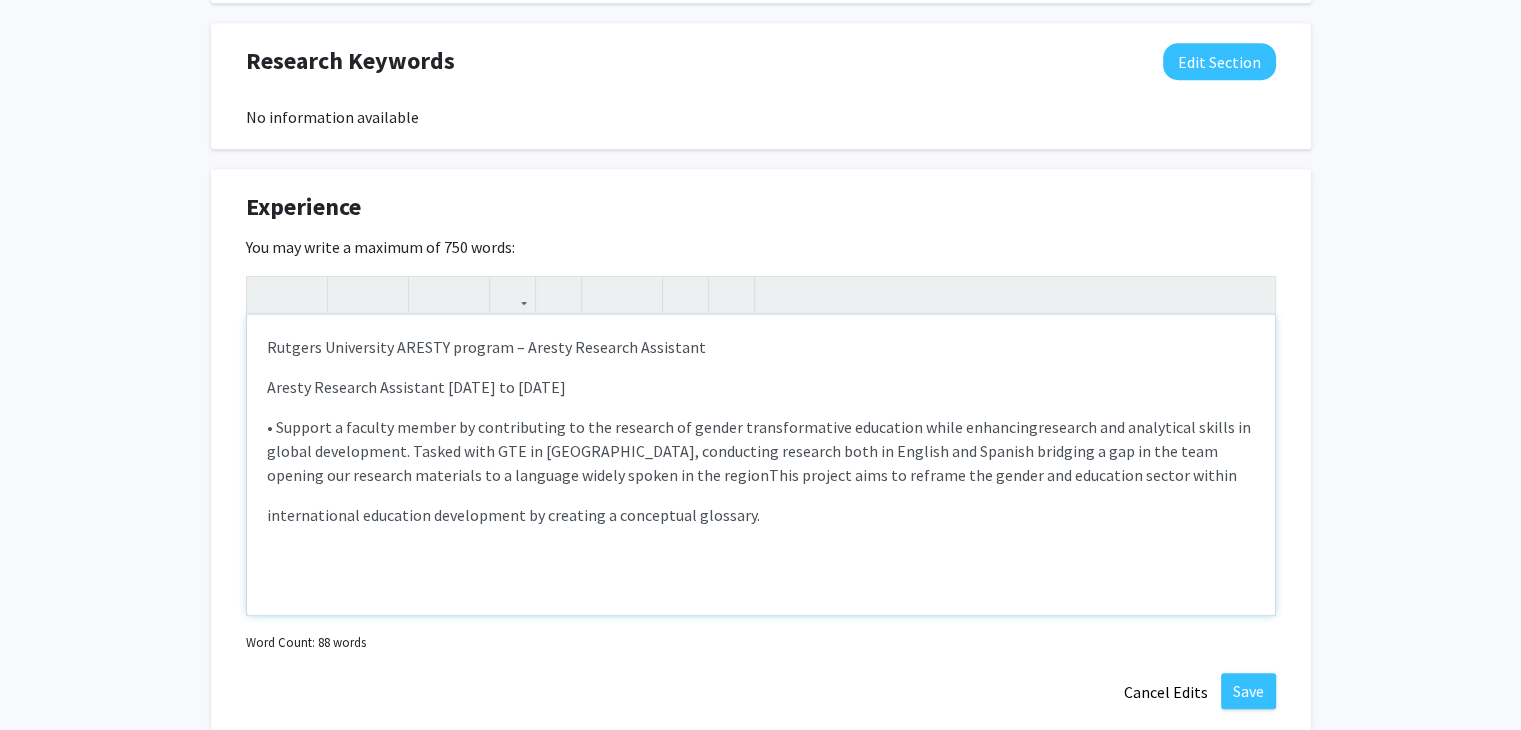 click on "research and analytical skills in global development. Tasked with GTE in [GEOGRAPHIC_DATA], conducting research both in English and Spanish bridging a gap in the team opening our research materials to a language widely spoken in the regionThis project aims to reframe the gender and education sector within" at bounding box center [759, 451] 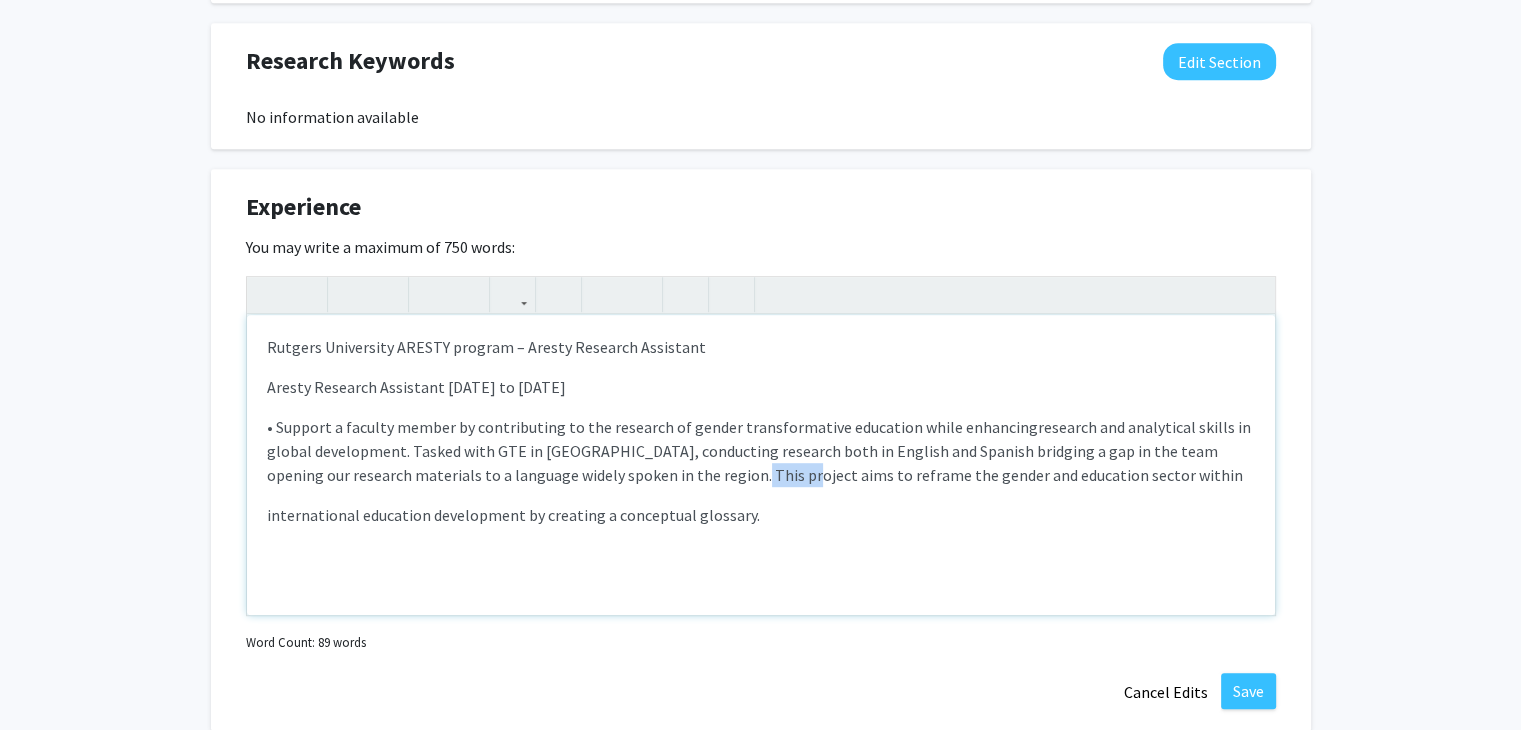 drag, startPoint x: 750, startPoint y: 477, endPoint x: 698, endPoint y: 477, distance: 52 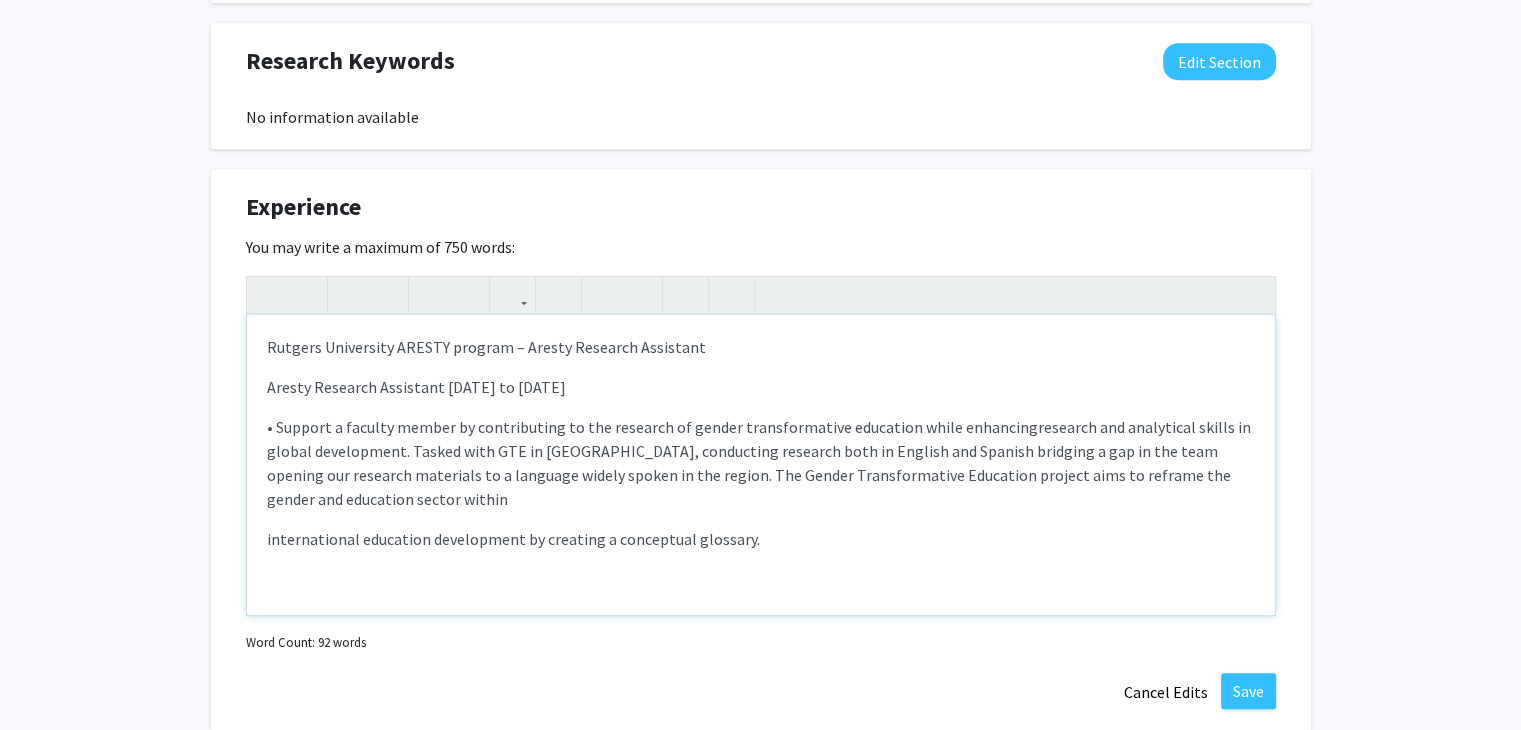 click on "Rutgers University ARESTY program – Aresty Research Assistant Aresty Research Assistant [DATE] to [DATE] • Support a faculty member by contributing to the research of gender transformative education while enhancing  research and analytical skills in global development. Tasked with GTE in [GEOGRAPHIC_DATA], conducting research both in English and Spanish bridging a gap in the team opening our research materials to a language widely spoken in the region. The Gender Transformative Education project aims to reframe the gender and education sector within international education development by creating a conceptual glossary." at bounding box center [761, 465] 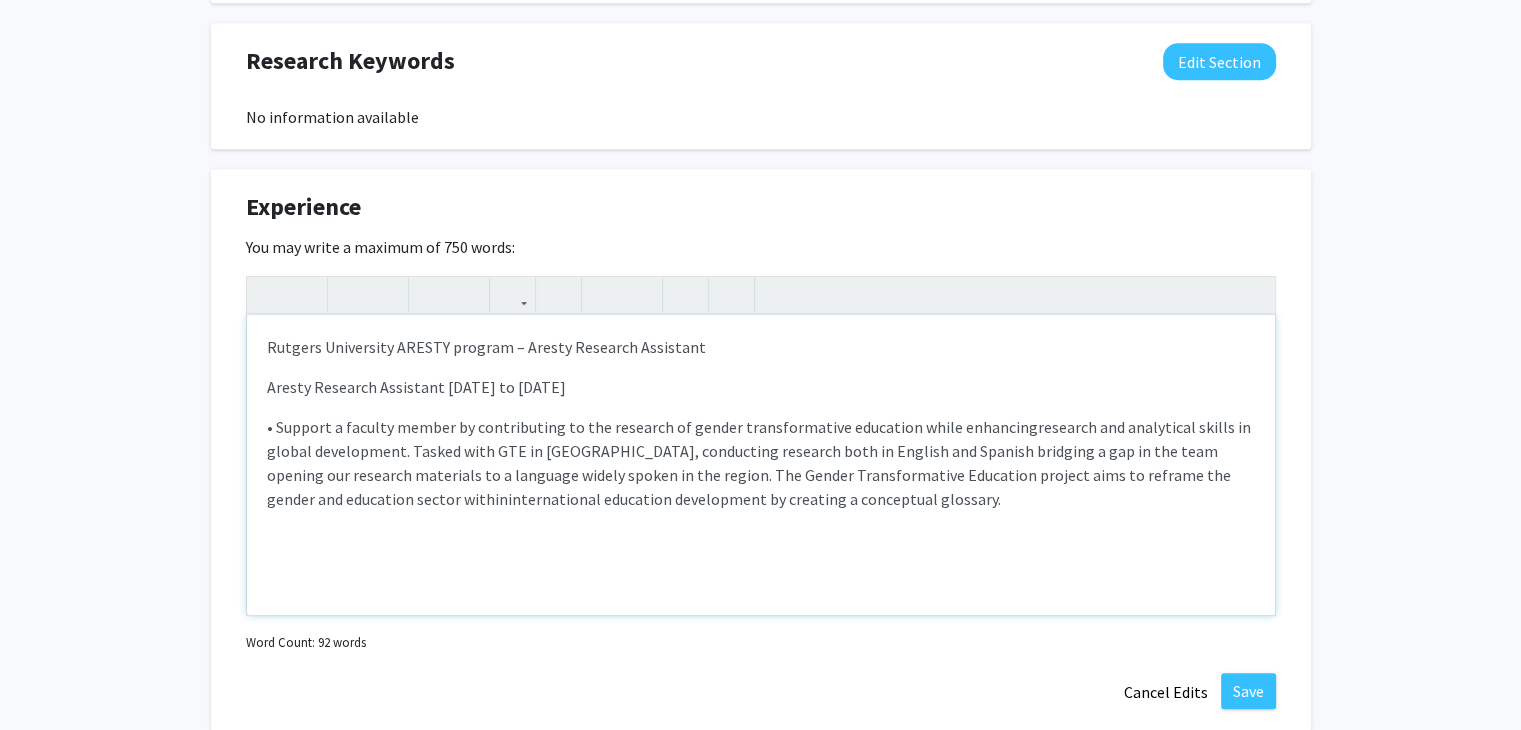 click on "research and analytical skills in global development. Tasked with GTE in [GEOGRAPHIC_DATA], conducting research both in English and Spanish bridging a gap in the team opening our research materials to a language widely spoken in the region. The Gender Transformative Education project aims to reframe the gender and education sector within" at bounding box center [759, 463] 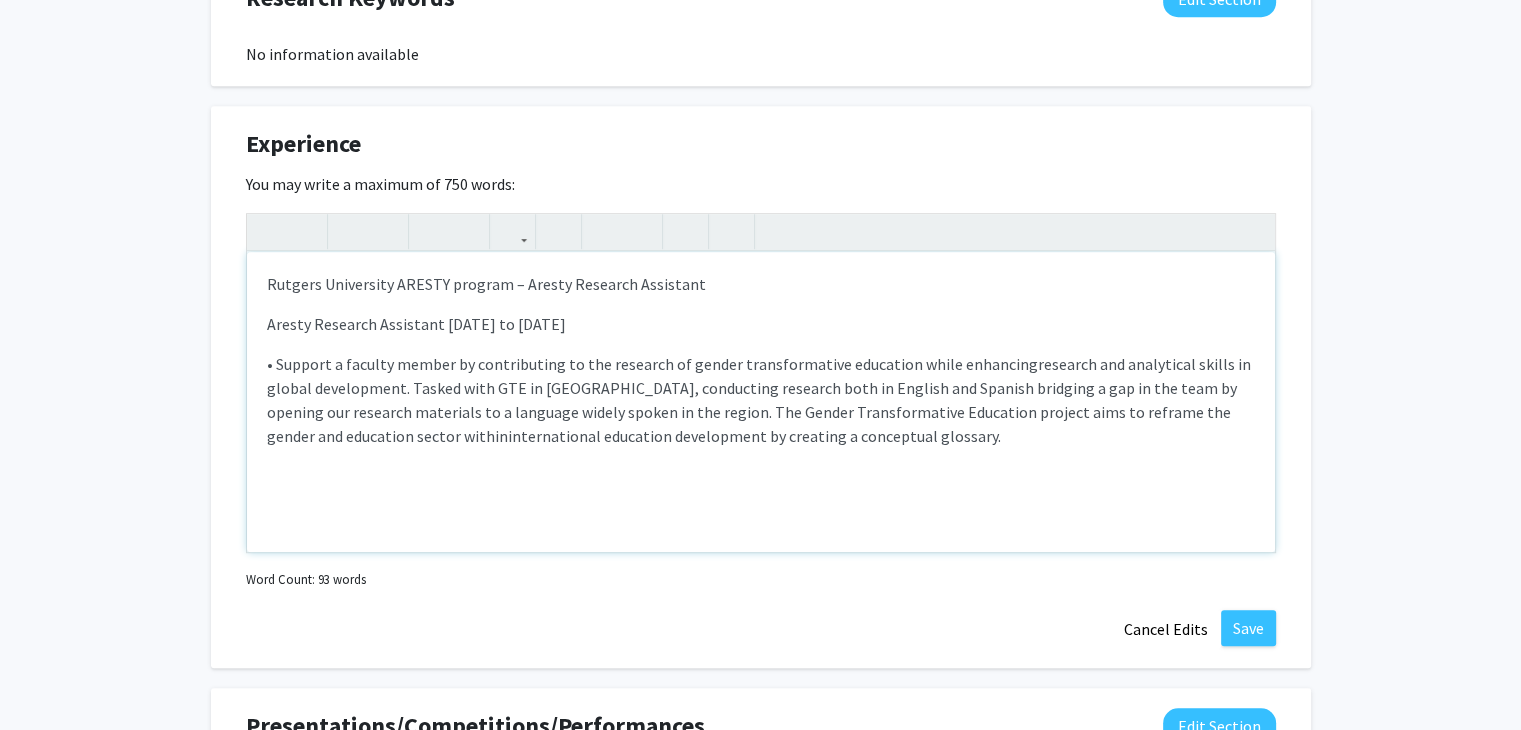 scroll, scrollTop: 1084, scrollLeft: 0, axis: vertical 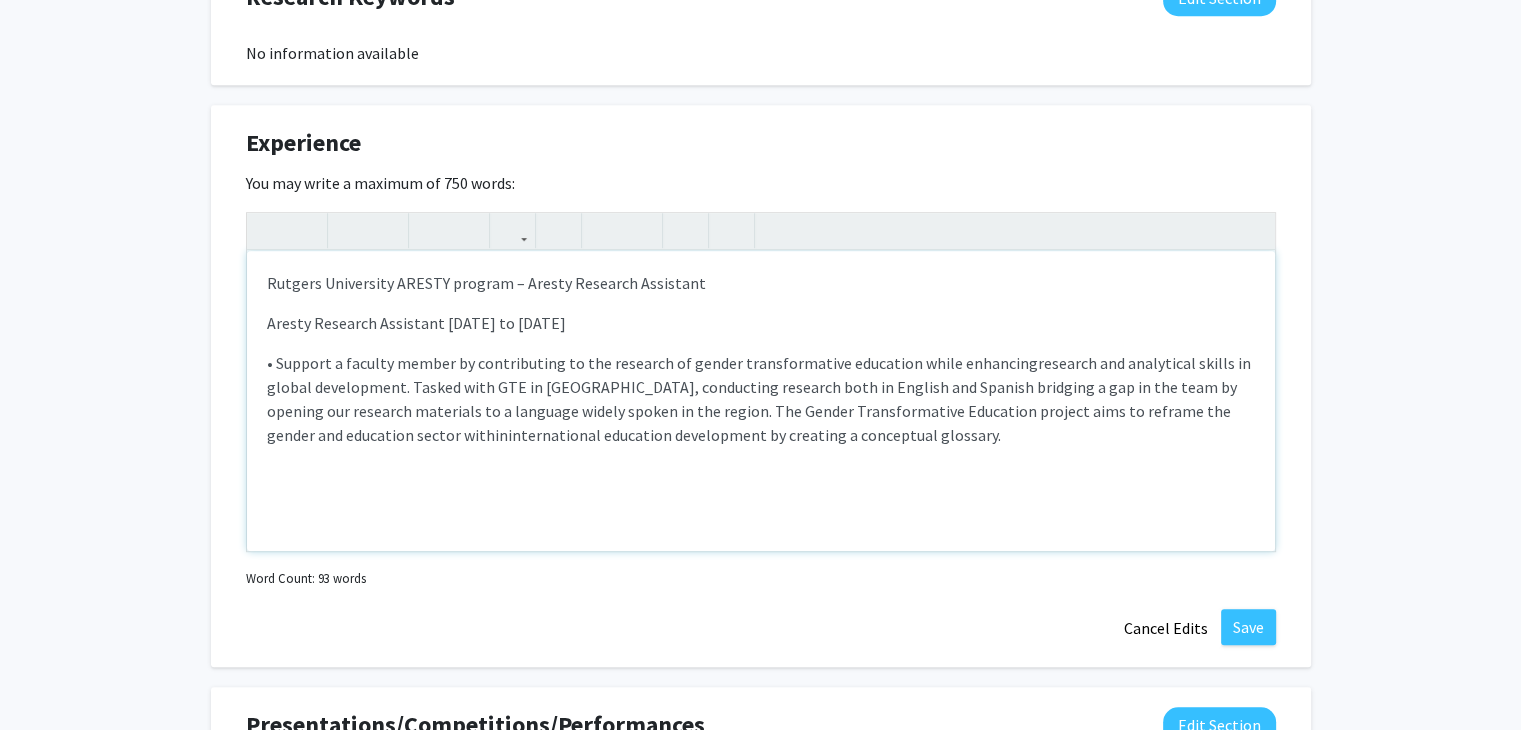 click on "research and analytical skills in global development. Tasked with GTE in [GEOGRAPHIC_DATA], conducting research both in English and Spanish bridging a gap in the team by opening our research materials to a language widely spoken in the region. The Gender Transformative Education project aims to reframe the gender and education sector within" at bounding box center (759, 399) 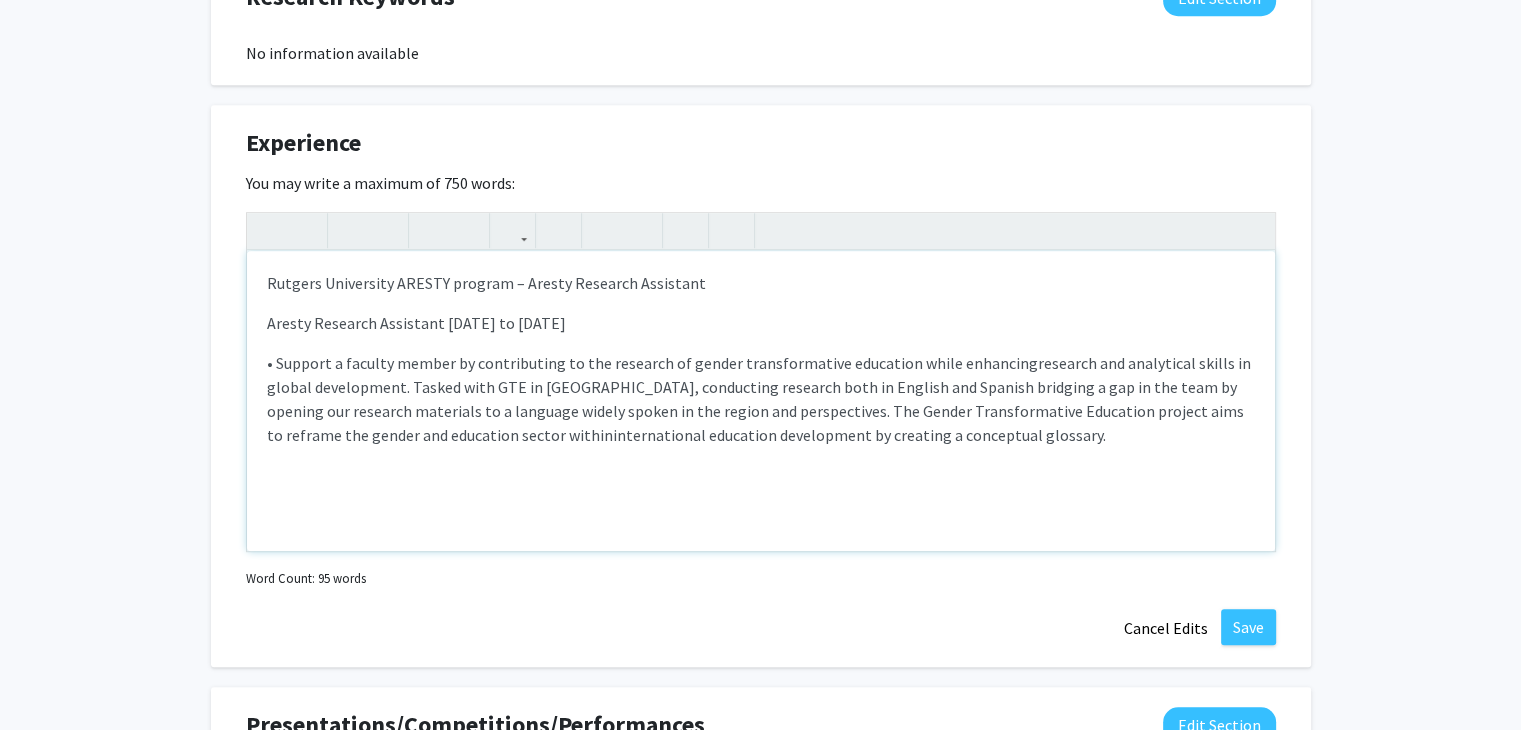 type on "<p>Rutgers University ARESTY program – Aresty Research Assistant
</p><p>Aresty Research Assistant [DATE] to [DATE]
</p><p>• Support a faculty member by contributing to the research of gender transformative education while enhancing&nbsp;<span style="font-size: 1rem;">research and analytical skills in global development. Tasked with GTE in [GEOGRAPHIC_DATA], conducting research both in English and Spanish bridging a gap in the team by opening our research materials to a language widely spoken in the region and perspectives. The Gender Transformative Education project aims to reframe the gender and education sector within&nbsp;</span><span style="font-size: 1rem;">international education development by creating a conceptual glossary.</span></p>" 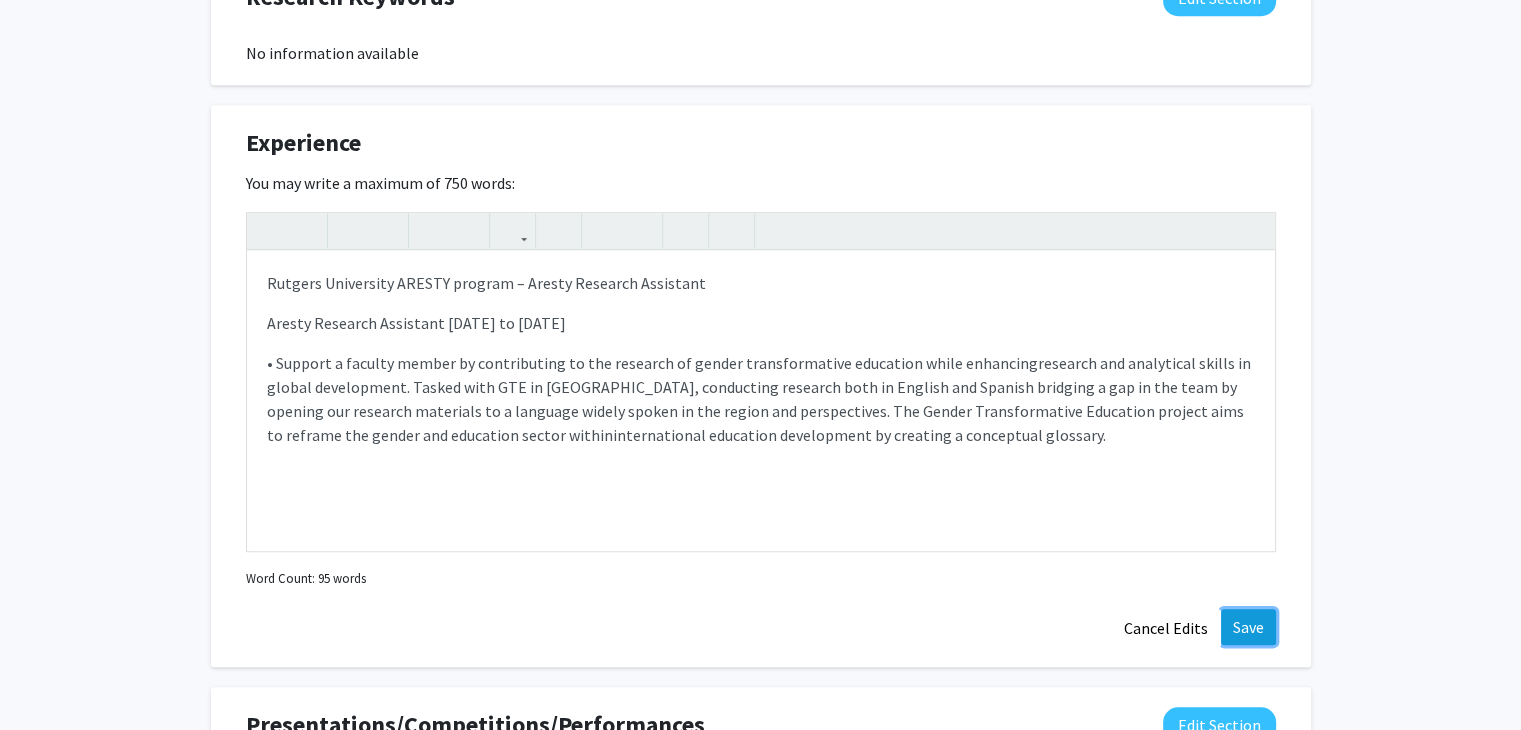 click on "Save" 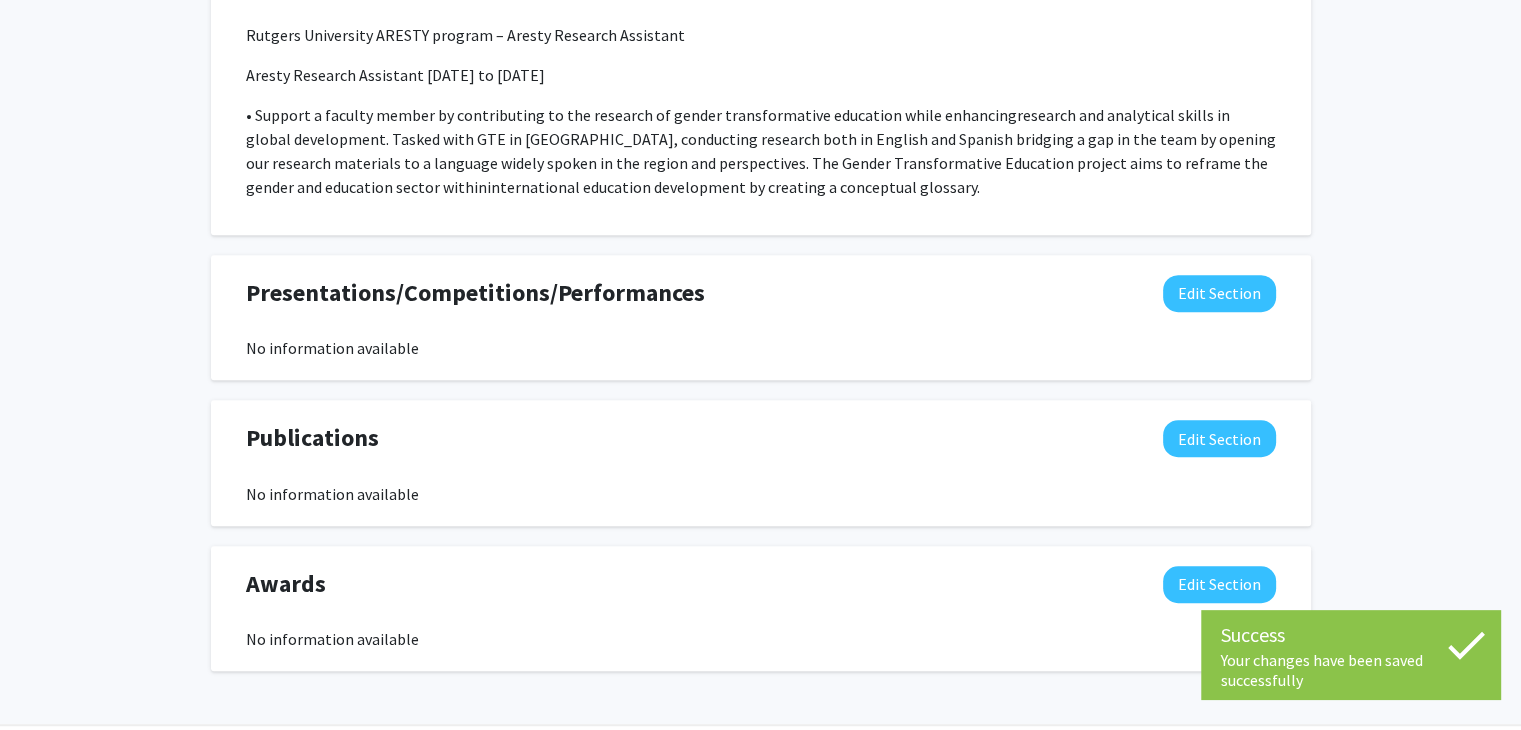 scroll, scrollTop: 1313, scrollLeft: 0, axis: vertical 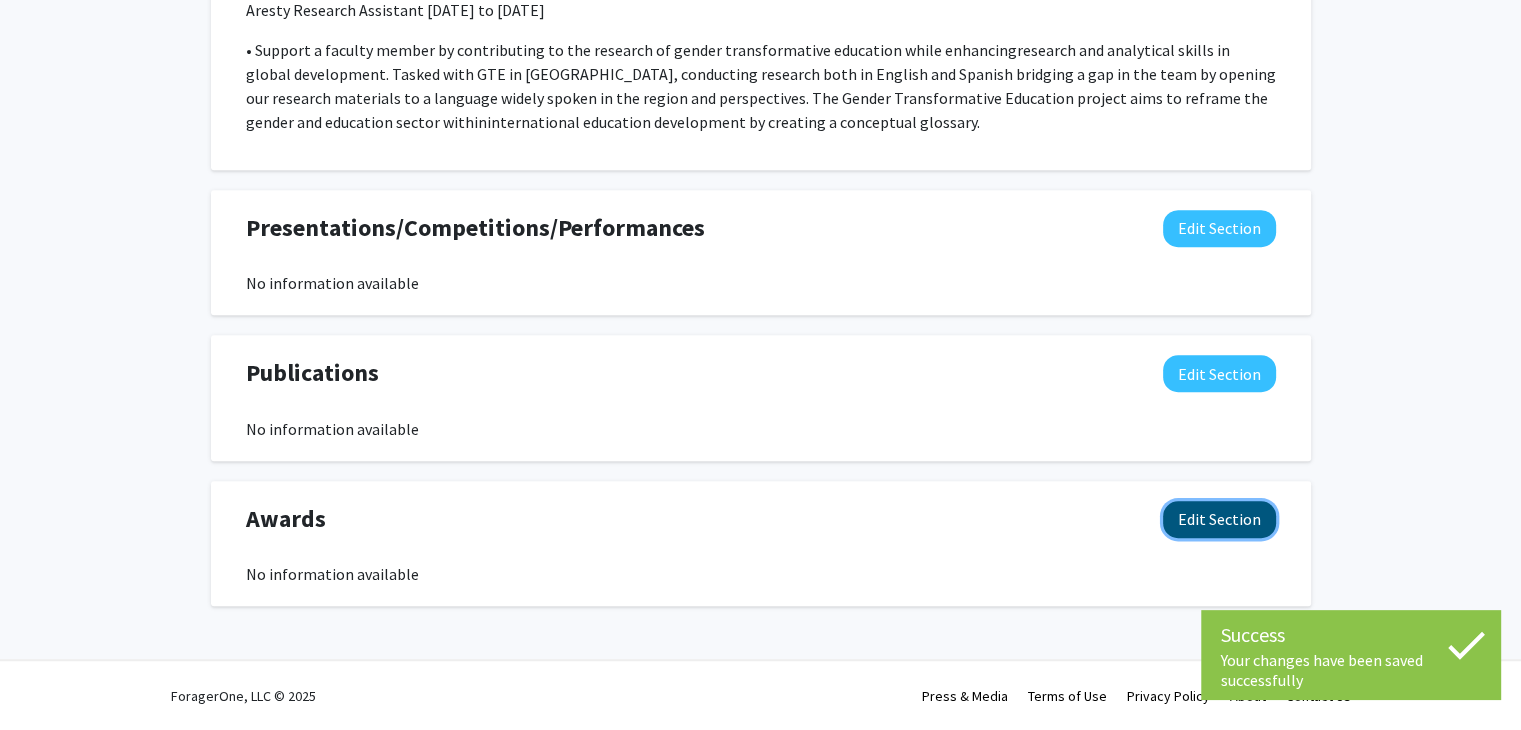 click on "Edit Section" 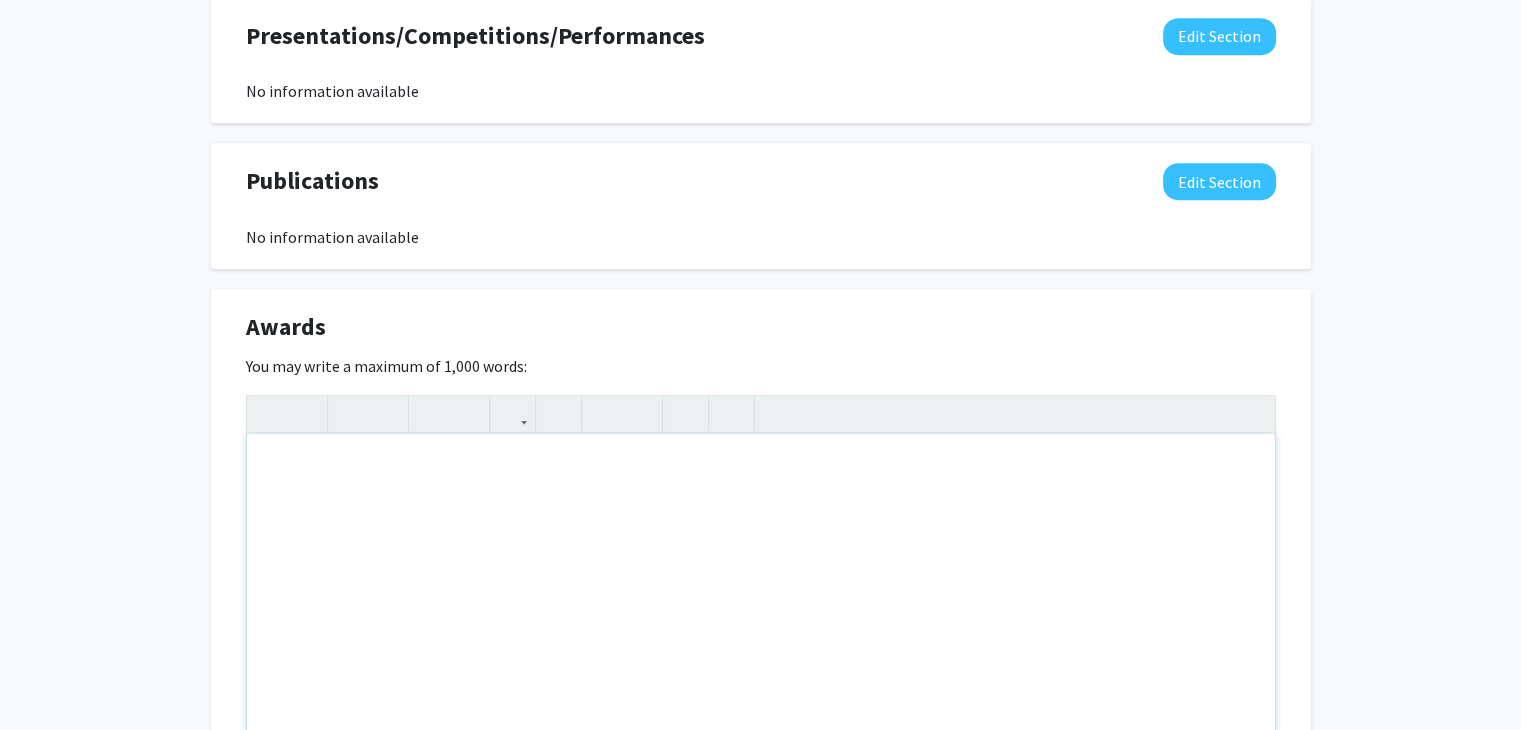 scroll, scrollTop: 1561, scrollLeft: 0, axis: vertical 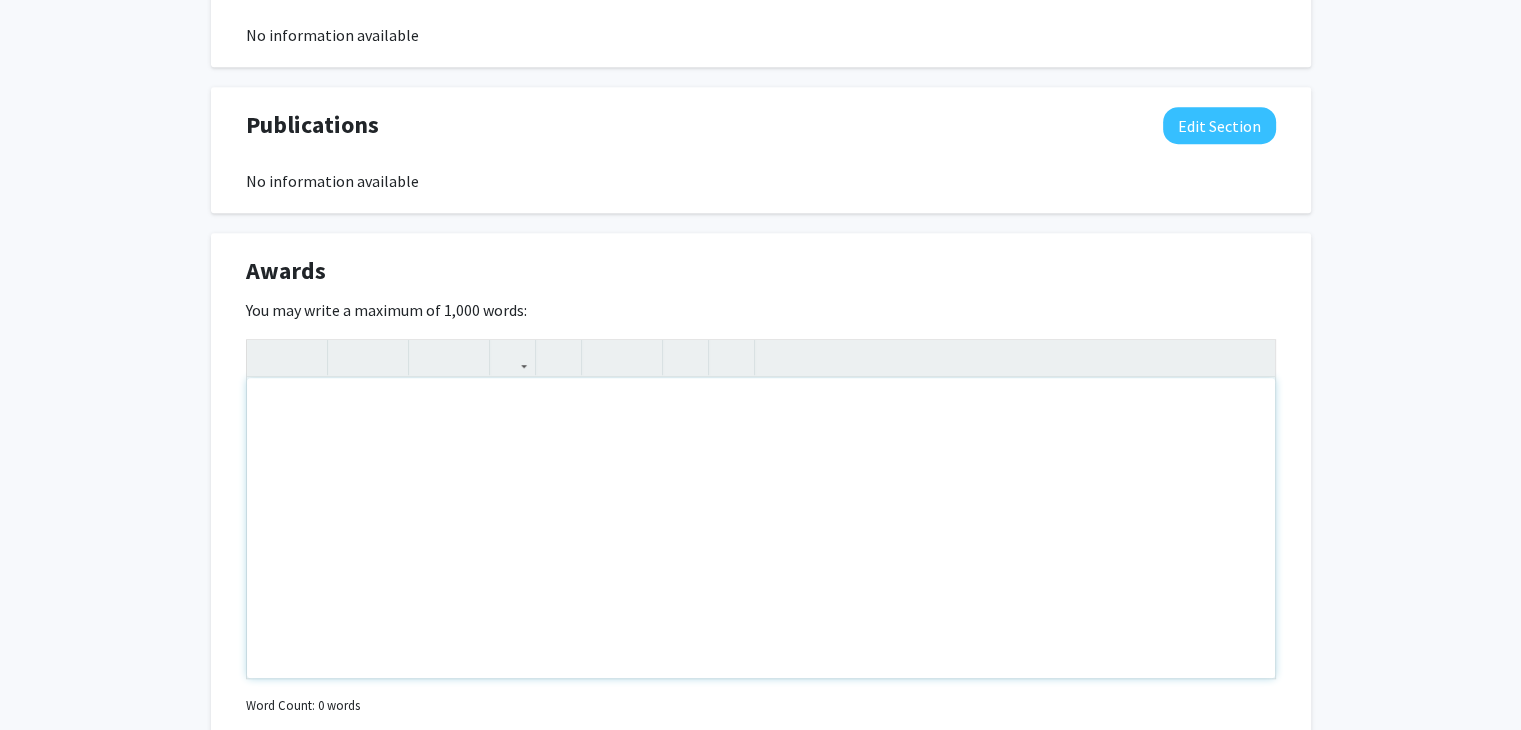 click at bounding box center [761, 528] 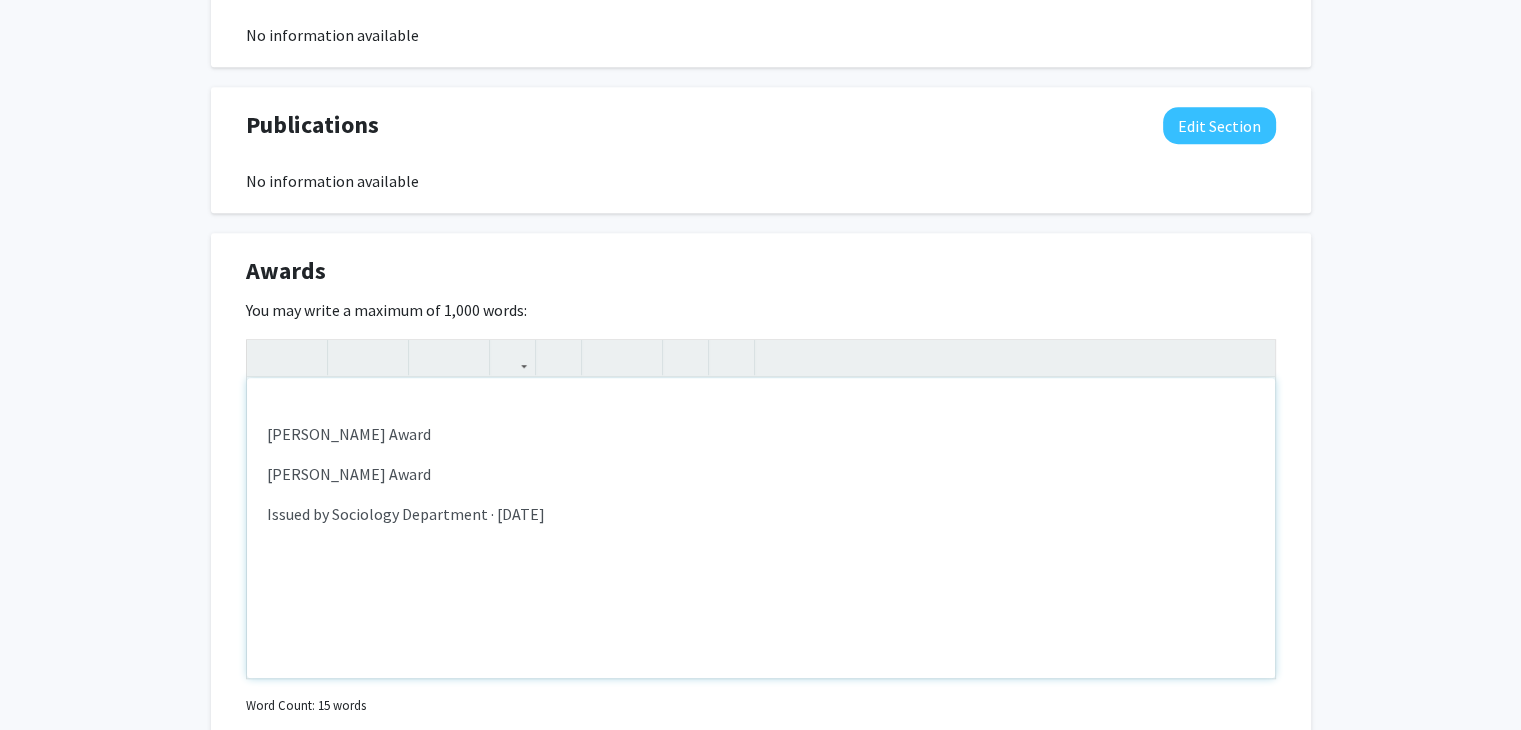 drag, startPoint x: 444, startPoint y: 460, endPoint x: 268, endPoint y: 442, distance: 176.91806 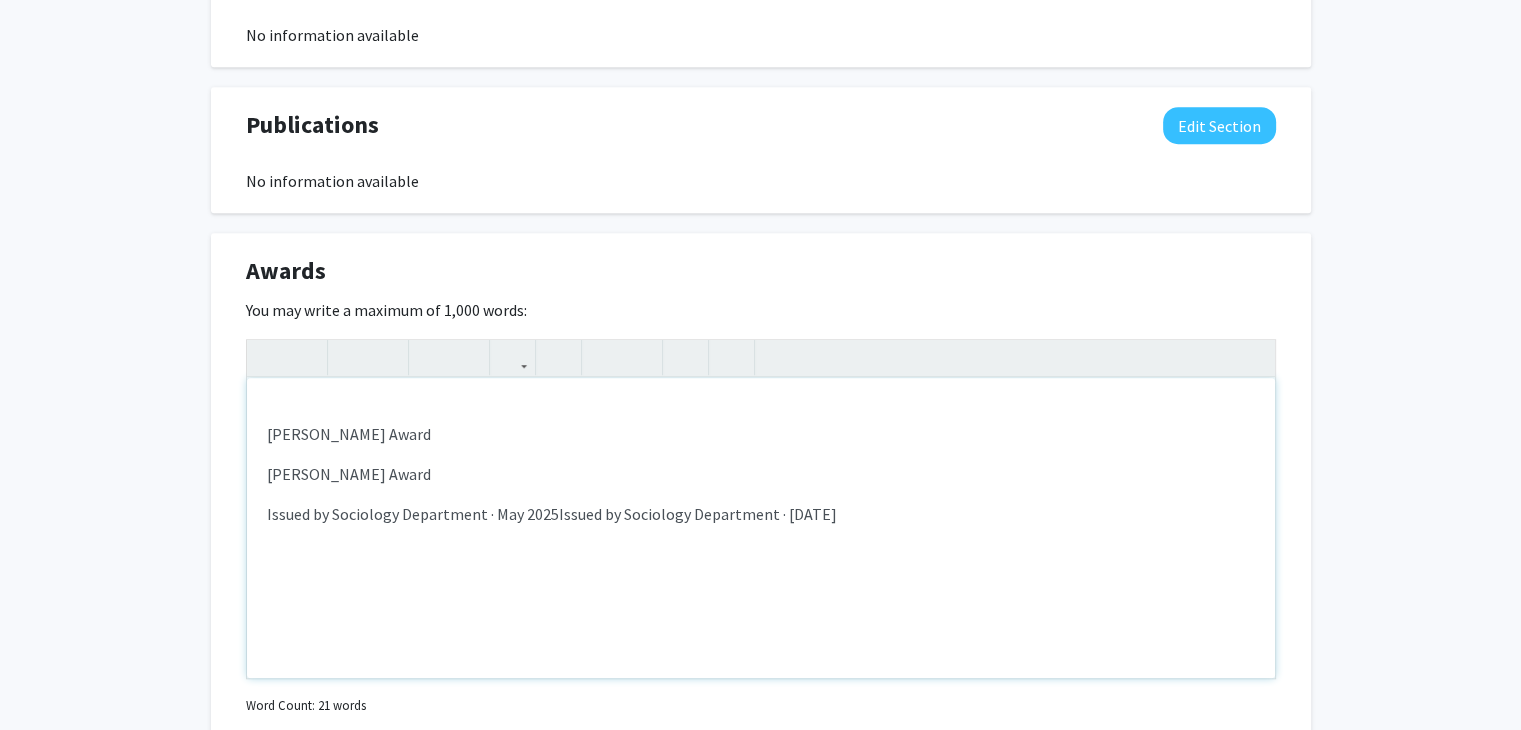 drag, startPoint x: 916, startPoint y: 509, endPoint x: 218, endPoint y: 408, distance: 705.2695 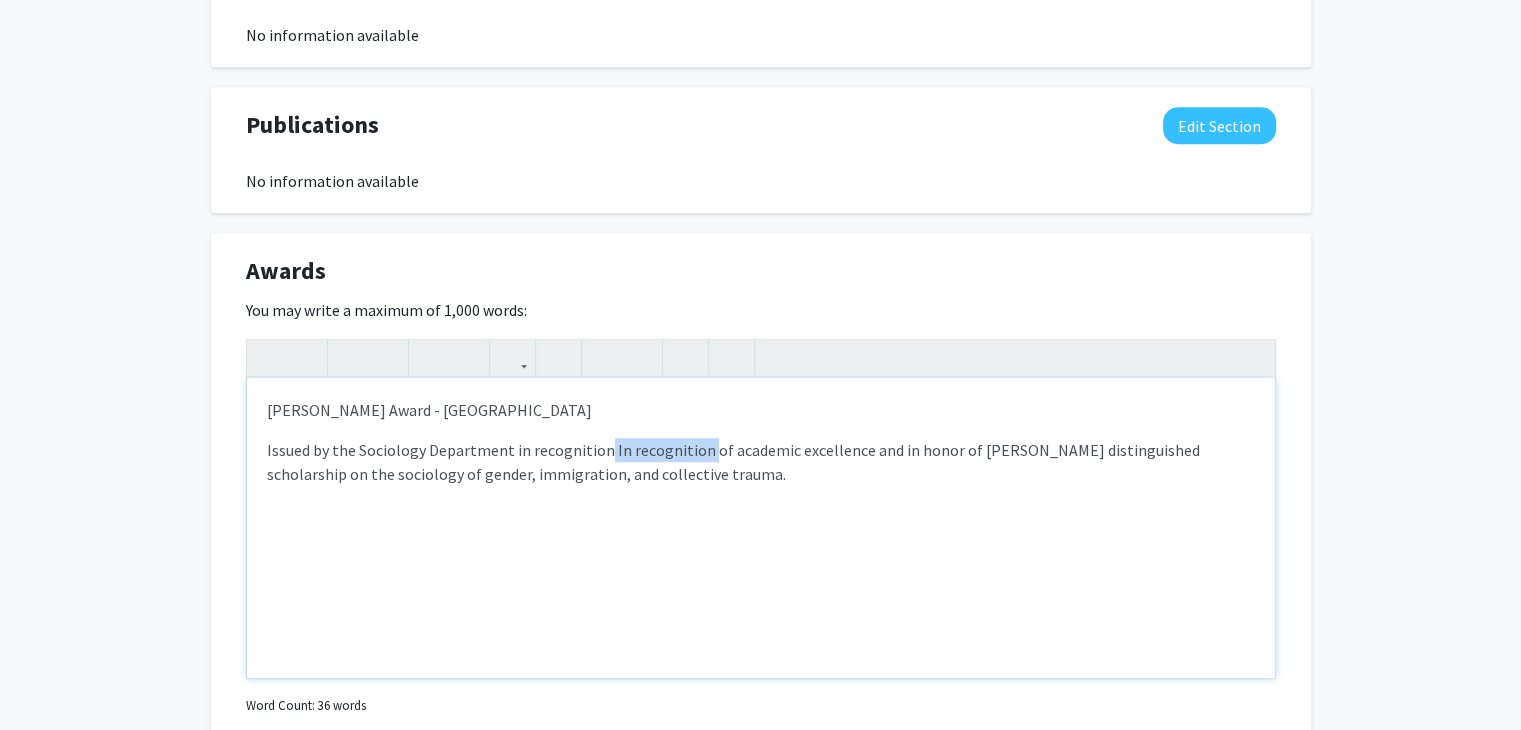 drag, startPoint x: 704, startPoint y: 452, endPoint x: 602, endPoint y: 450, distance: 102.01961 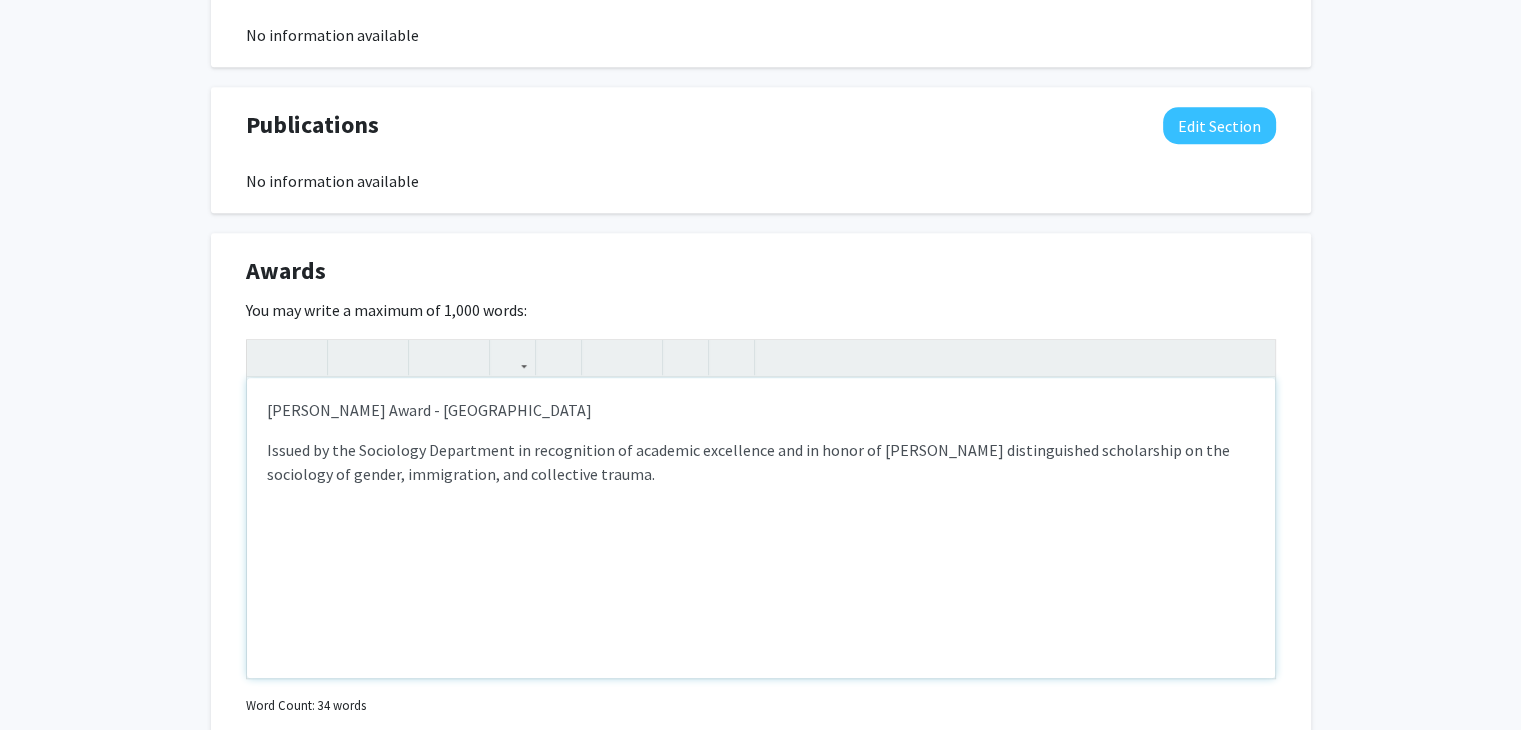 click on "Issued by the Sociology Department in recognition of academic excellence and in honor of [PERSON_NAME] distinguished scholarship on the sociology of gender, immigration, and collective trauma." at bounding box center [761, 462] 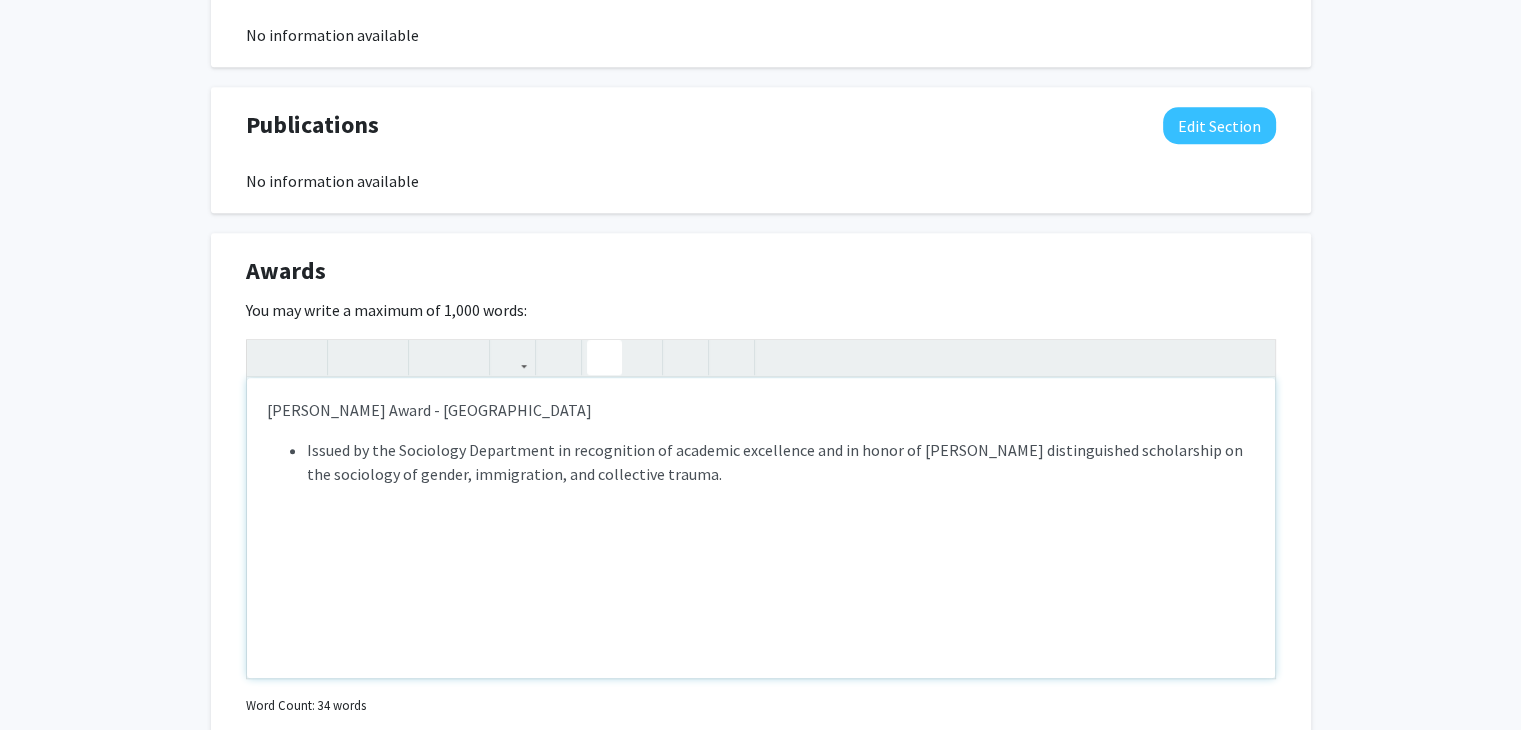 click 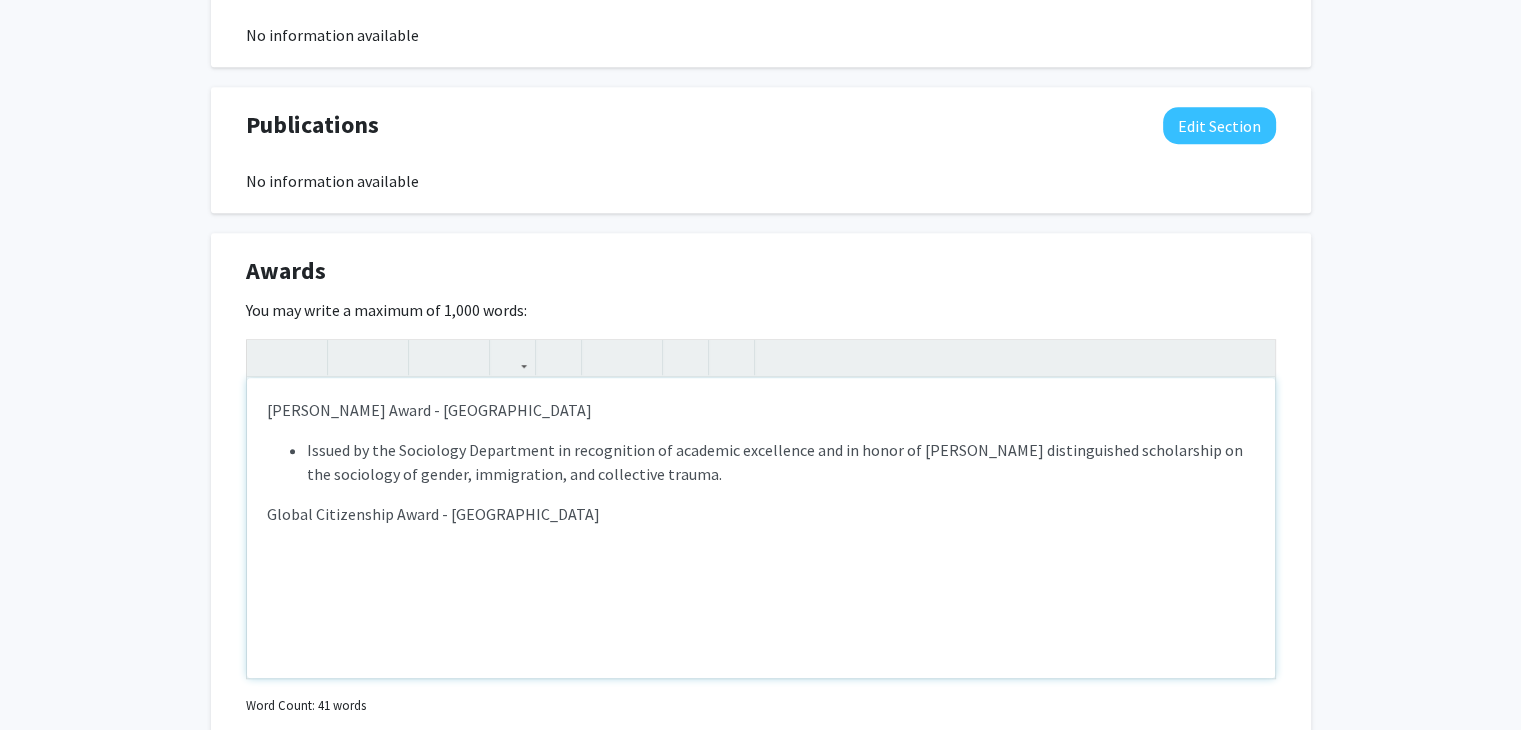 type on "<p>[PERSON_NAME] Award - [GEOGRAPHIC_DATA]</p><p><ul><li>Issued by the Sociology Department in recognition of academic excellence and in honor of [PERSON_NAME] distinguished scholarship on the sociology of gender, immigration, and collective trauma.</li></ul><p>Global Citizenship Award - [GEOGRAPHIC_DATA];</p></p>" 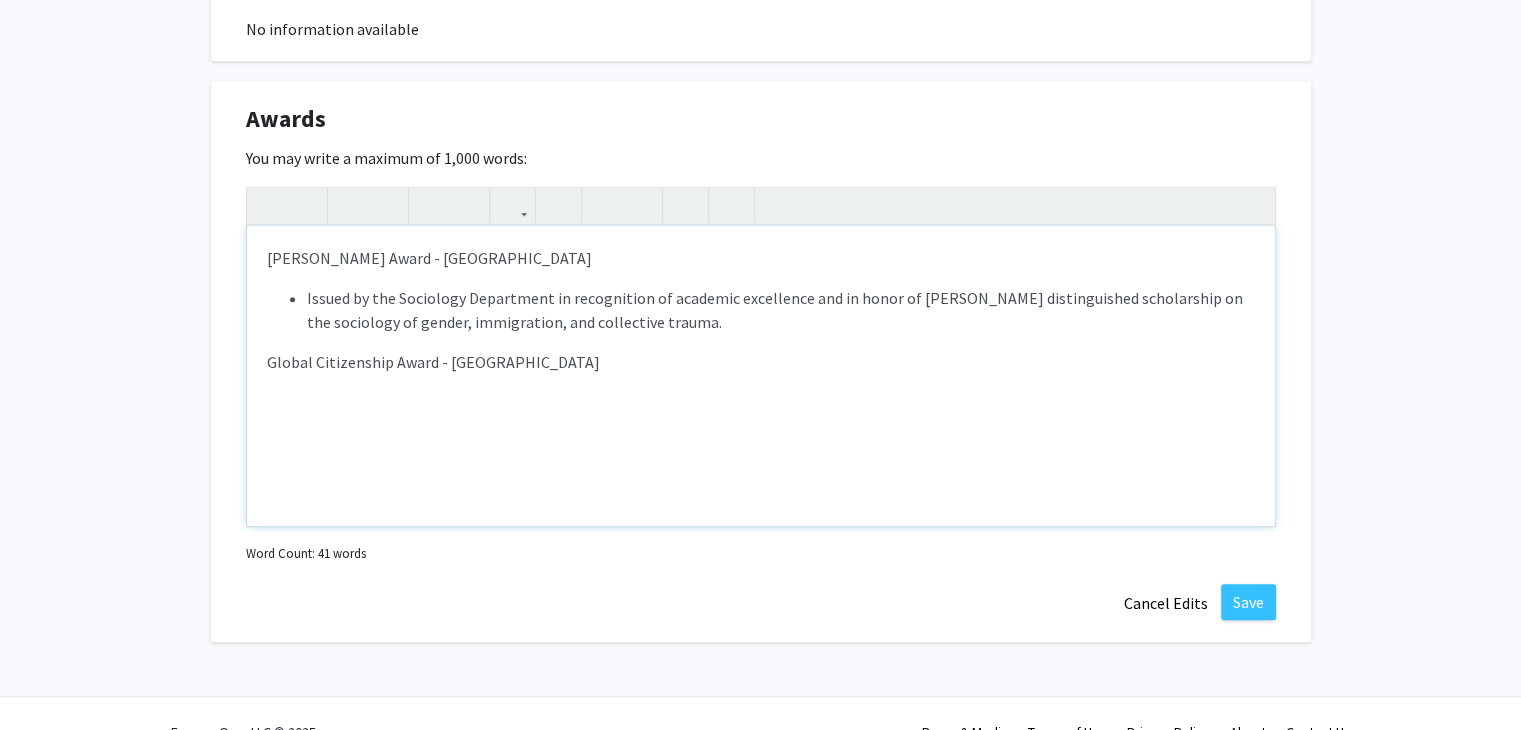 scroll, scrollTop: 1724, scrollLeft: 0, axis: vertical 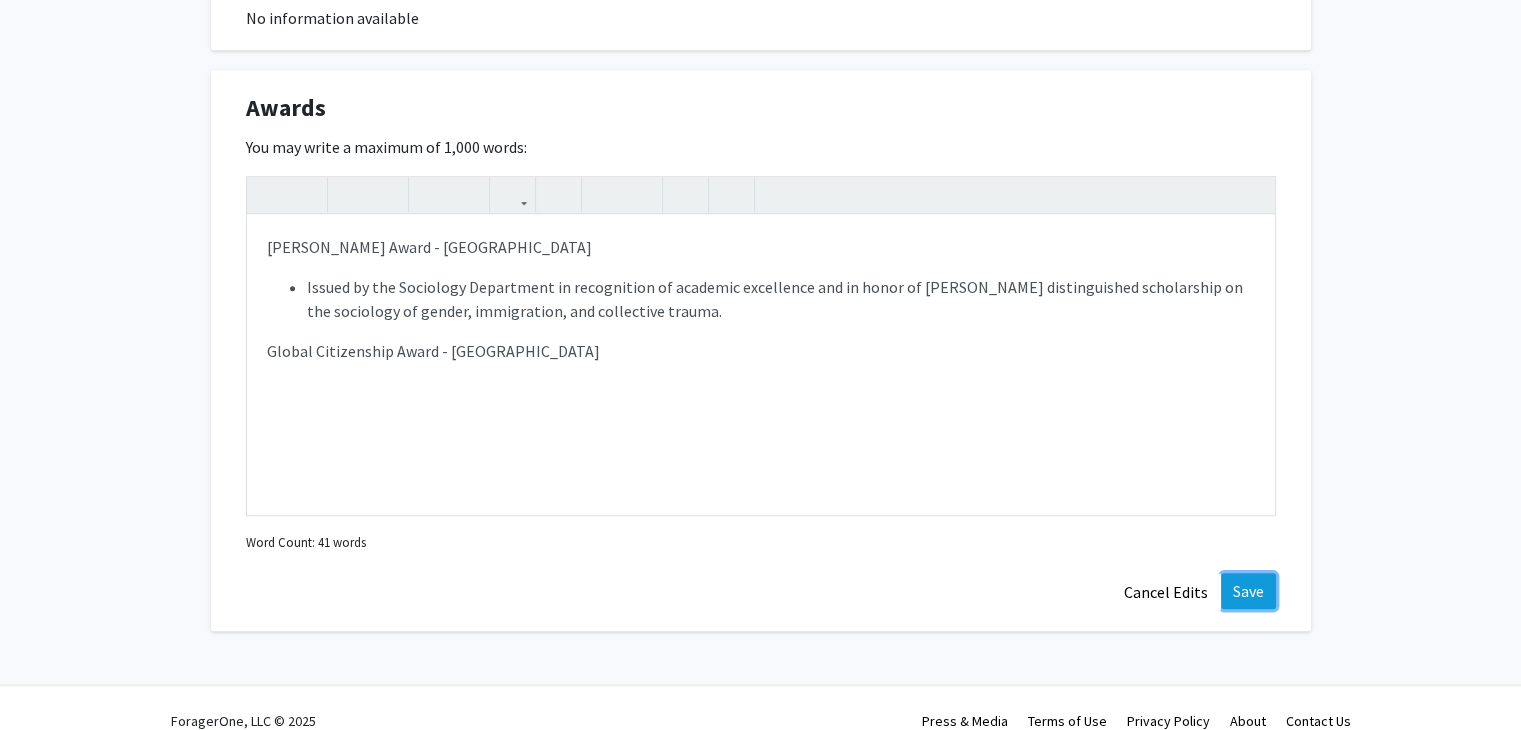 click on "Save" 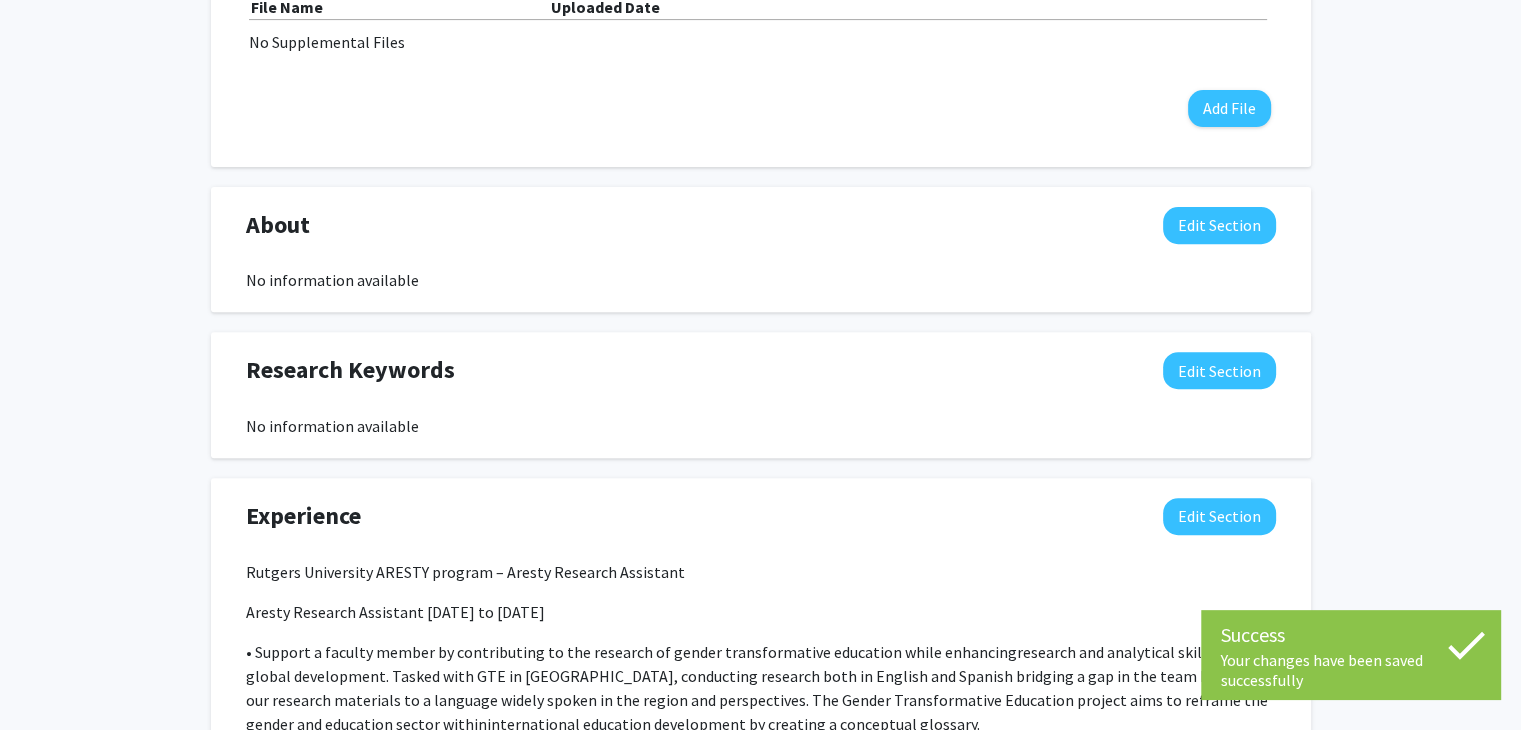 scroll, scrollTop: 697, scrollLeft: 0, axis: vertical 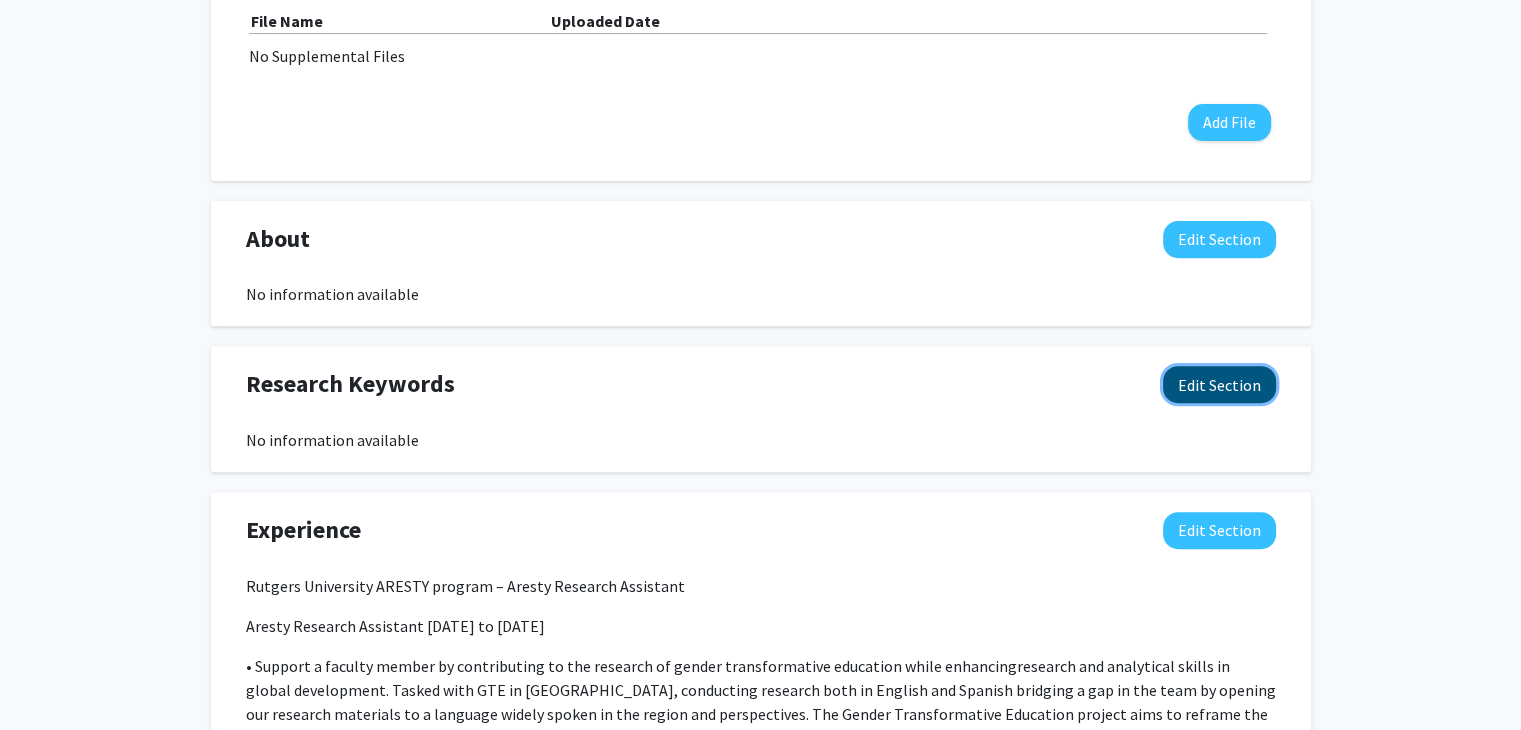 click on "Edit Section" 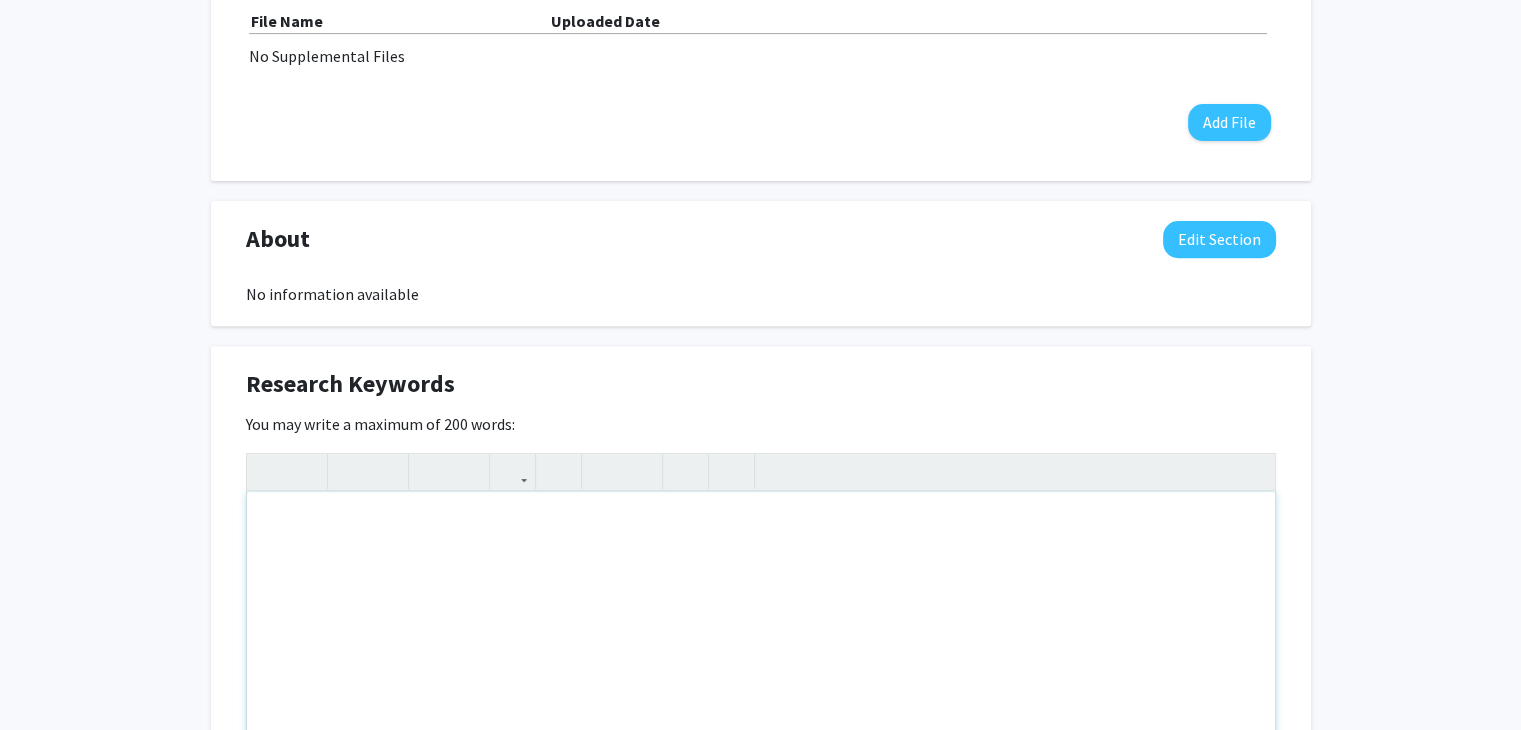 click at bounding box center [761, 642] 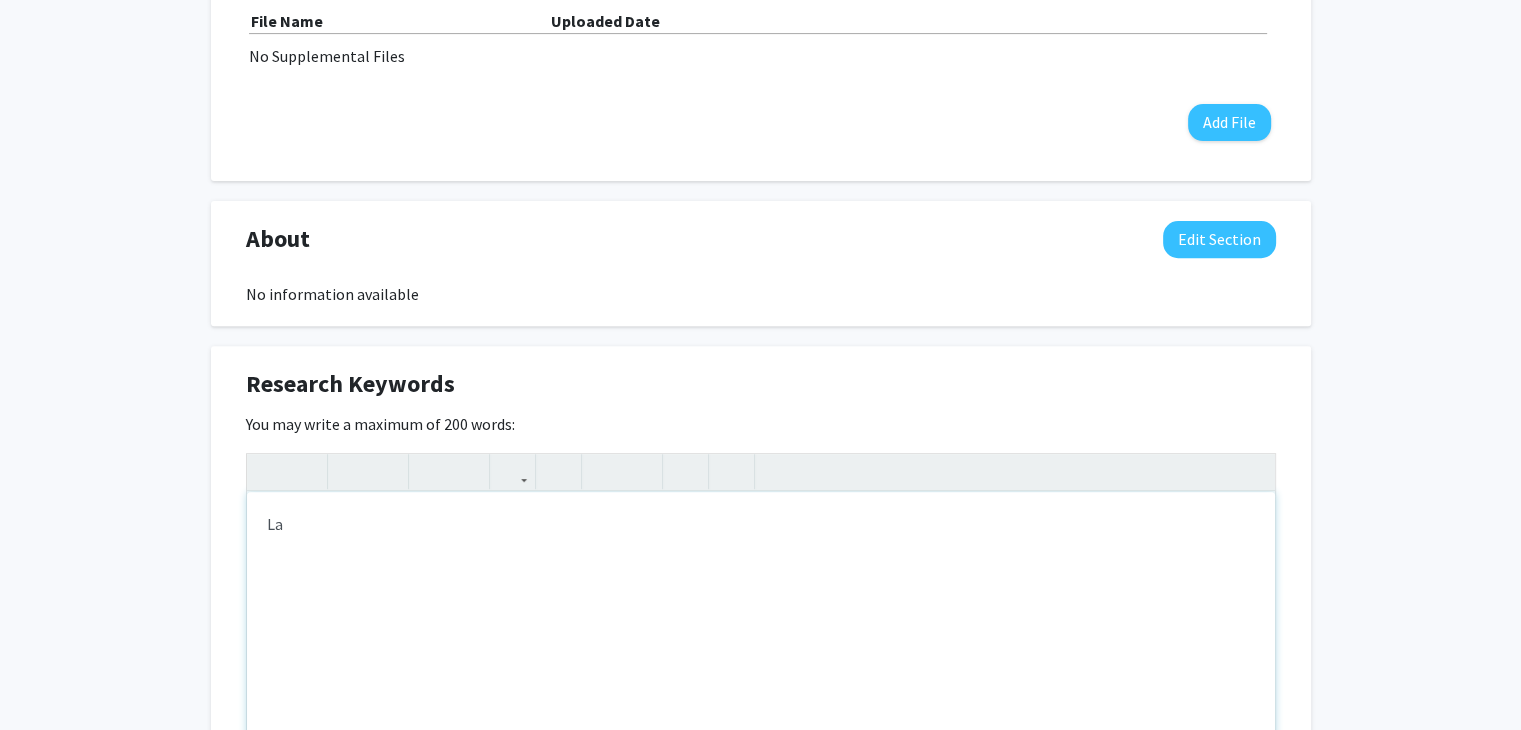 type on "L" 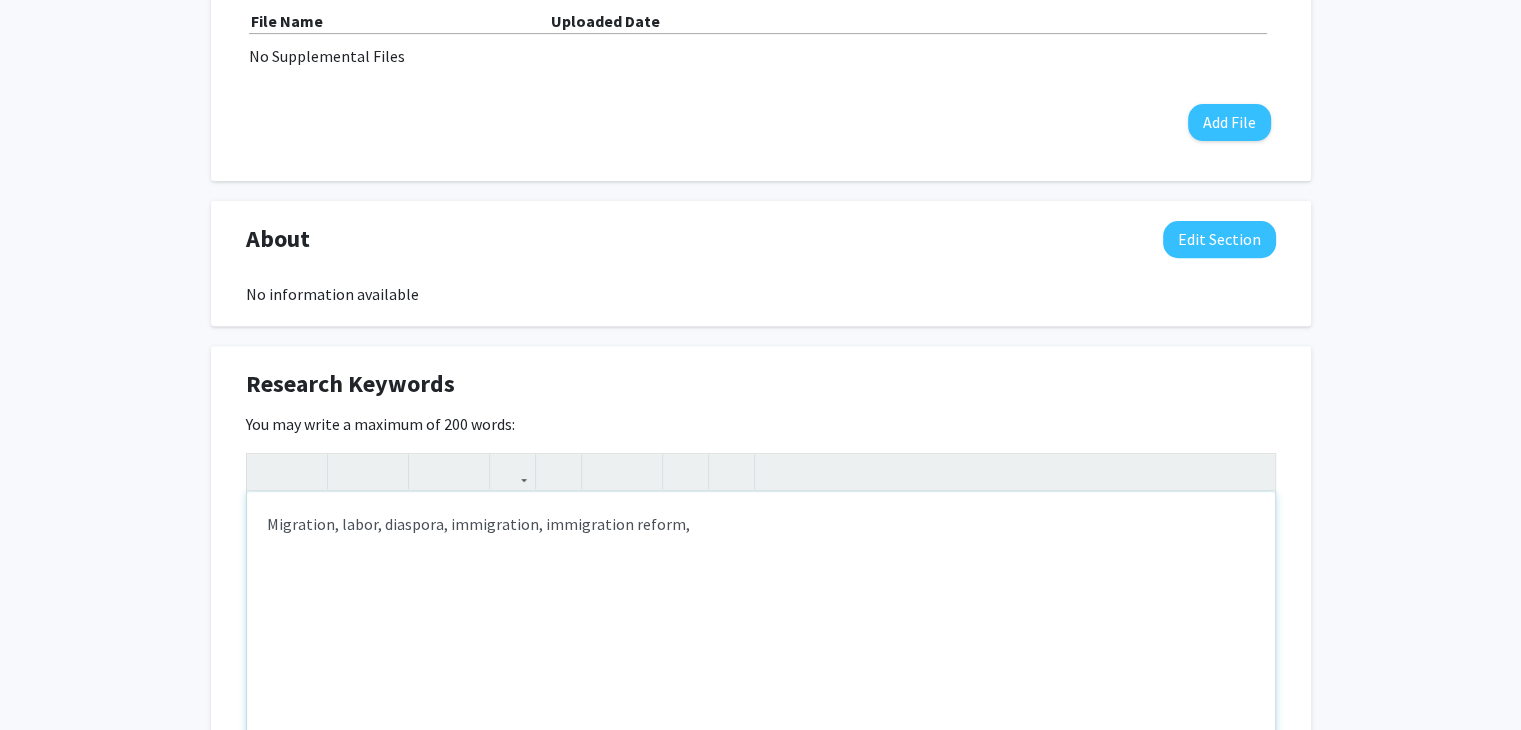 type on "Migration, labor, diaspora, immigration, immigration reform" 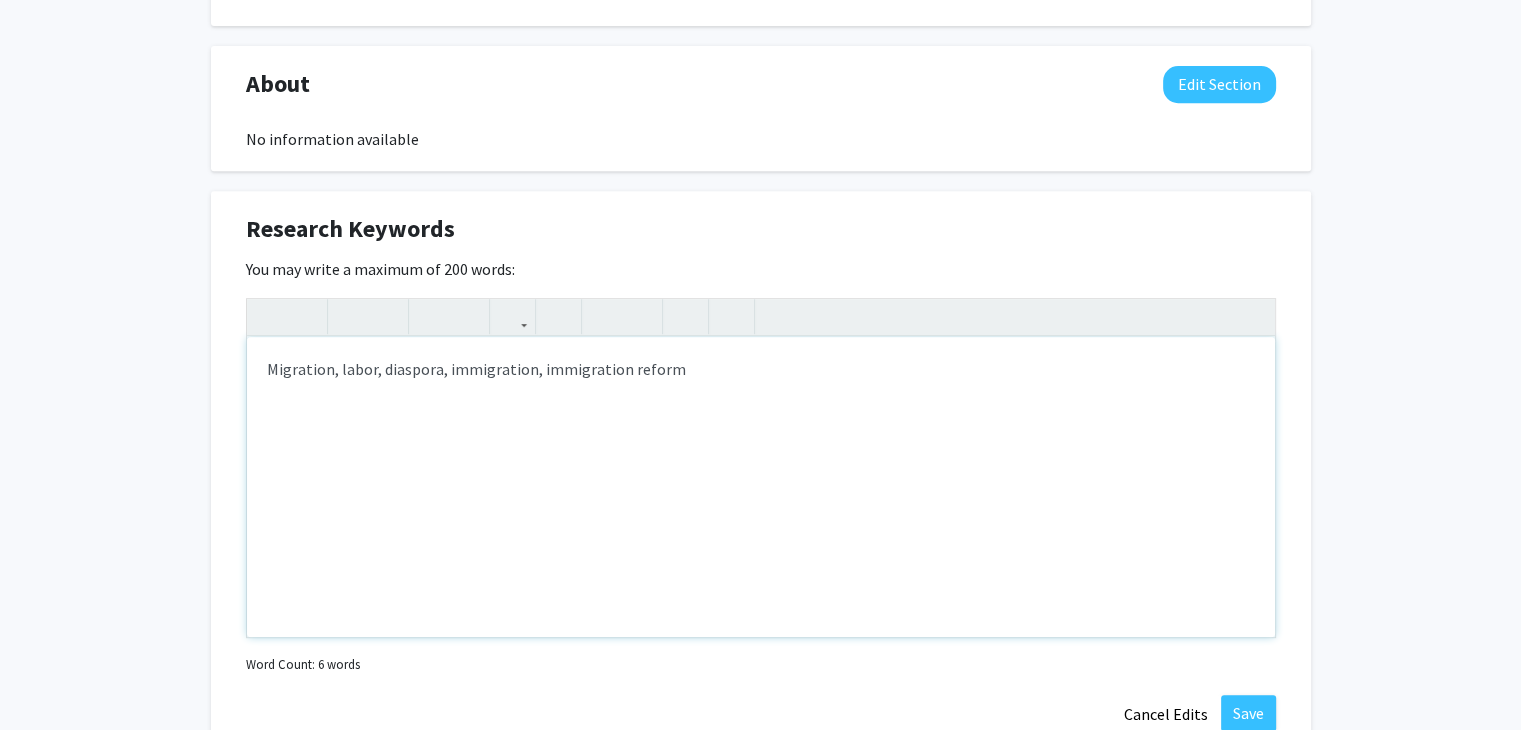 scroll, scrollTop: 853, scrollLeft: 0, axis: vertical 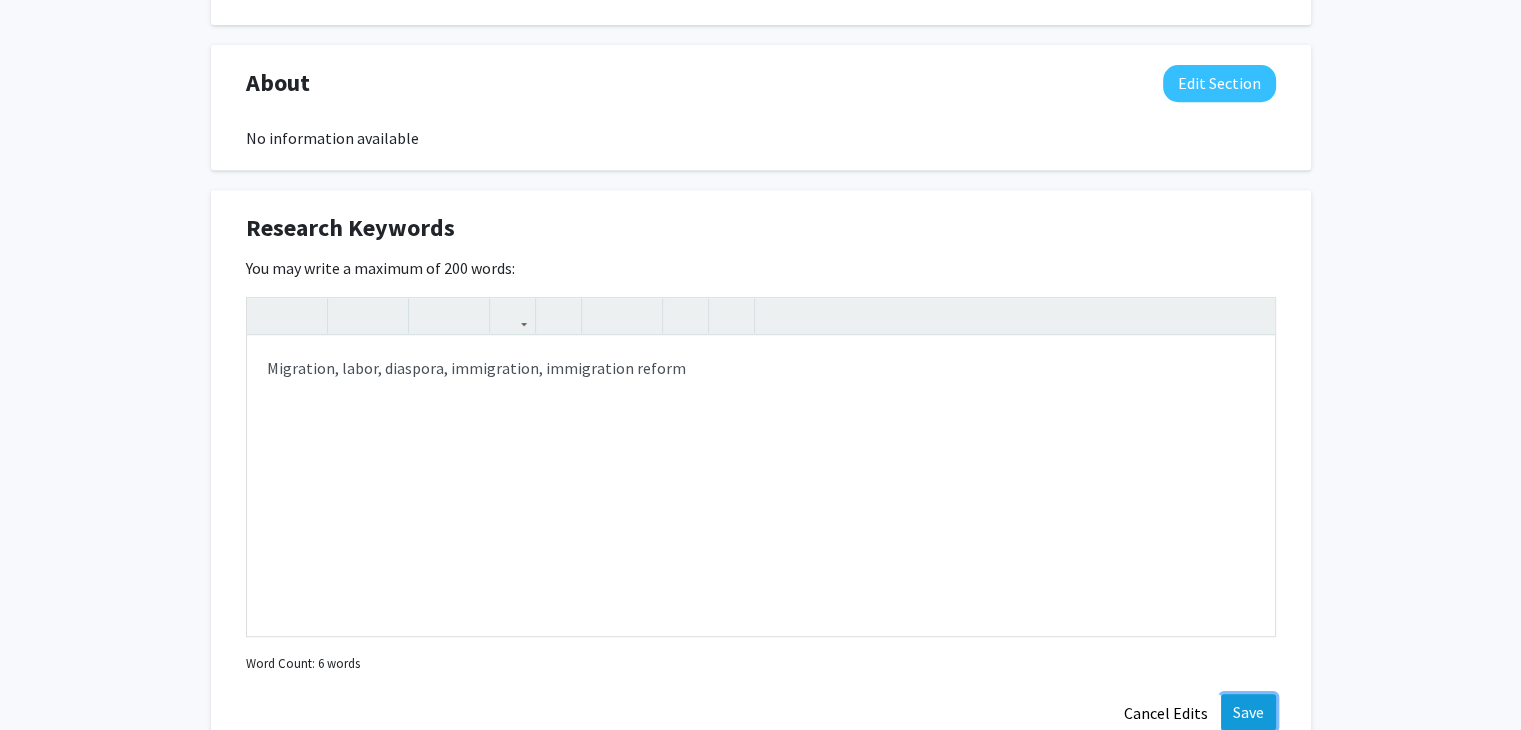 click on "Save" 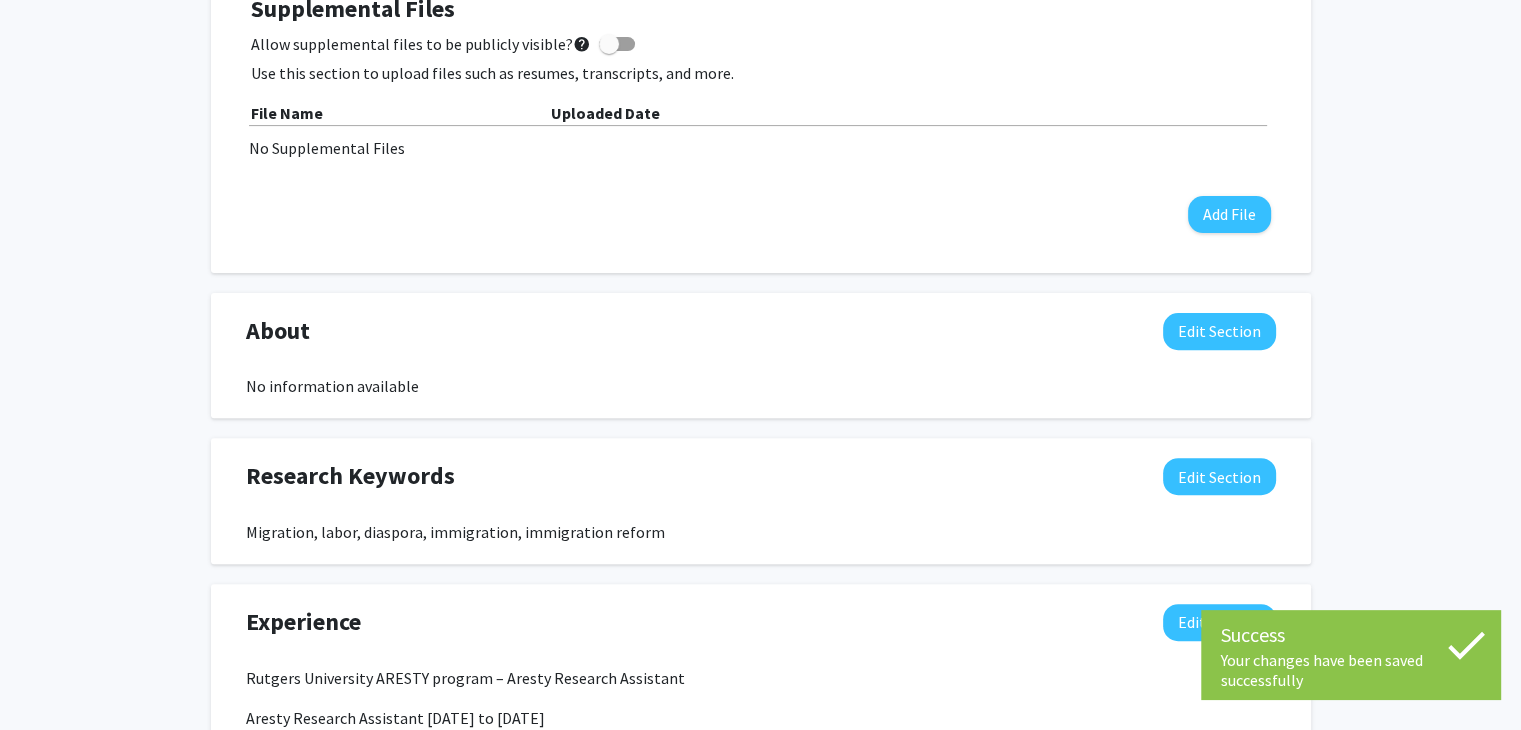 scroll, scrollTop: 576, scrollLeft: 0, axis: vertical 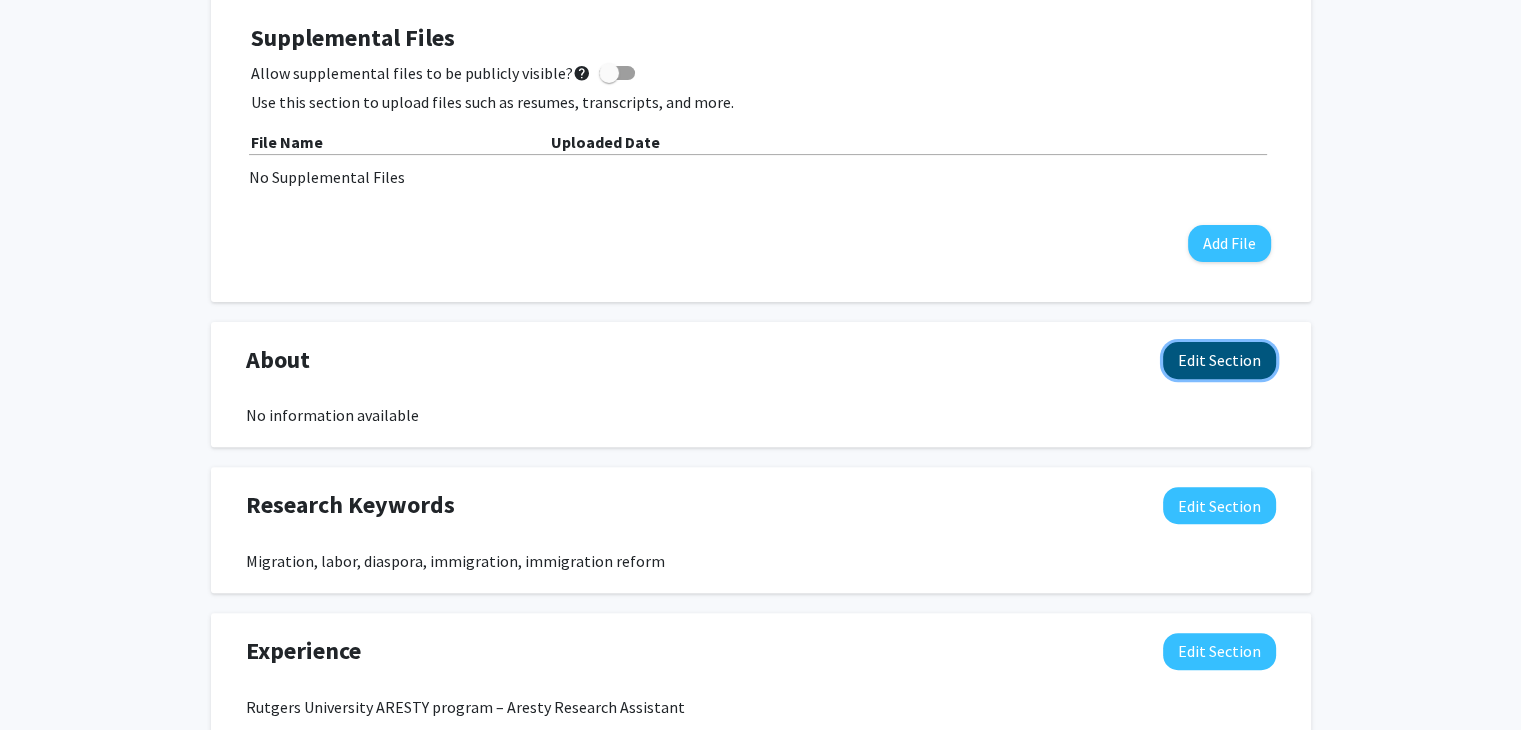 click on "Edit Section" 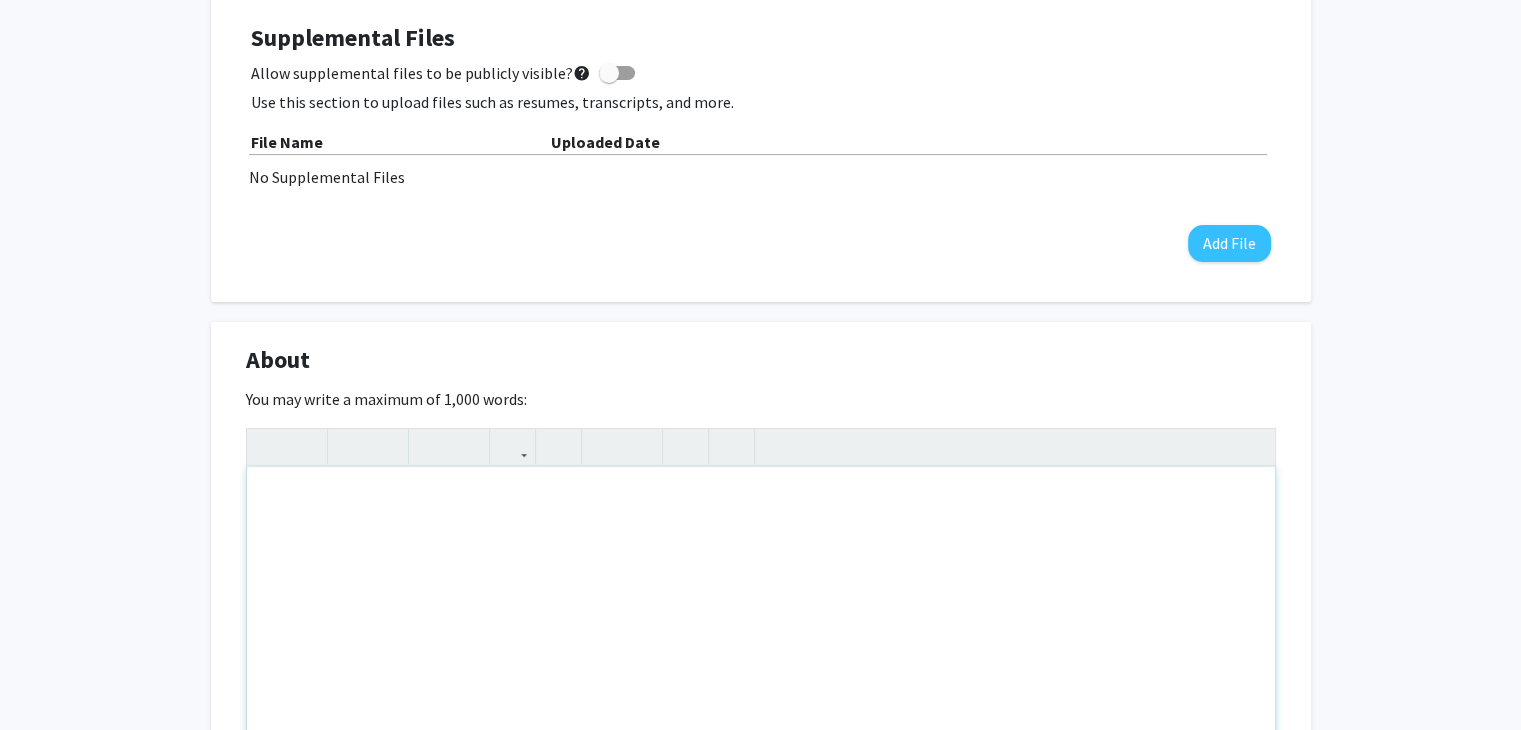 click at bounding box center (761, 617) 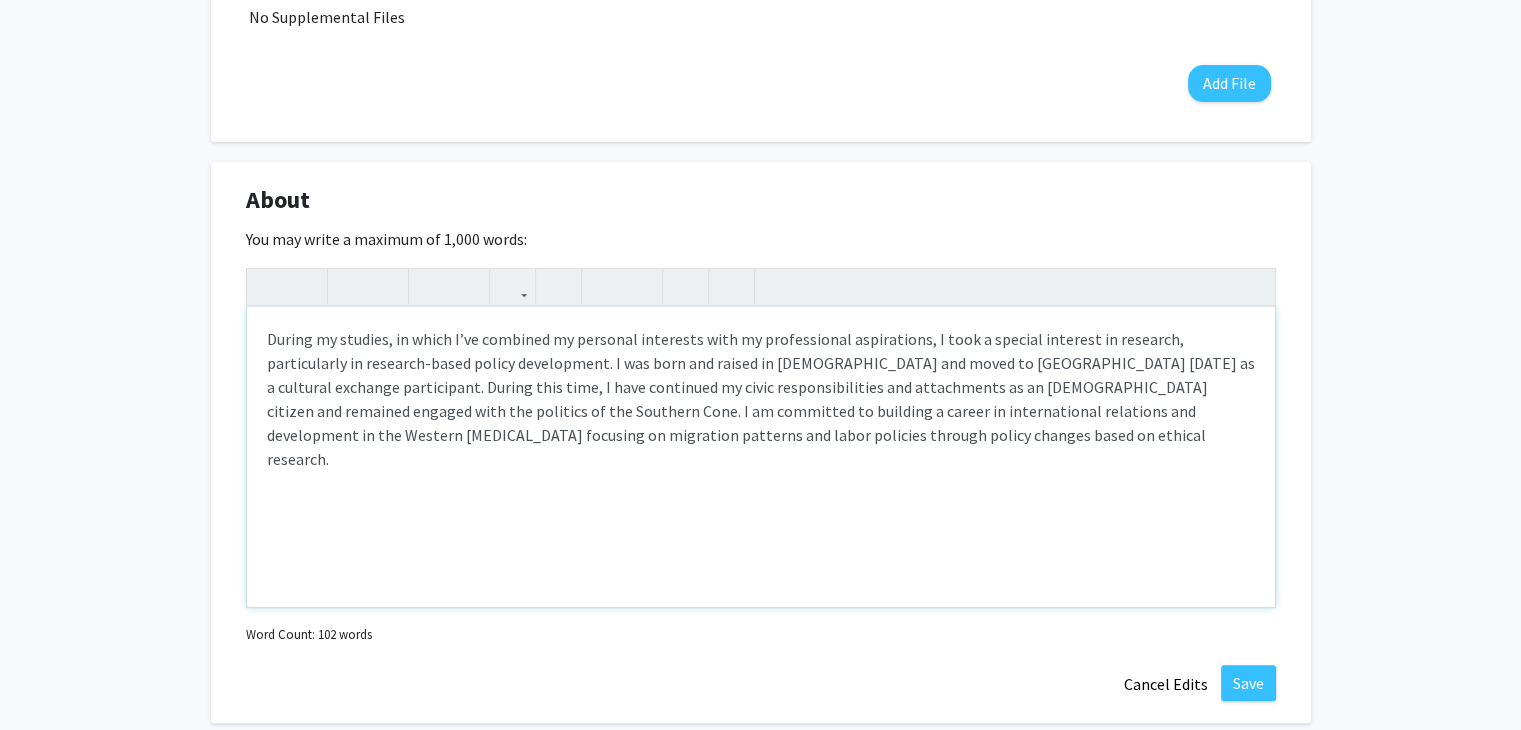 scroll, scrollTop: 738, scrollLeft: 0, axis: vertical 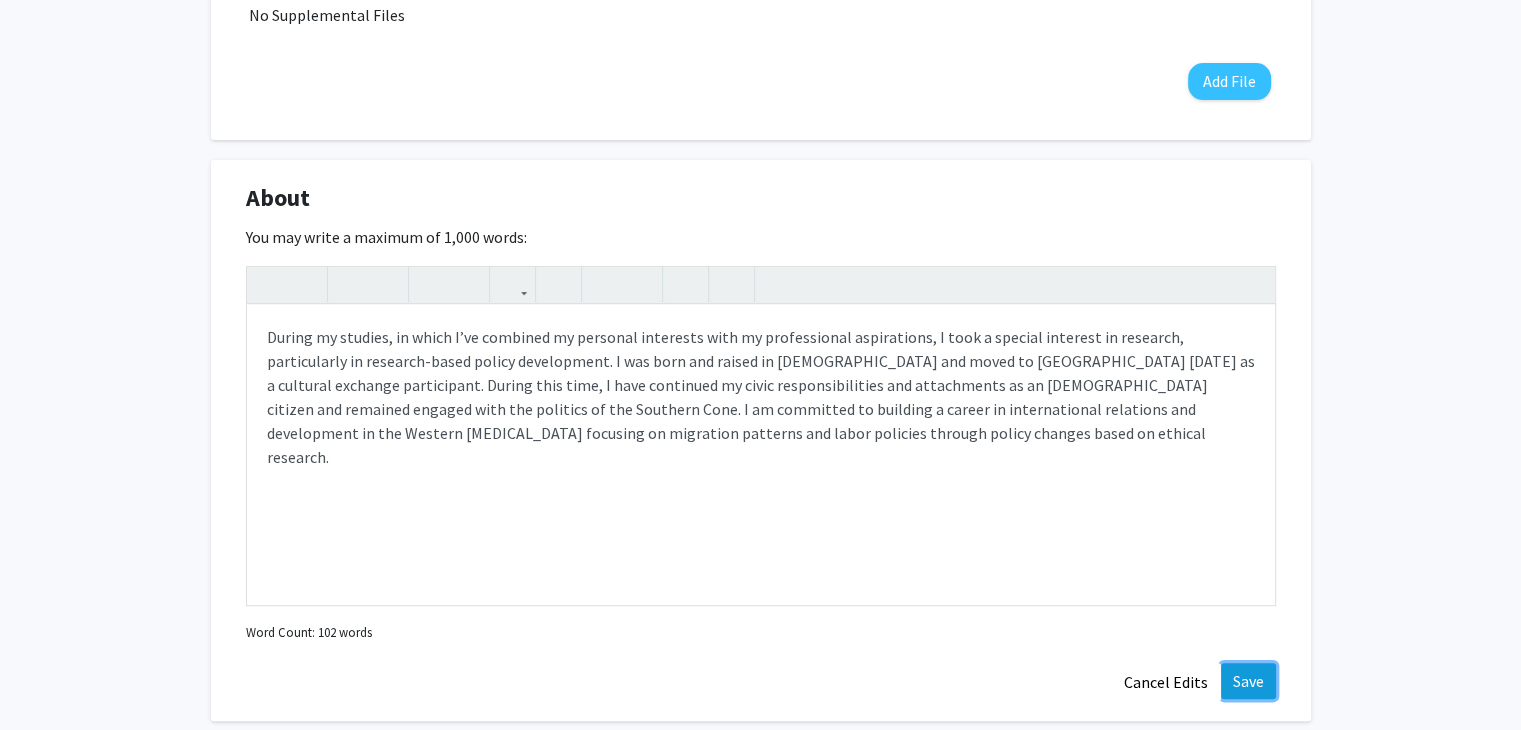 click on "Save" 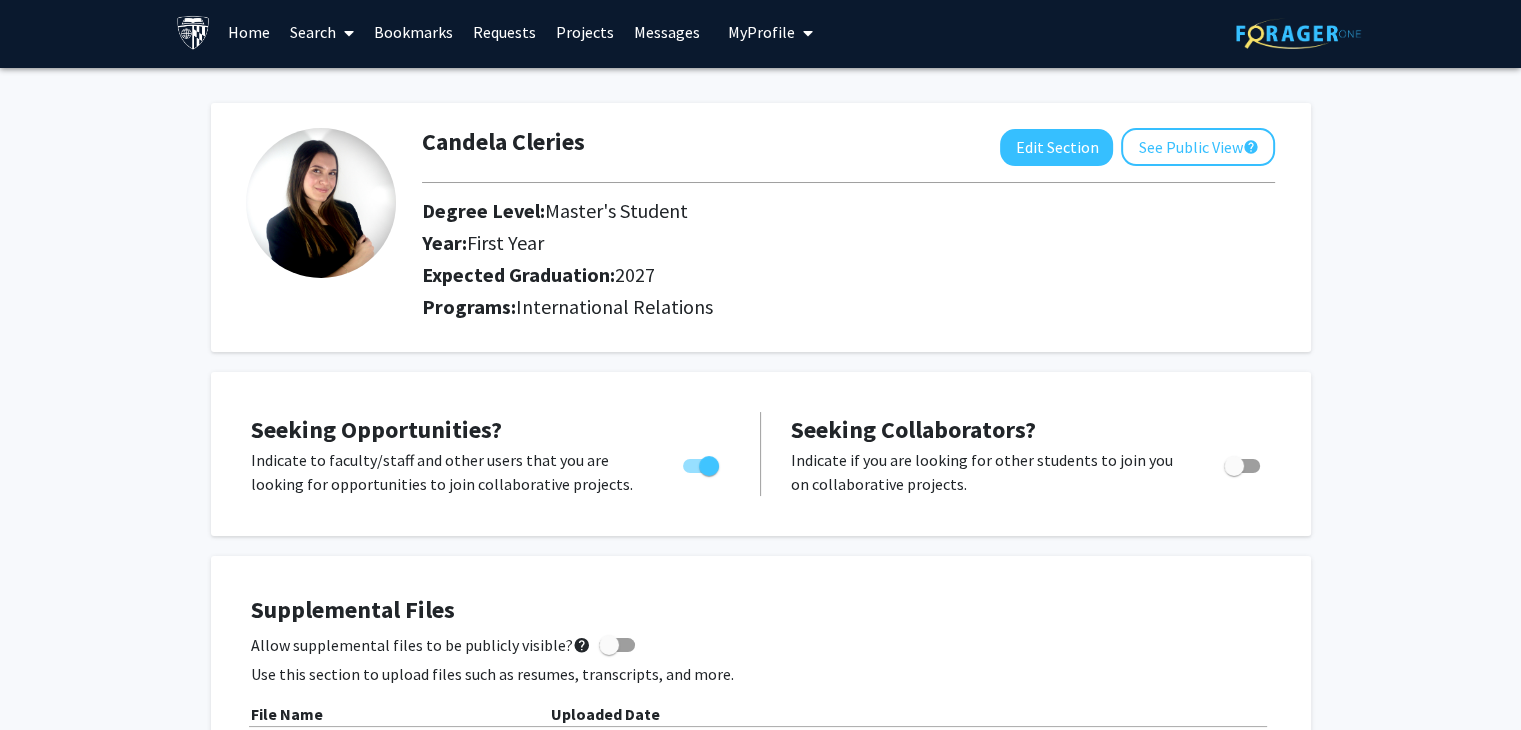scroll, scrollTop: 0, scrollLeft: 0, axis: both 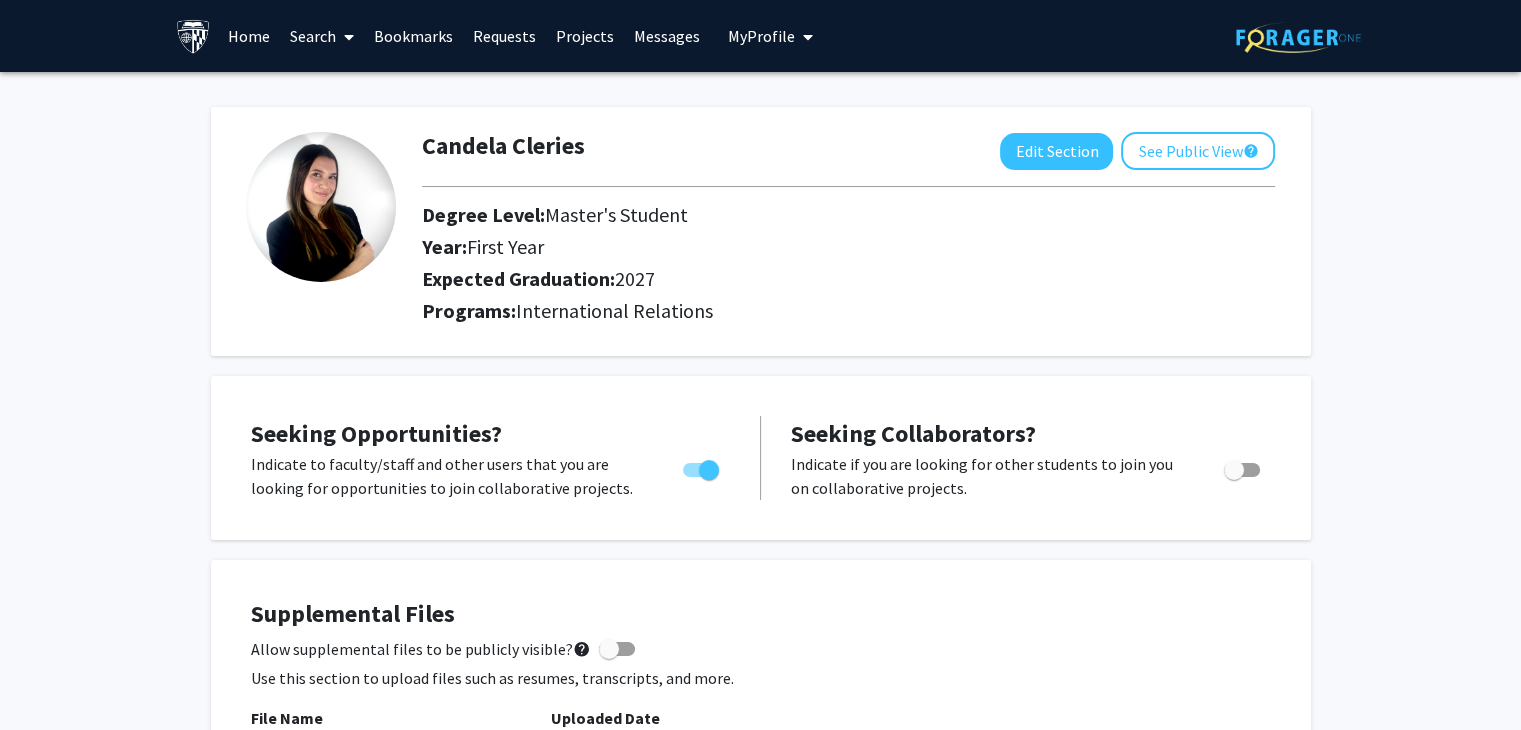 click on "Projects" at bounding box center (585, 36) 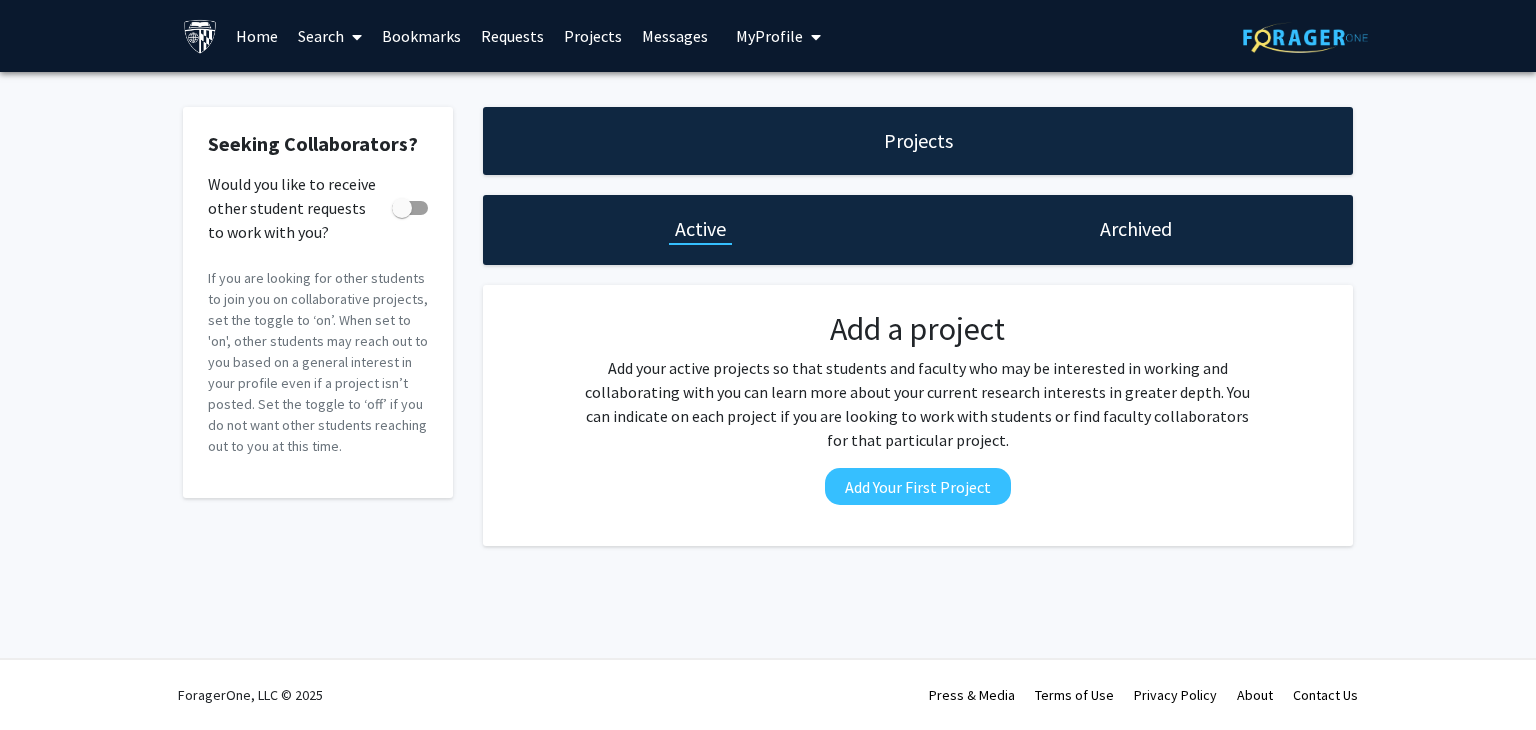 click on "My   Profile" at bounding box center (769, 36) 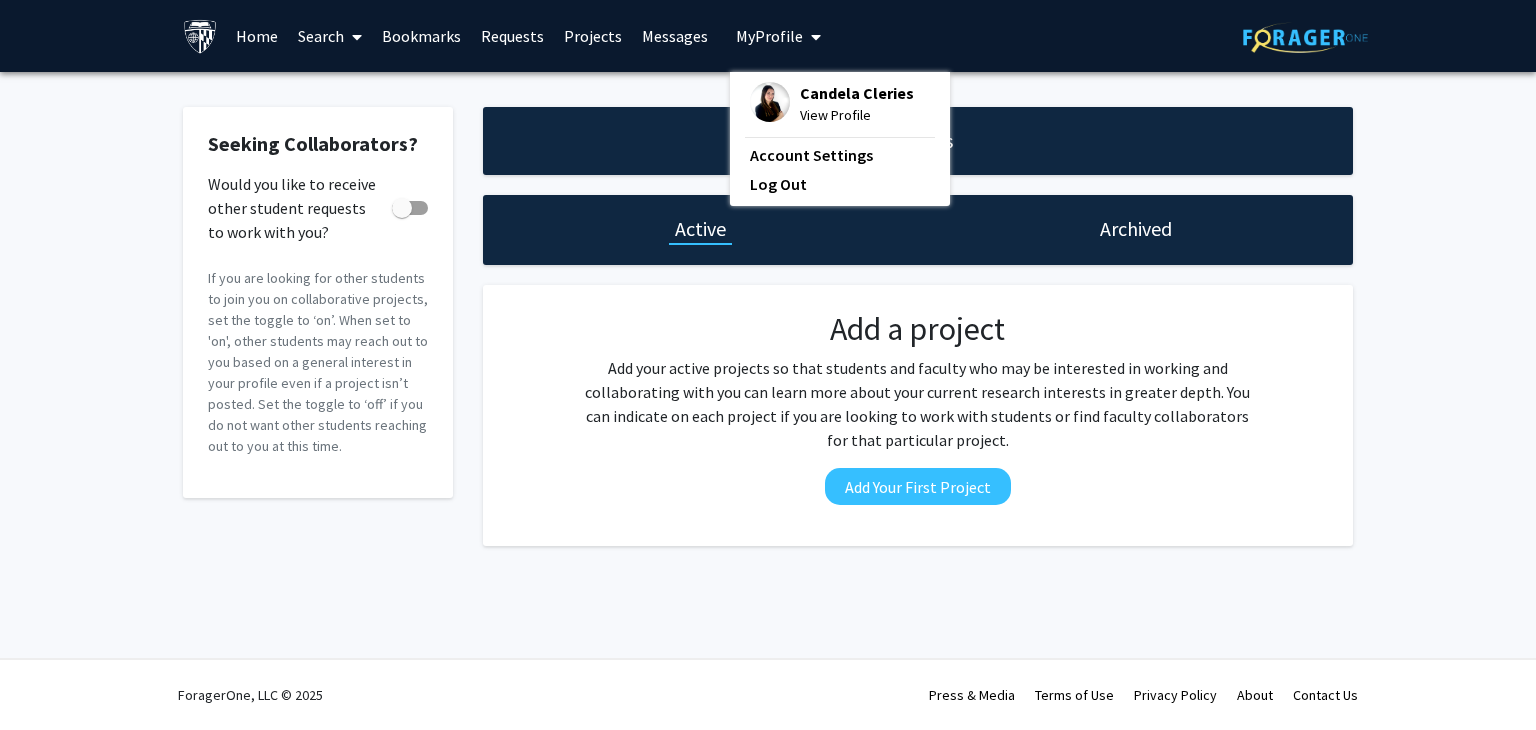 click on "Home" at bounding box center (257, 36) 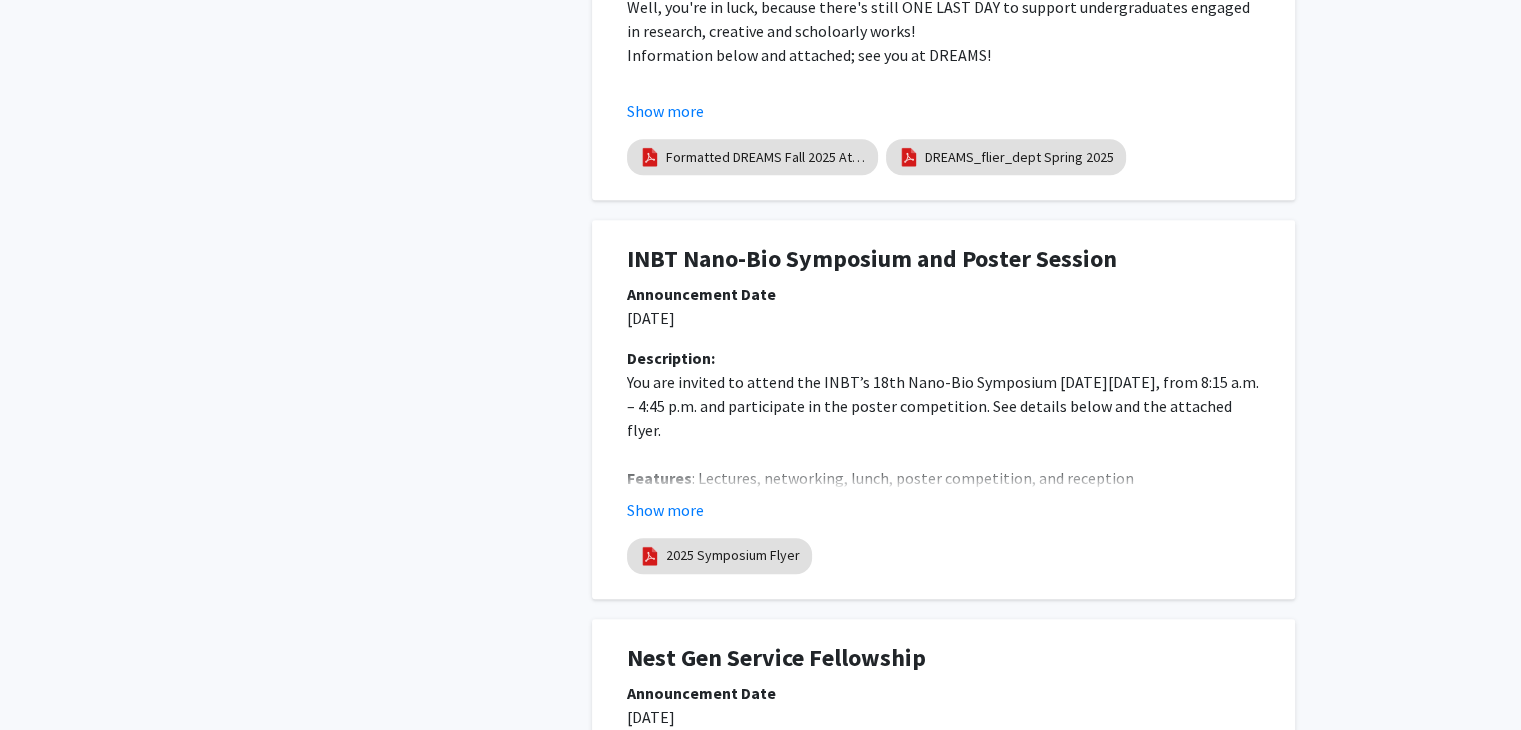 scroll, scrollTop: 1503, scrollLeft: 0, axis: vertical 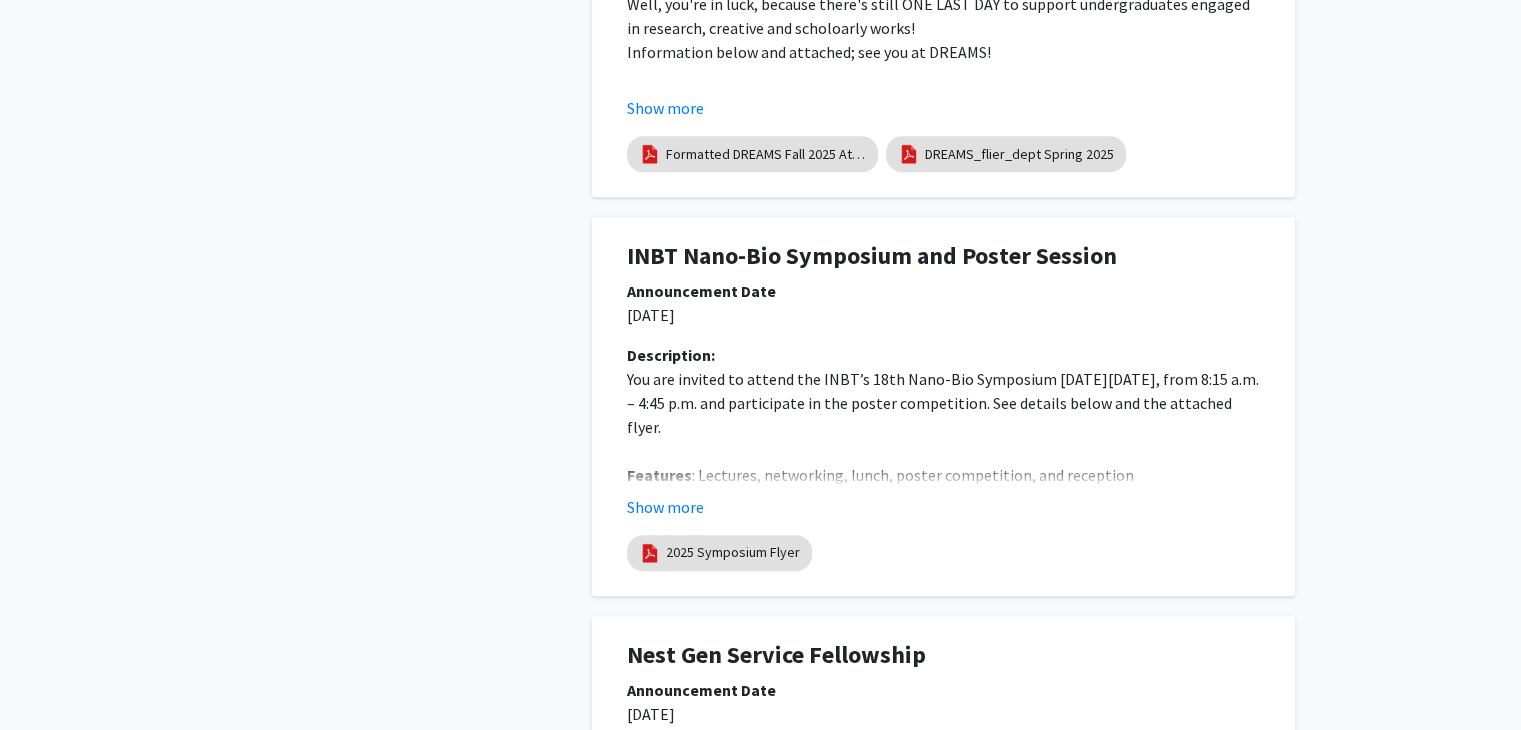click on "Welcome to ForagerOne  ForagerOne provides an entry point into our institution’s research ecosystem. Your institution has adopted this platform to provide a central hub for students and faculty/staff to connect based on shared and complementary interests in research.  HOUR (the [PERSON_NAME] Office for Undergraduate Research) is a resource for all [PERSON_NAME] undergrads interested in finding a meaningful research opportunity. In addition to providing access to [GEOGRAPHIC_DATA], we provide students with best practices for identifying, contacting, and meeting with faculty and researchers as well as funded research programs and awards, presentation events (like DREAMS), and document reviews (resumes, personal statements, proposals, and more). If you have any questions or want want to meet with HOUR staff, just email us at [EMAIL_ADDRESS][DOMAIN_NAME]. Announcements Summer Research Opp (unpaid, remote, 2-3hrs/week) Announcement Date [DATE] Description: Microbiome Metadata Crisis Internship The  Knight Lab  in partnership with the" 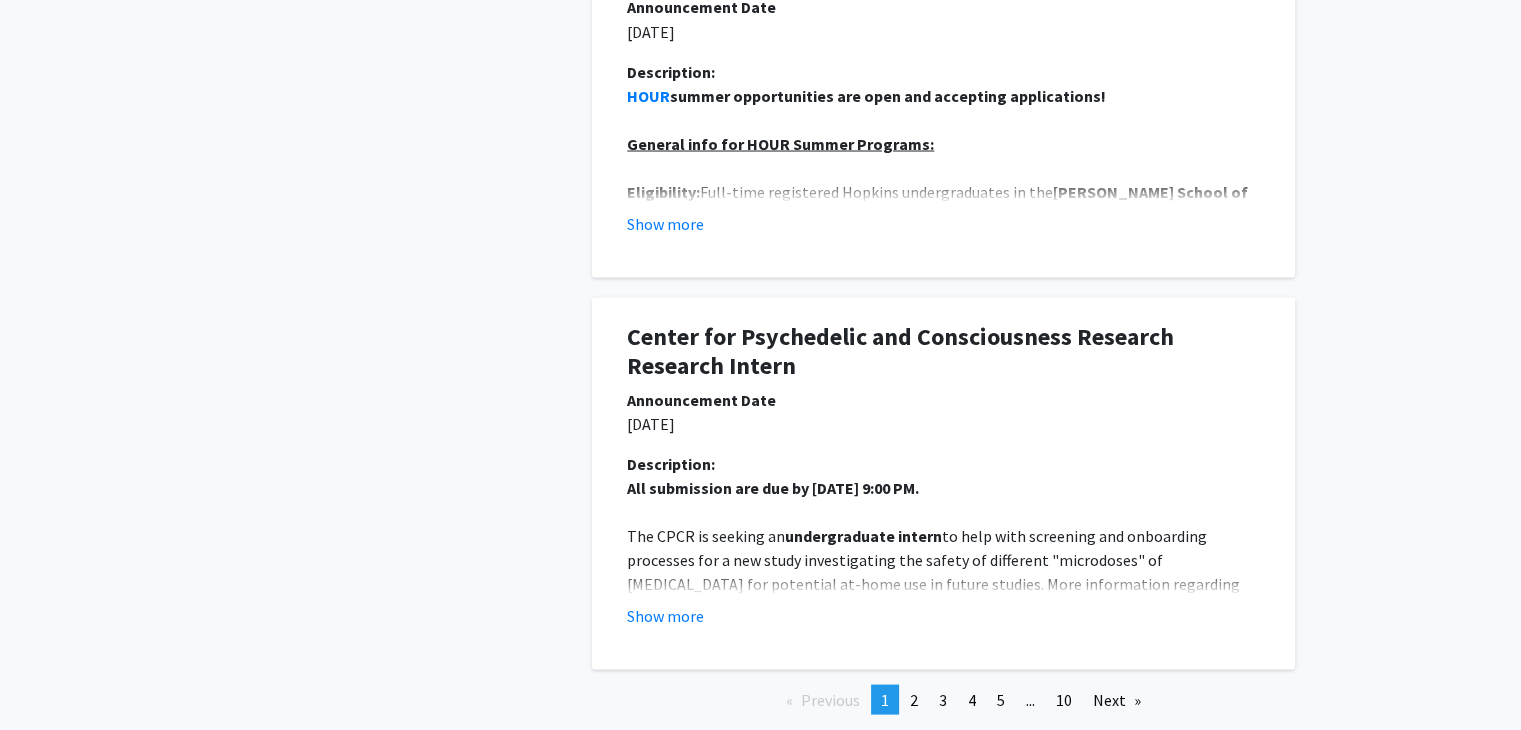 scroll, scrollTop: 3778, scrollLeft: 0, axis: vertical 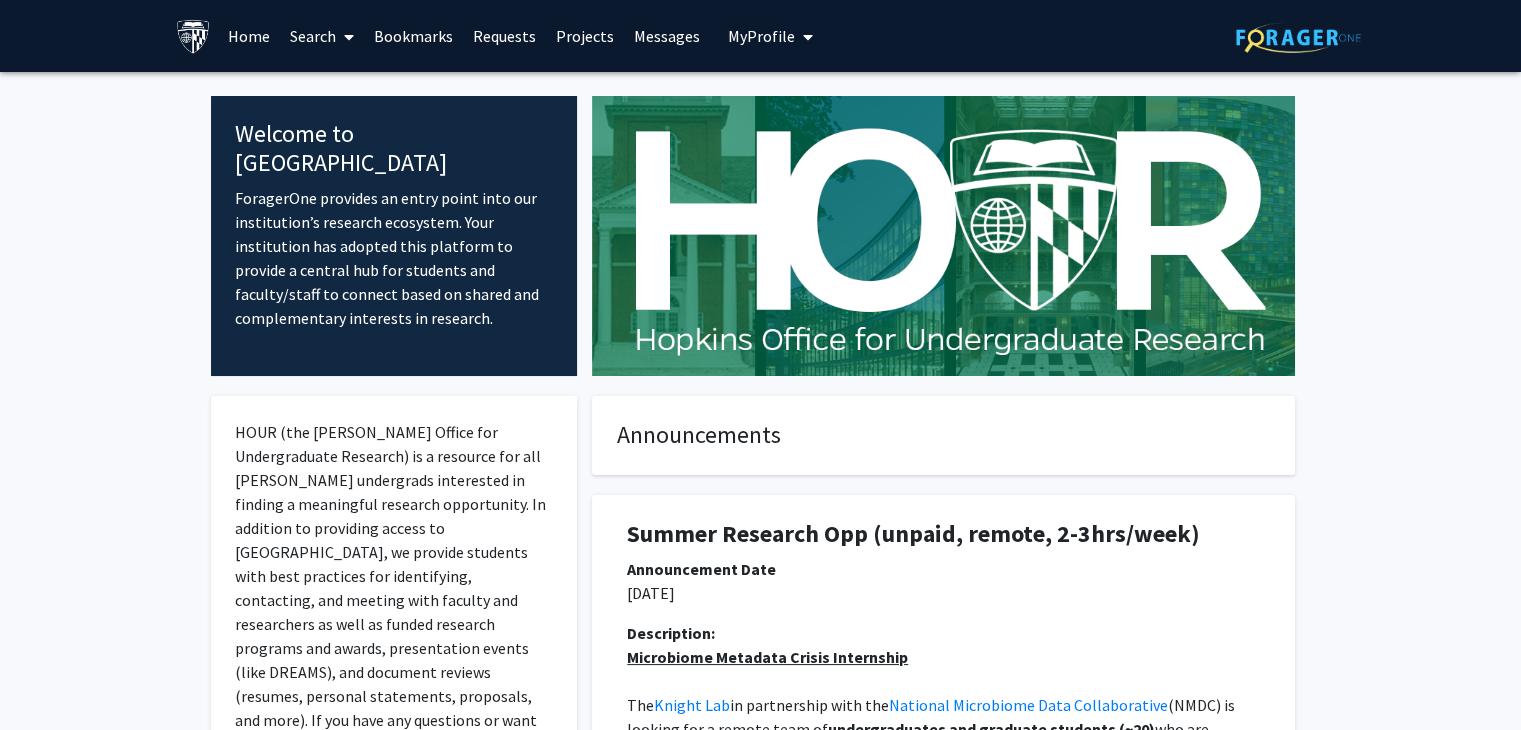 click on "Search" at bounding box center (322, 36) 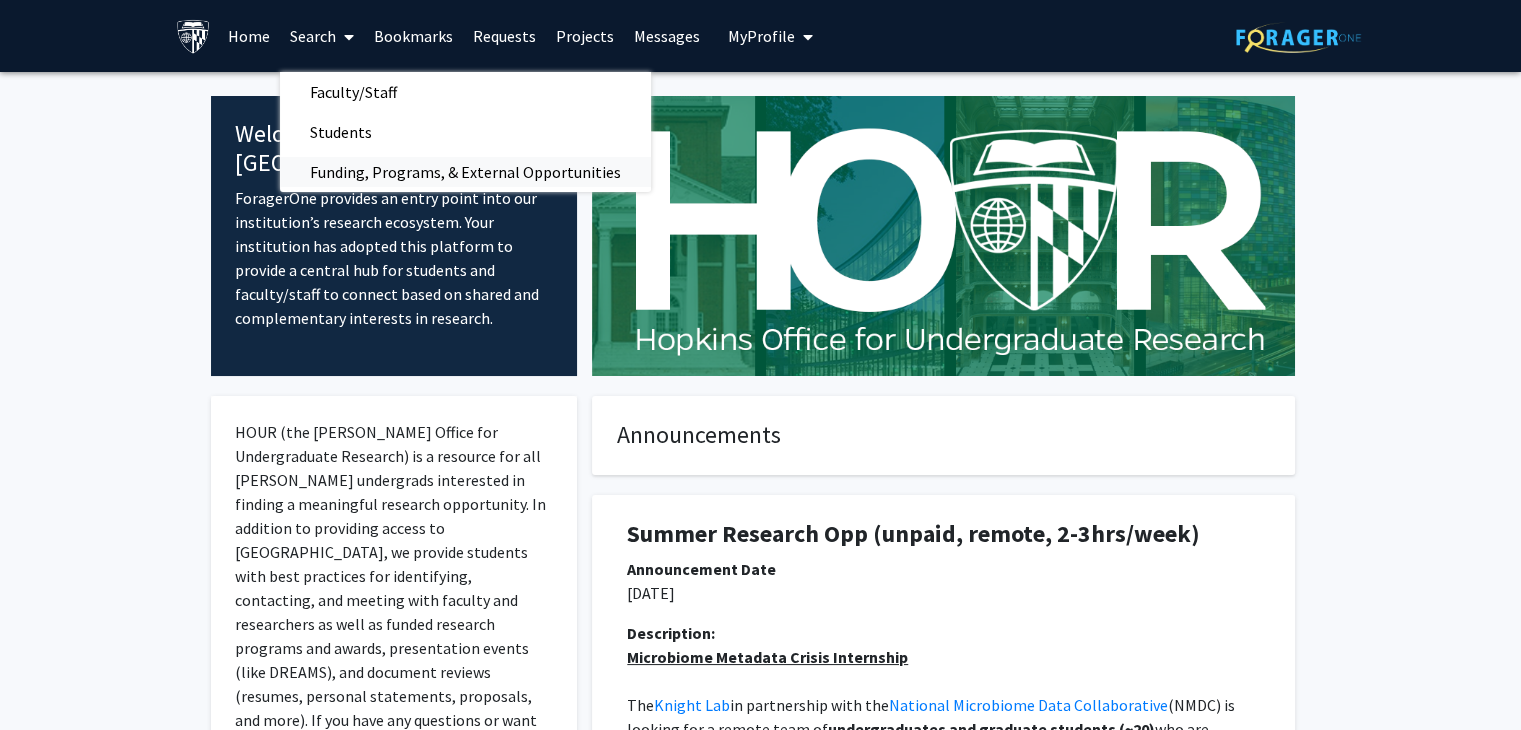 click on "Funding, Programs, & External Opportunities" at bounding box center [465, 172] 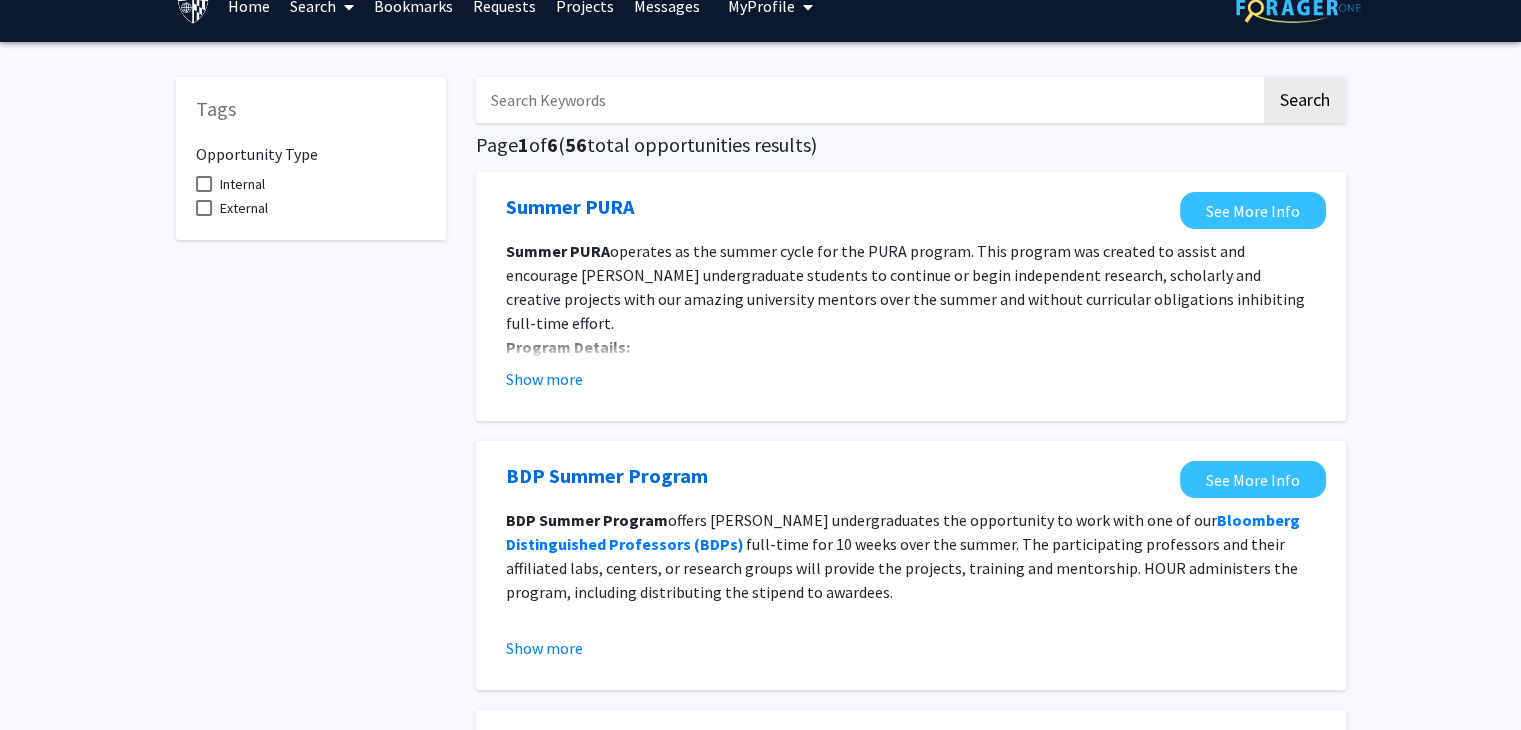 scroll, scrollTop: 0, scrollLeft: 0, axis: both 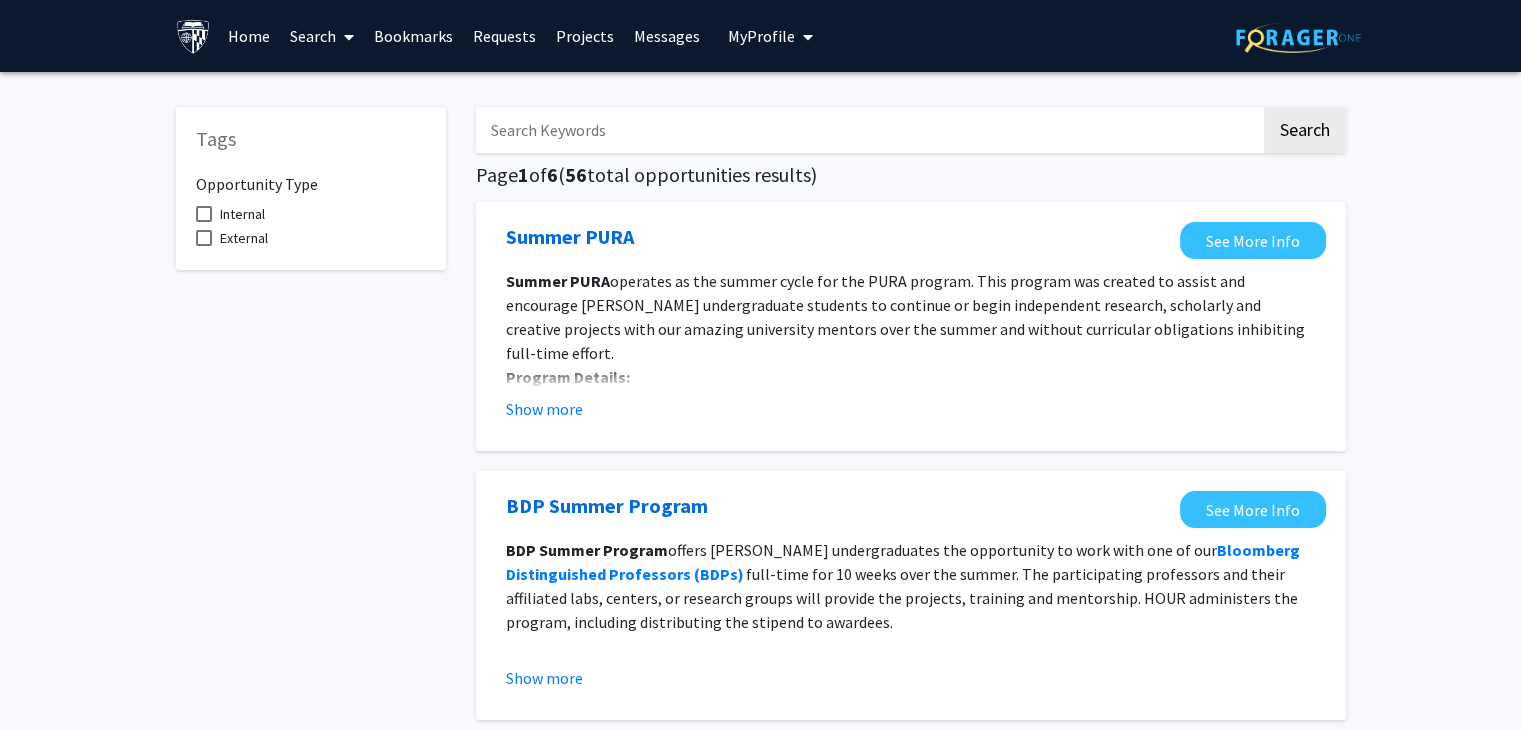 click on "Search" at bounding box center [322, 36] 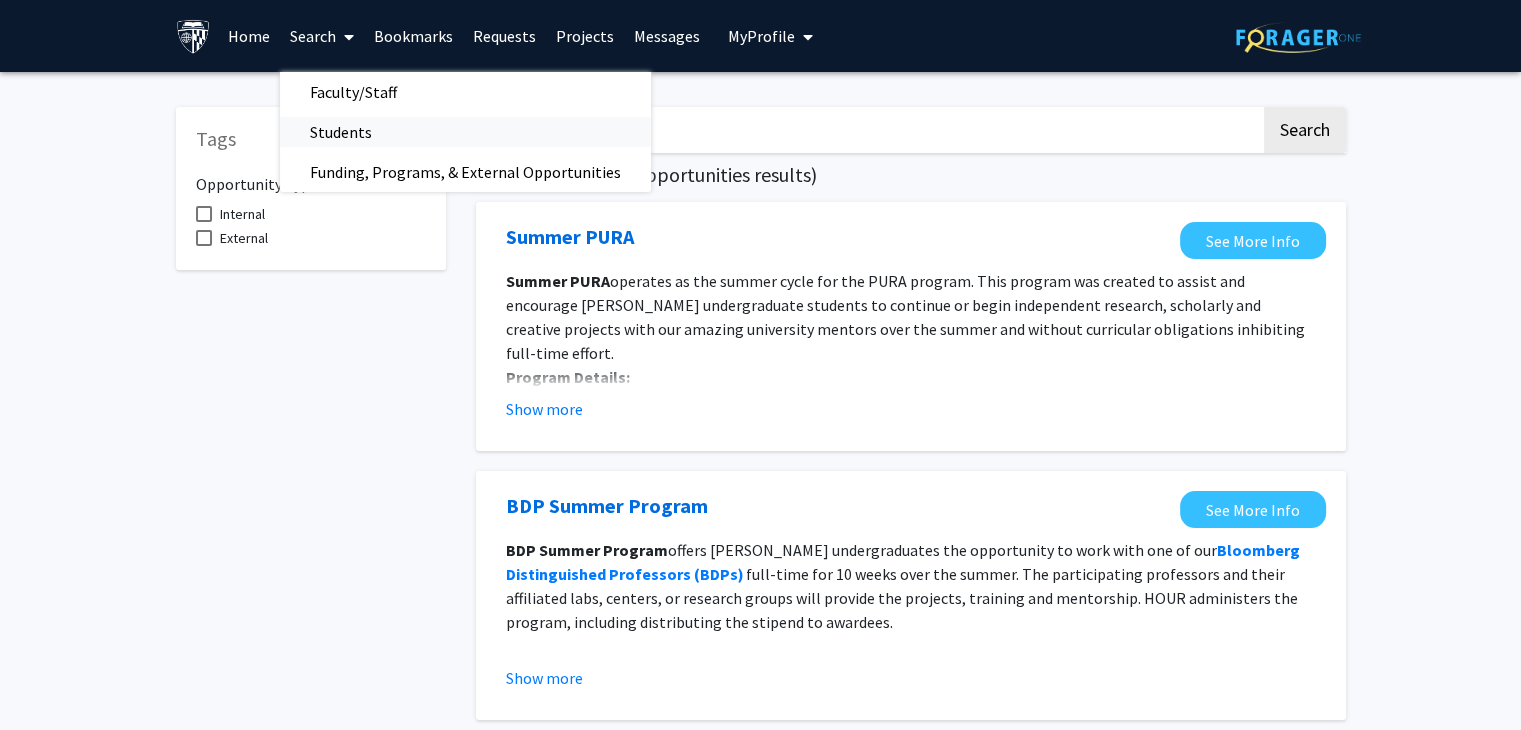 click on "Students" at bounding box center (341, 132) 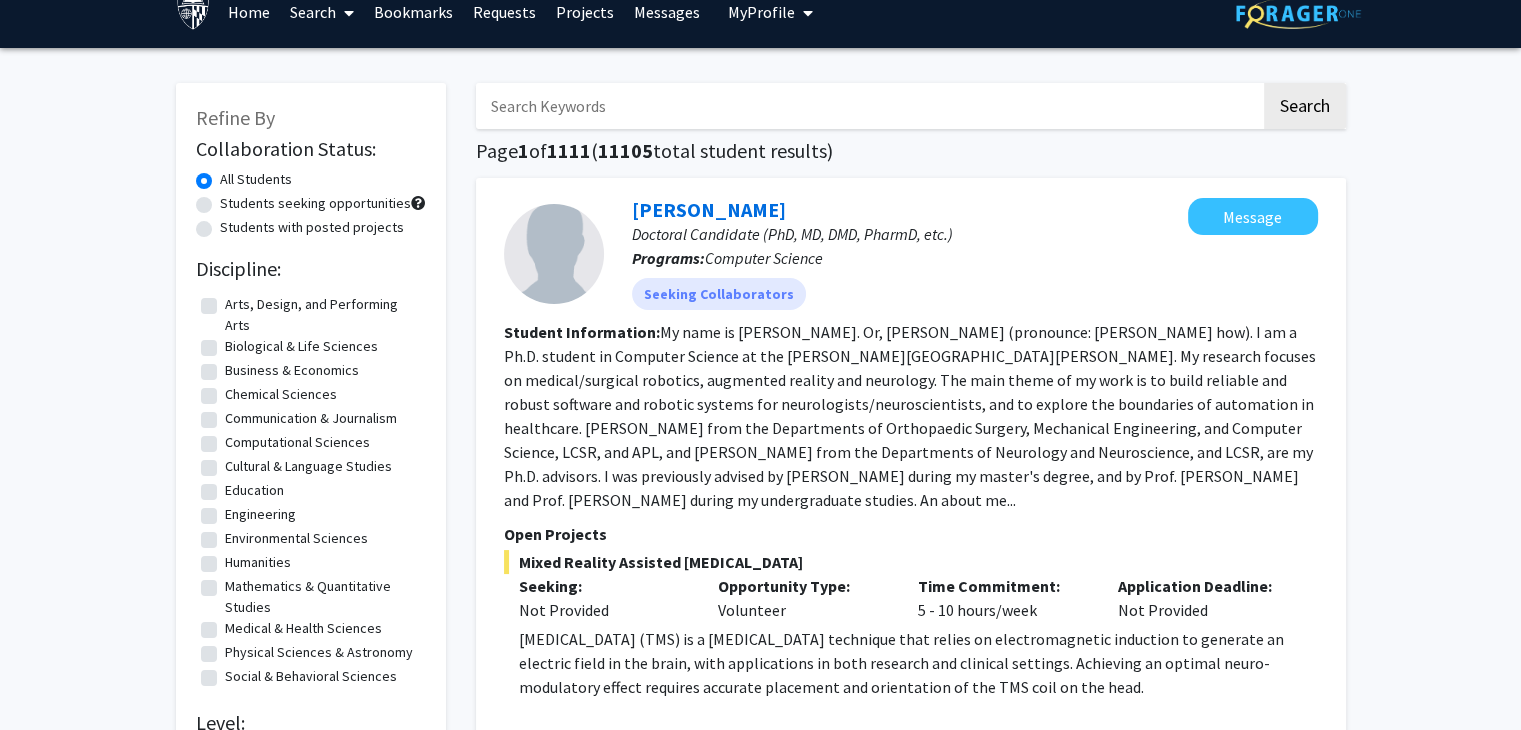 scroll, scrollTop: 0, scrollLeft: 0, axis: both 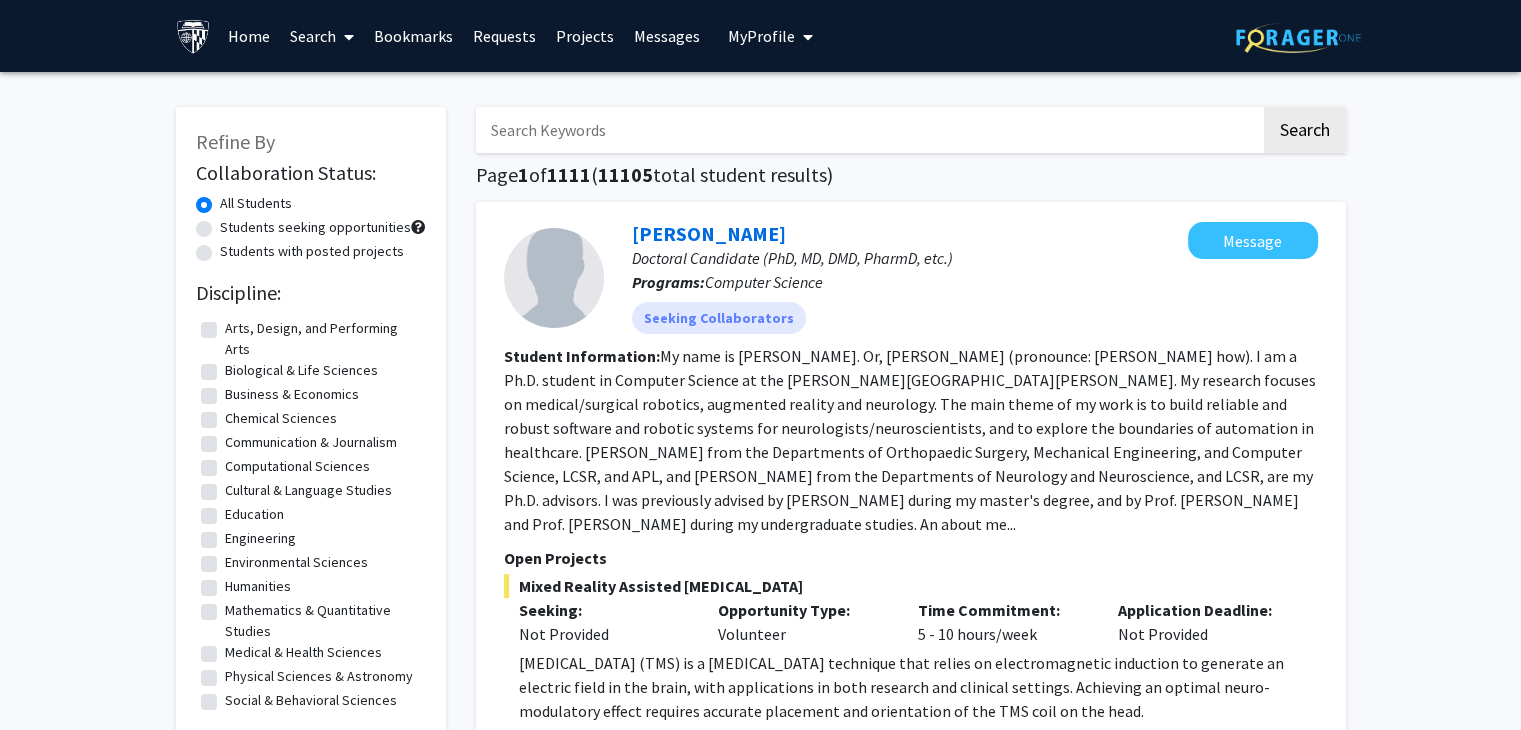 click on "Search" at bounding box center (322, 36) 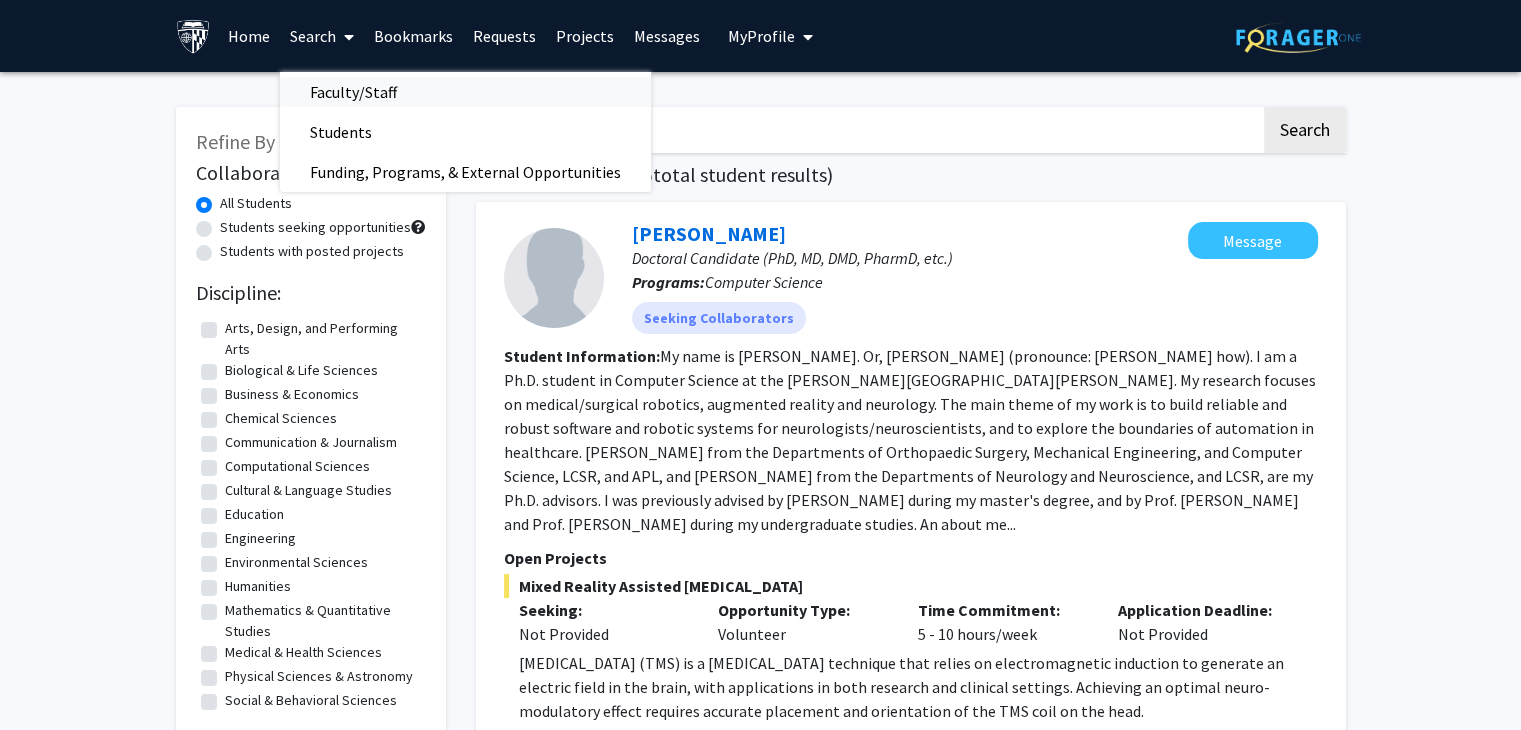 click on "Faculty/Staff" at bounding box center (353, 92) 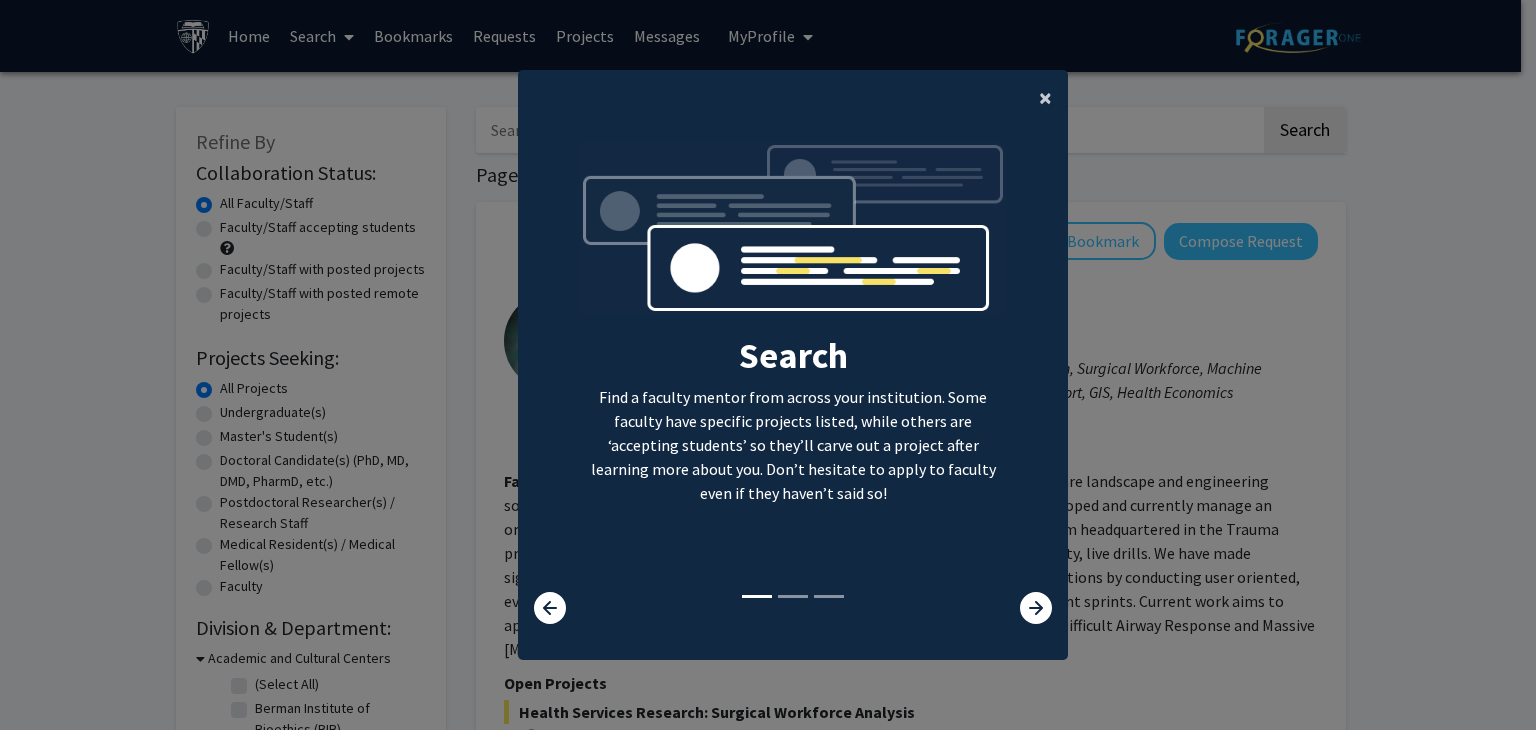 click on "×" 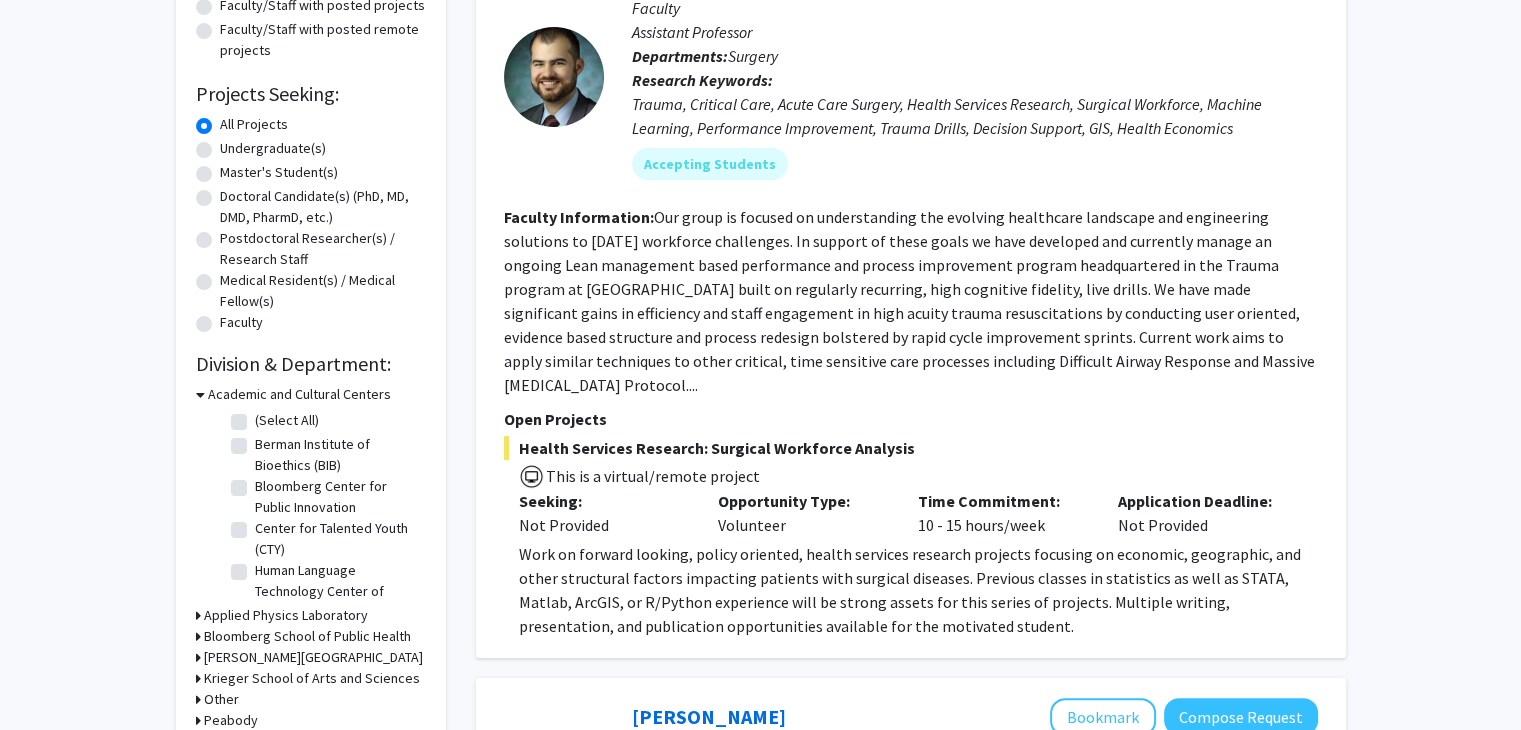 scroll, scrollTop: 264, scrollLeft: 0, axis: vertical 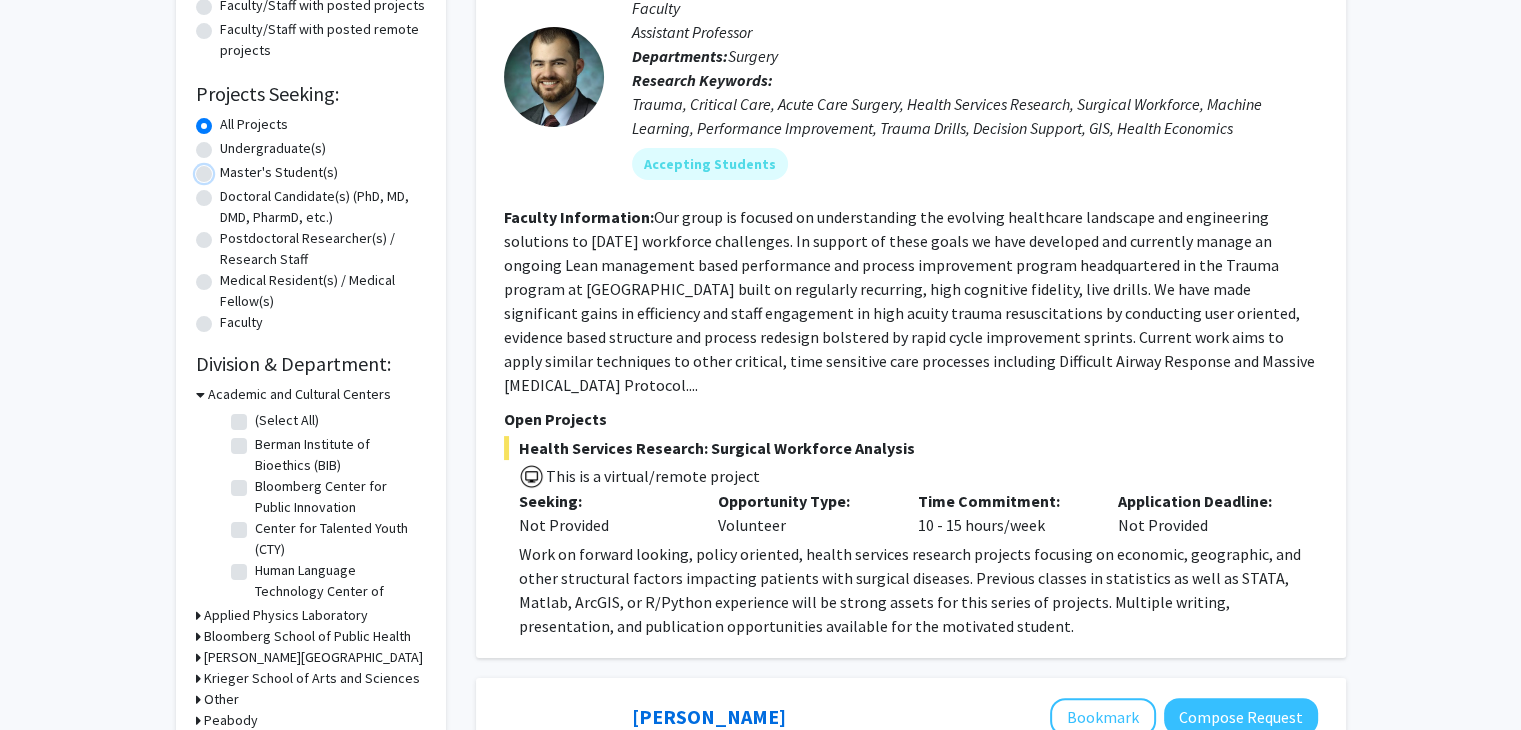 click on "Master's Student(s)" at bounding box center (226, 168) 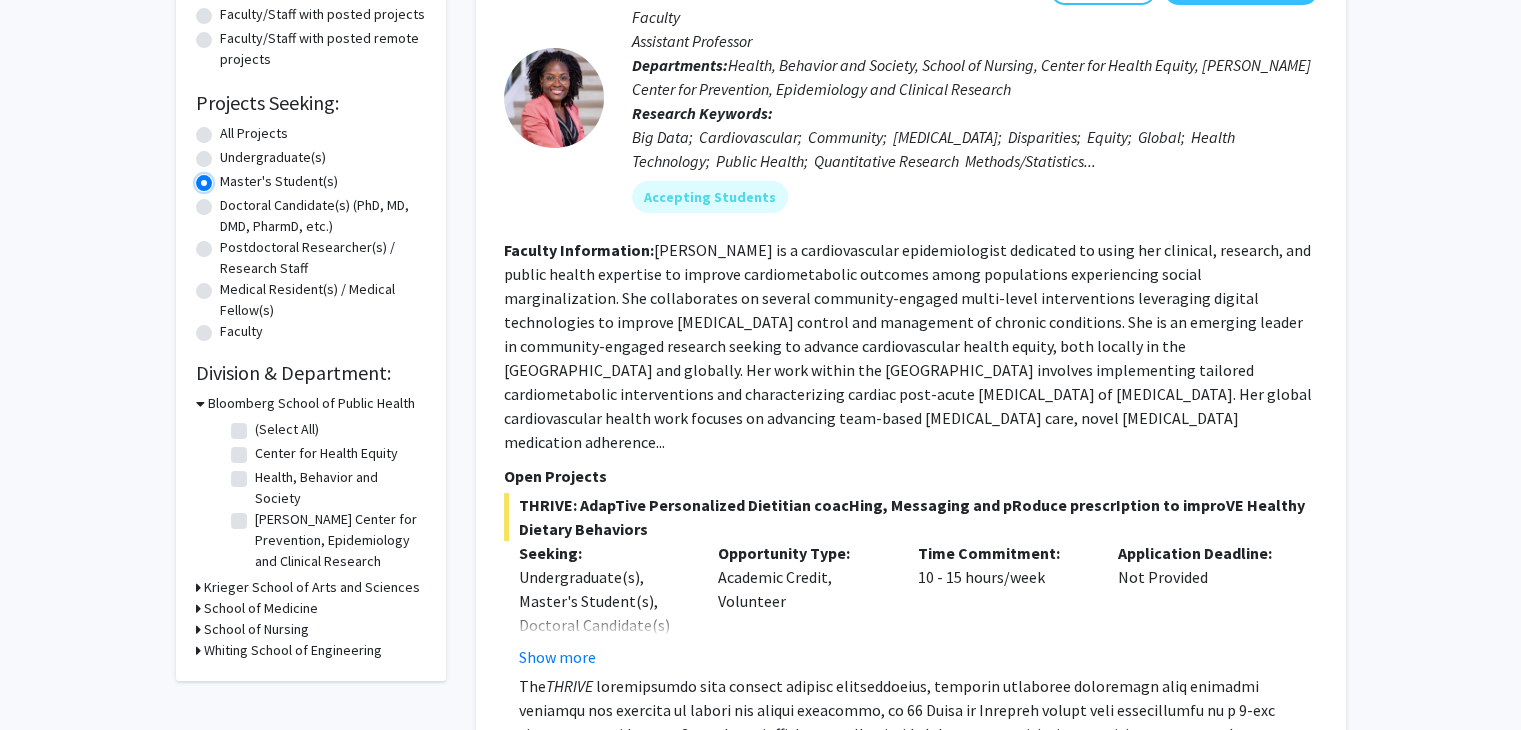 scroll, scrollTop: 257, scrollLeft: 0, axis: vertical 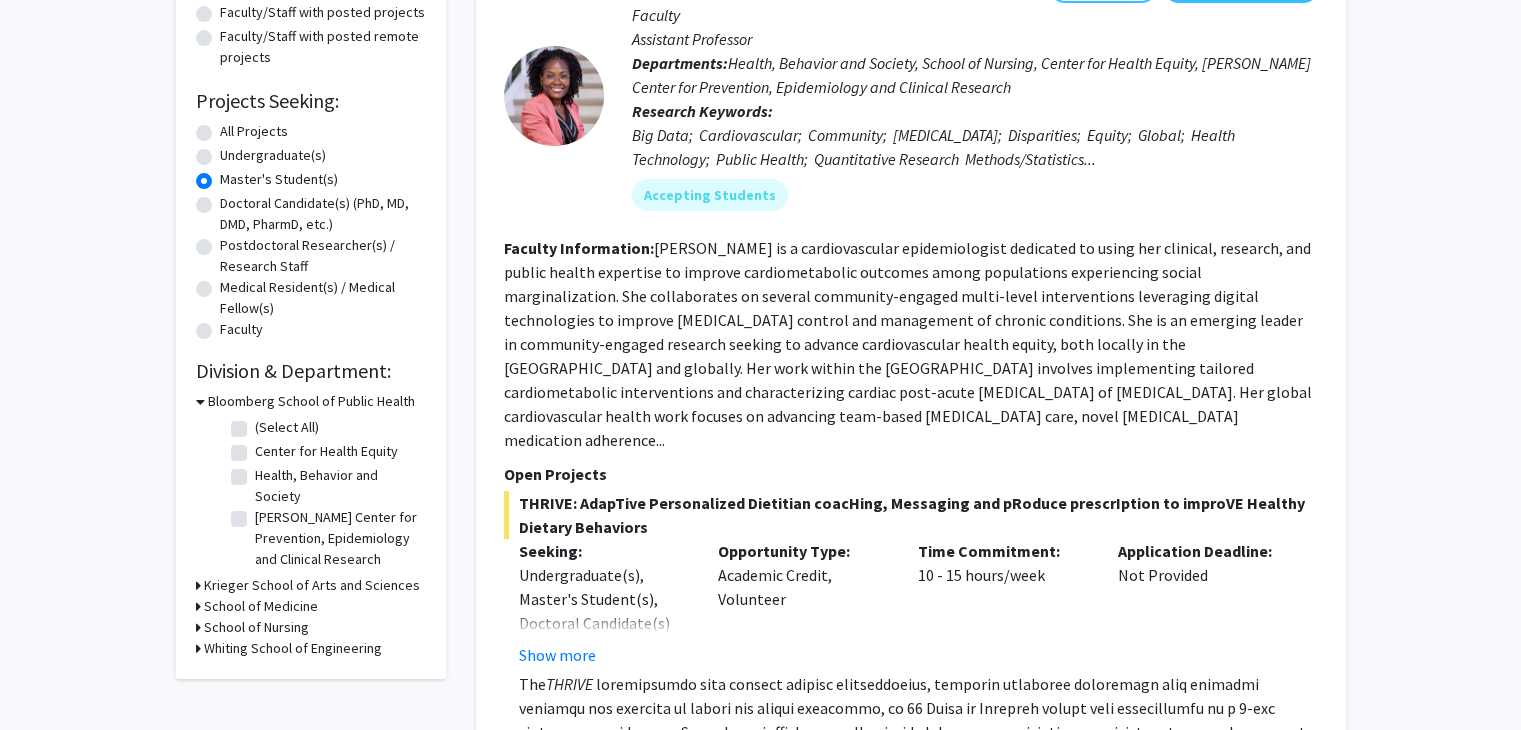 click on "Krieger School of Arts and Sciences" at bounding box center [312, 585] 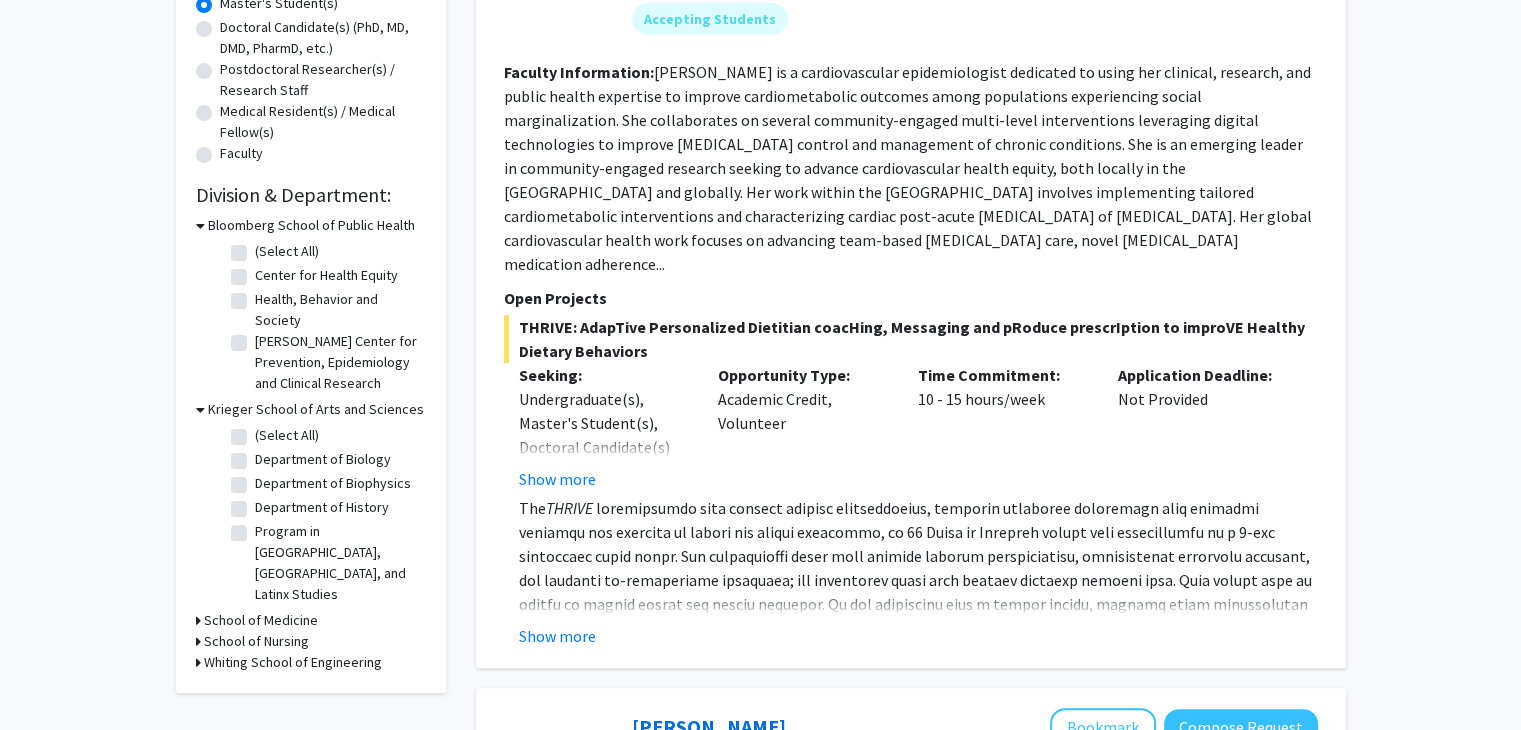scroll, scrollTop: 434, scrollLeft: 0, axis: vertical 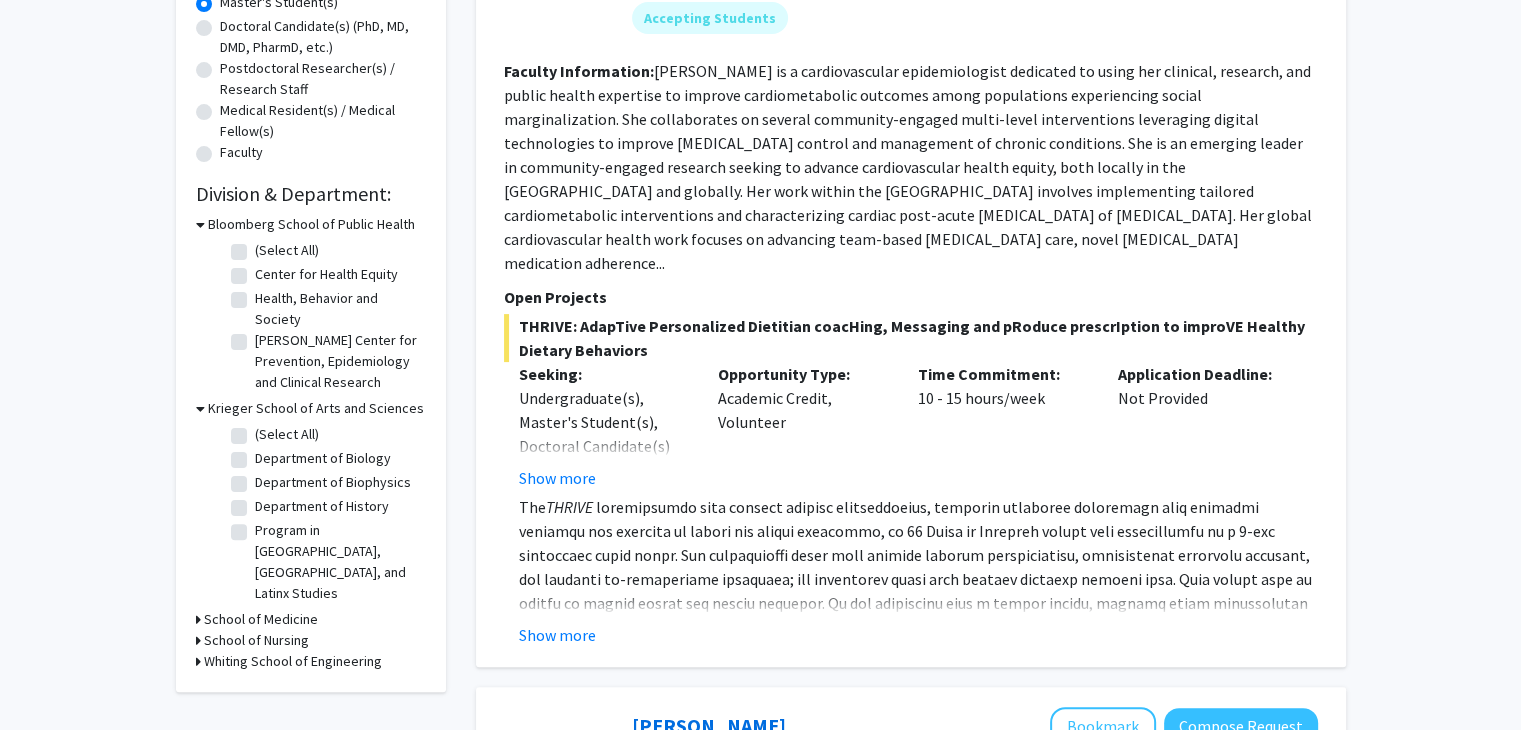 click on "Program in [GEOGRAPHIC_DATA], [GEOGRAPHIC_DATA], and Latinx Studies" 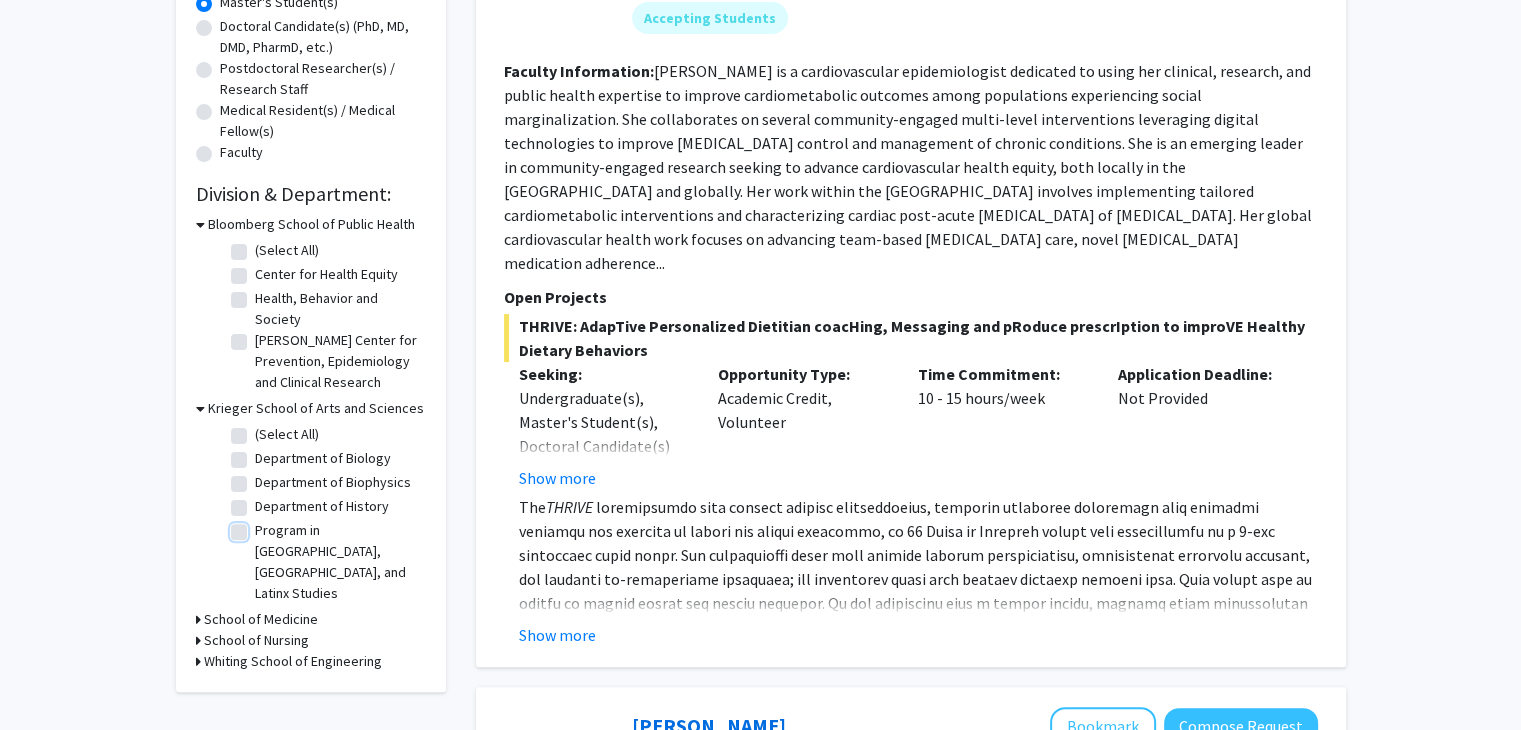 click on "Program in [GEOGRAPHIC_DATA], [GEOGRAPHIC_DATA], and Latinx Studies" at bounding box center [261, 526] 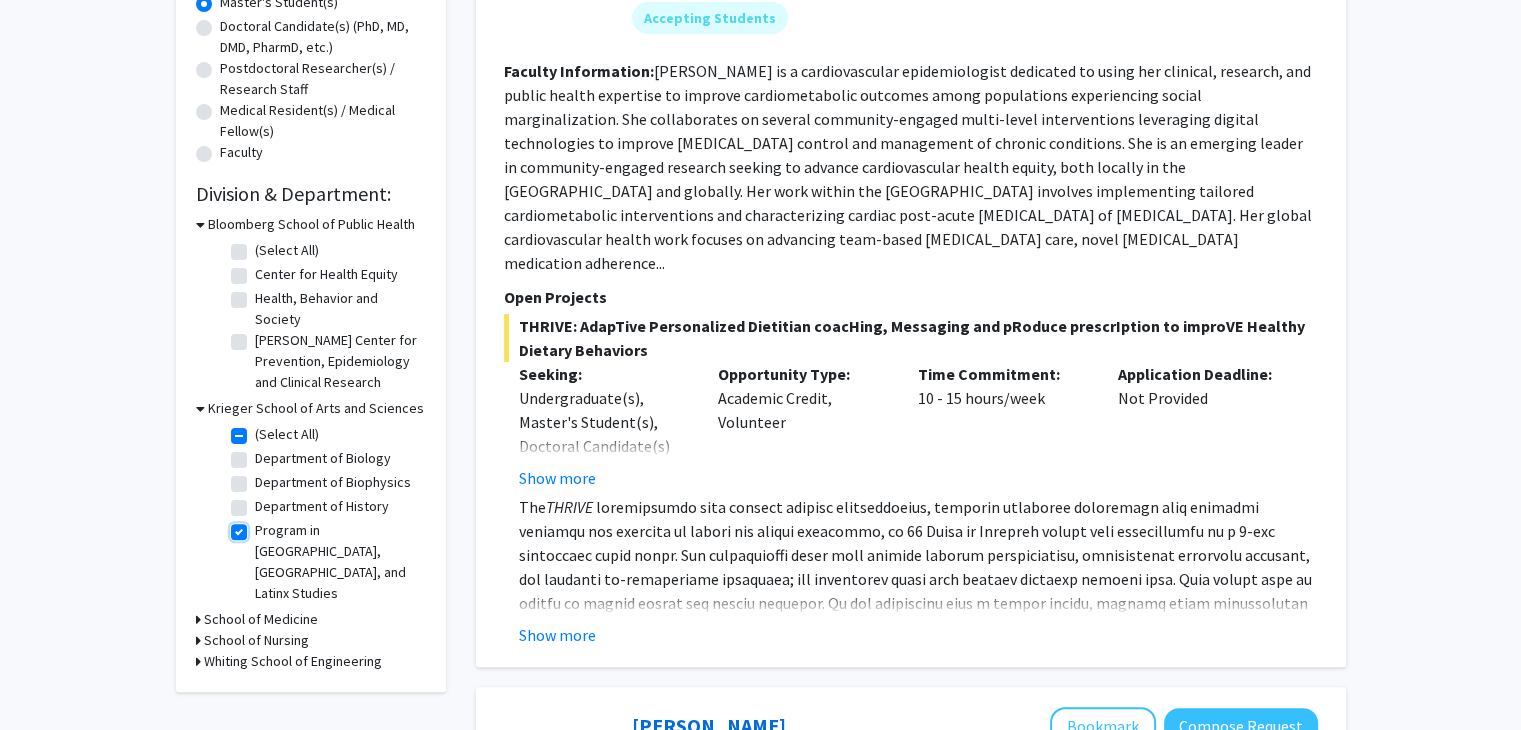 checkbox on "true" 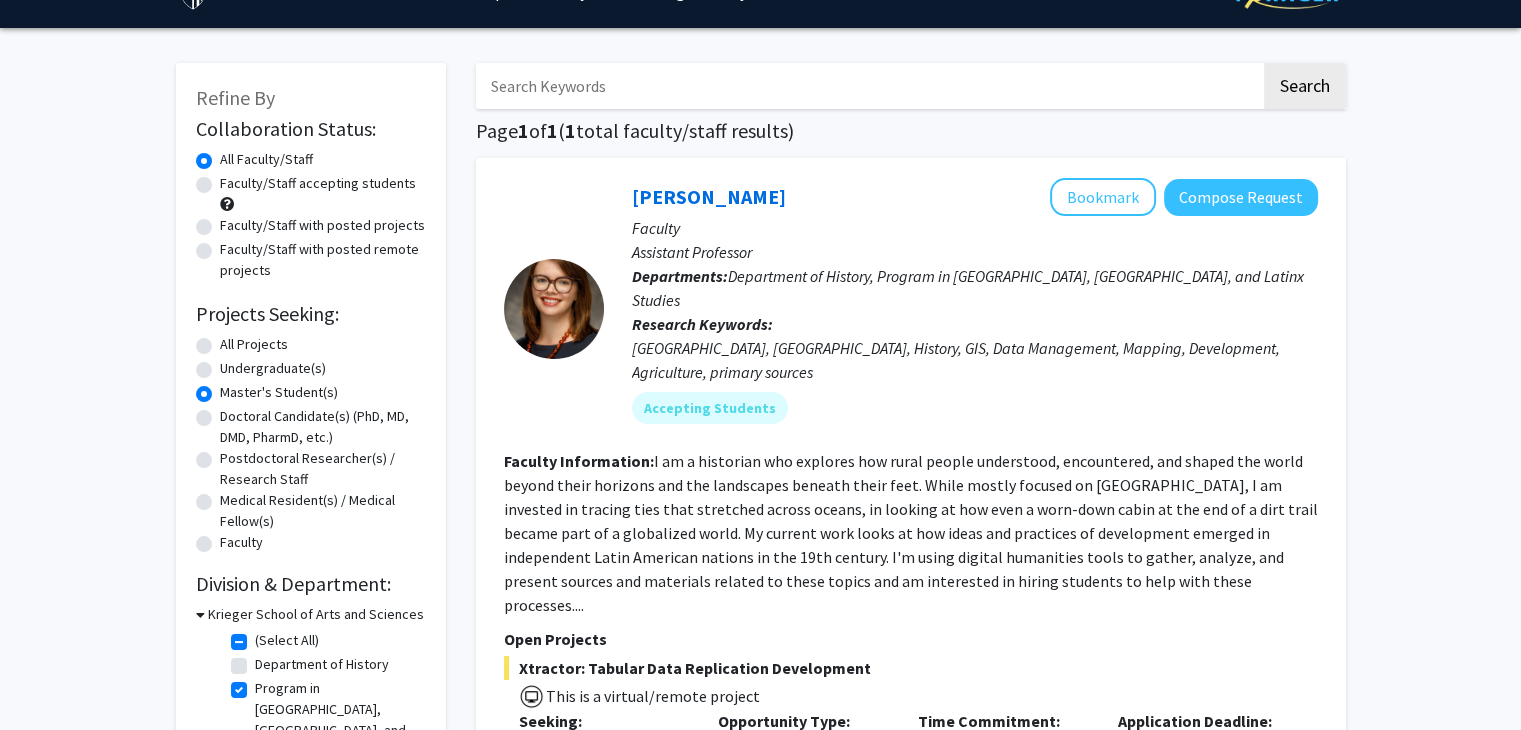 scroll, scrollTop: 147, scrollLeft: 0, axis: vertical 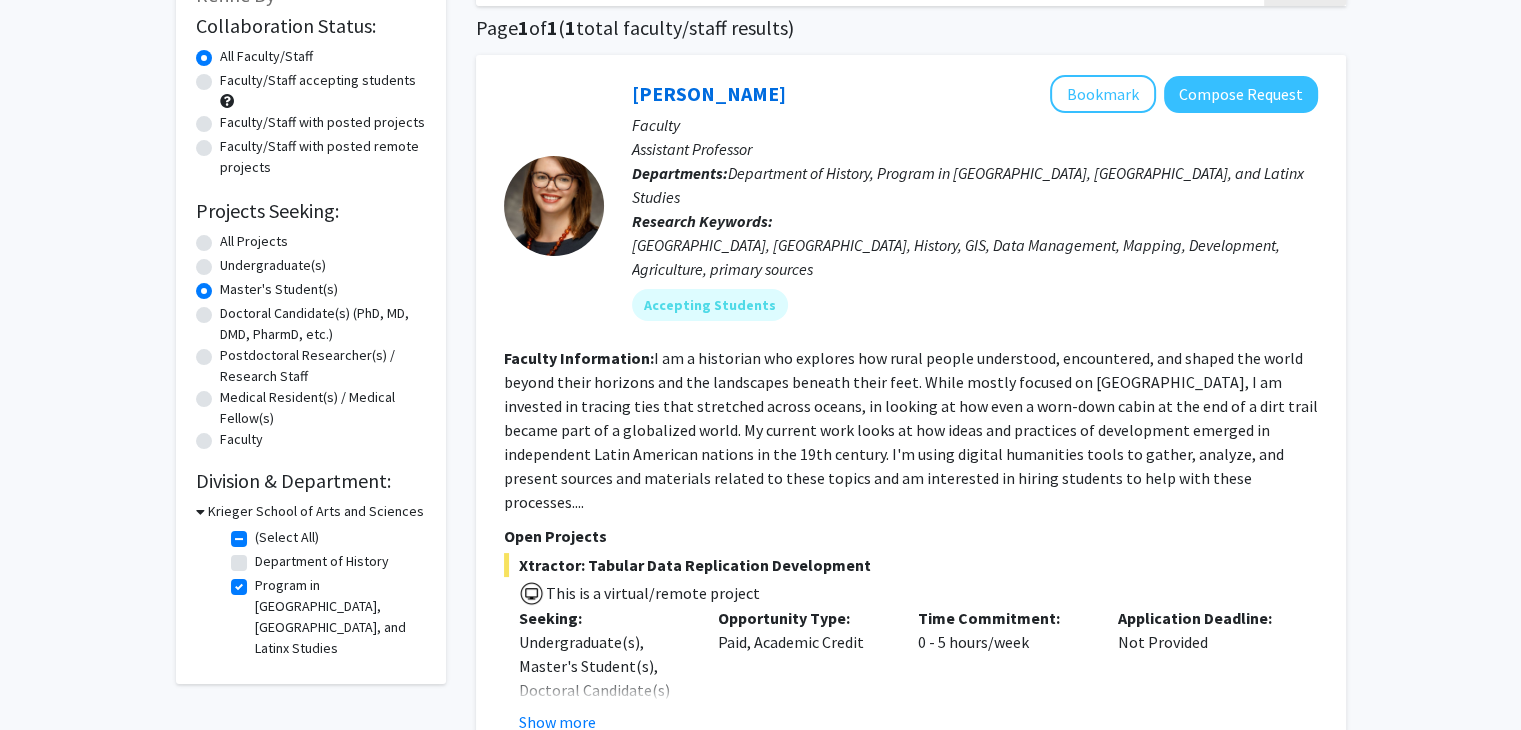 click on "(Select All)" 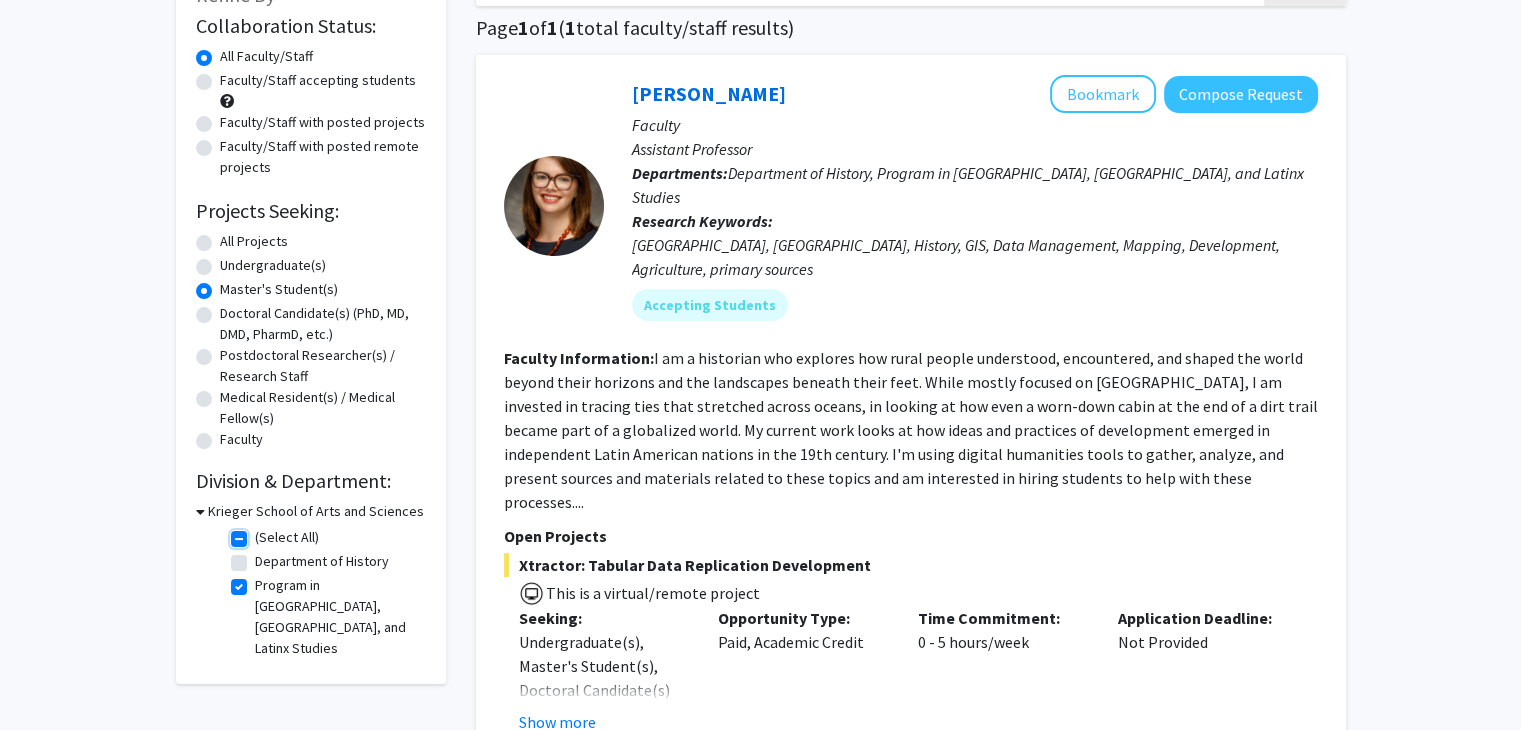 click on "(Select All)" at bounding box center (261, 533) 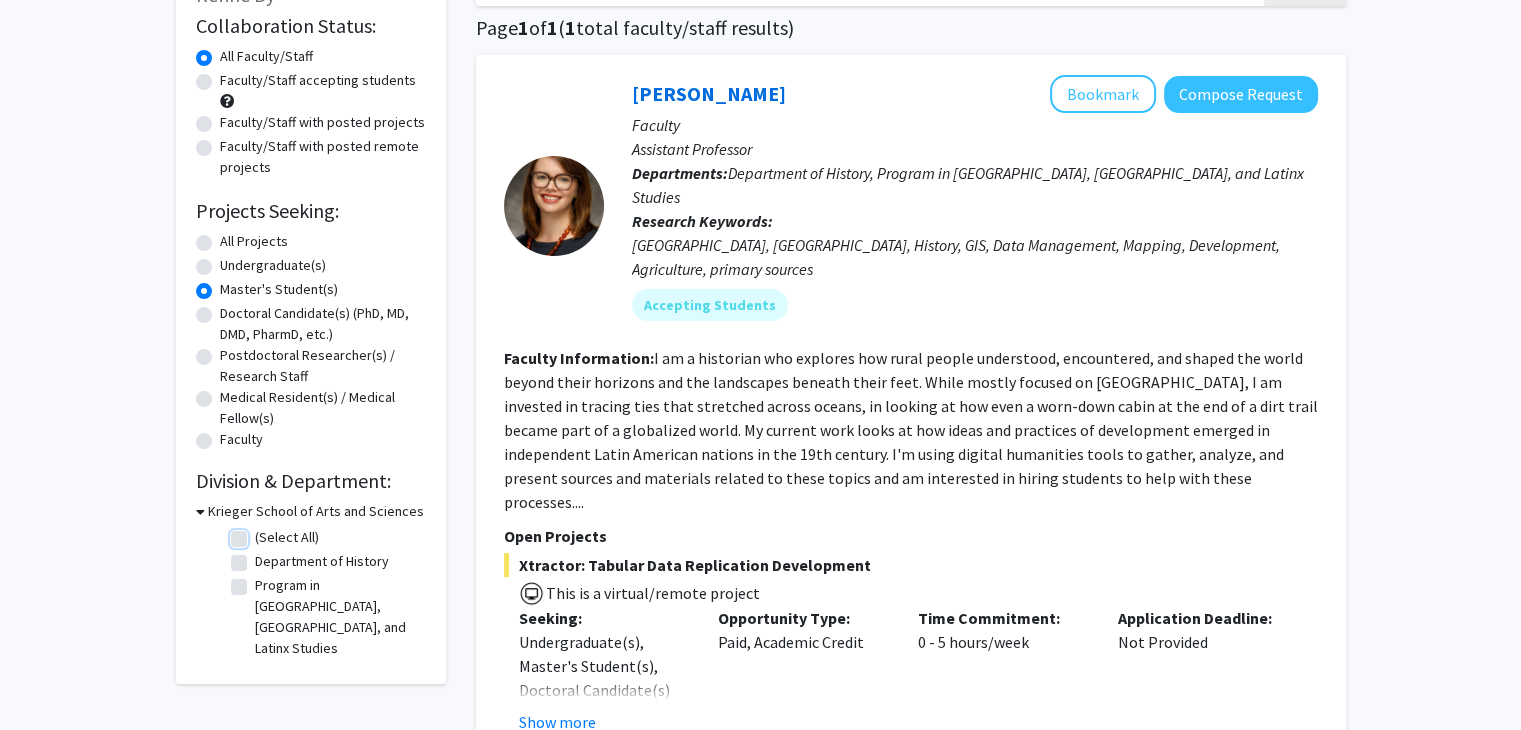 checkbox on "false" 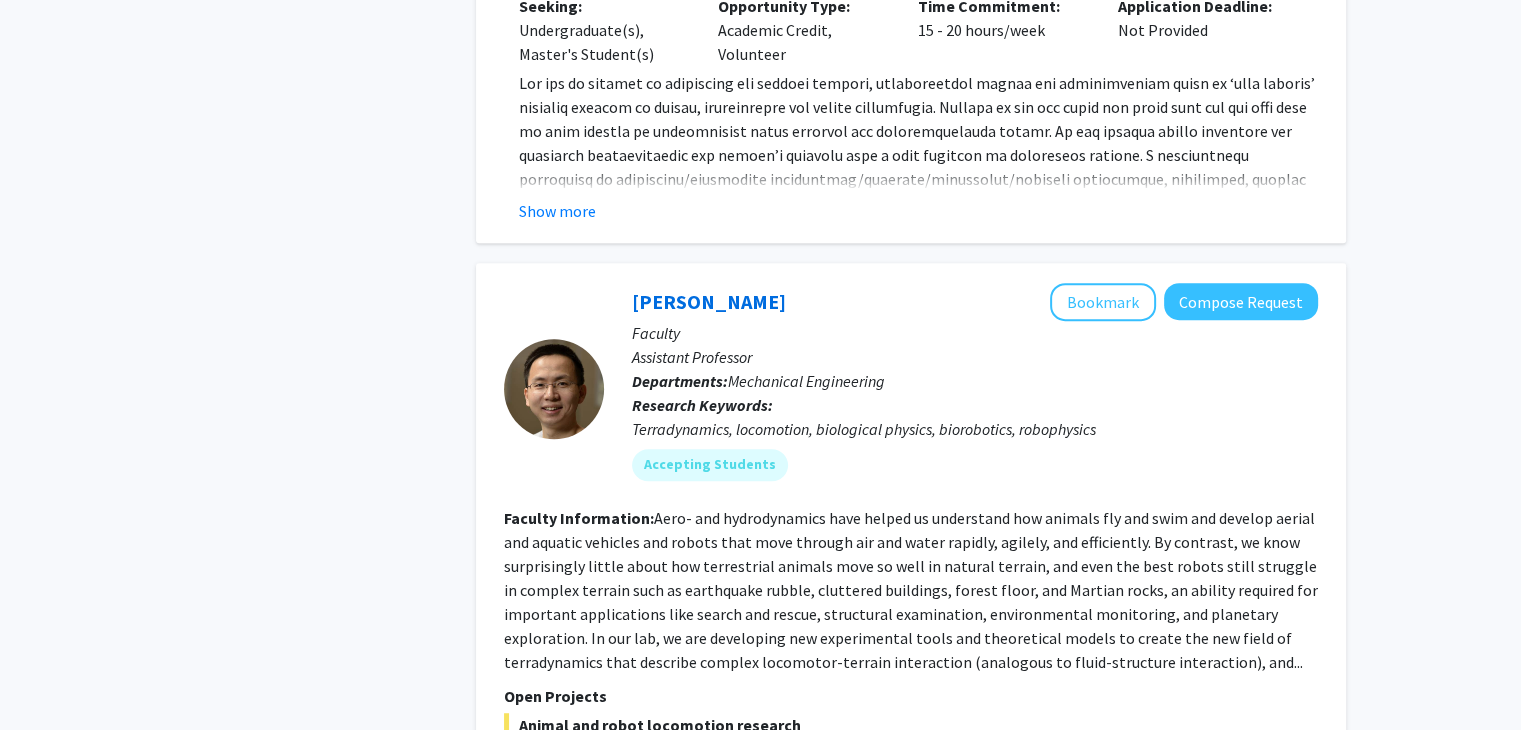 scroll, scrollTop: 8921, scrollLeft: 0, axis: vertical 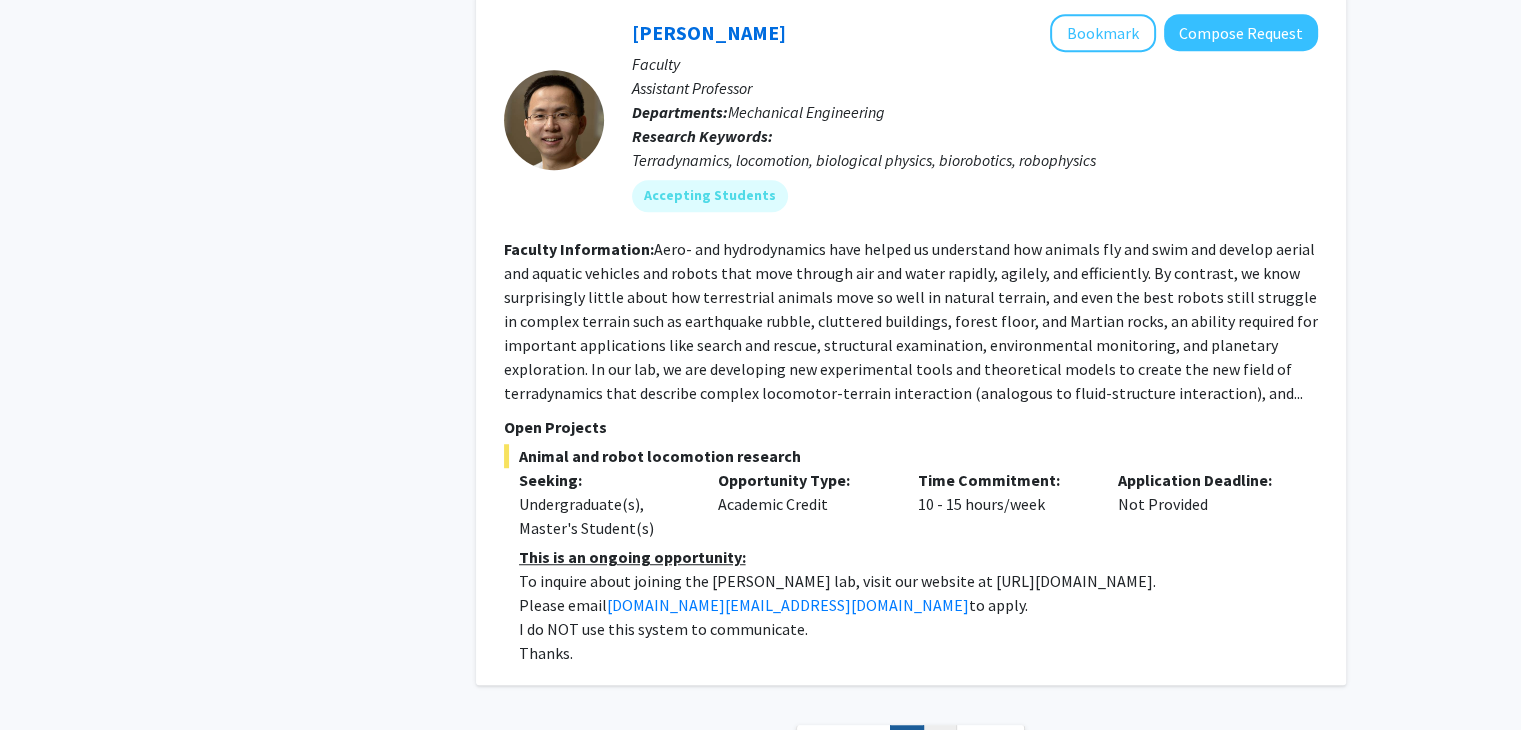 click on "2" 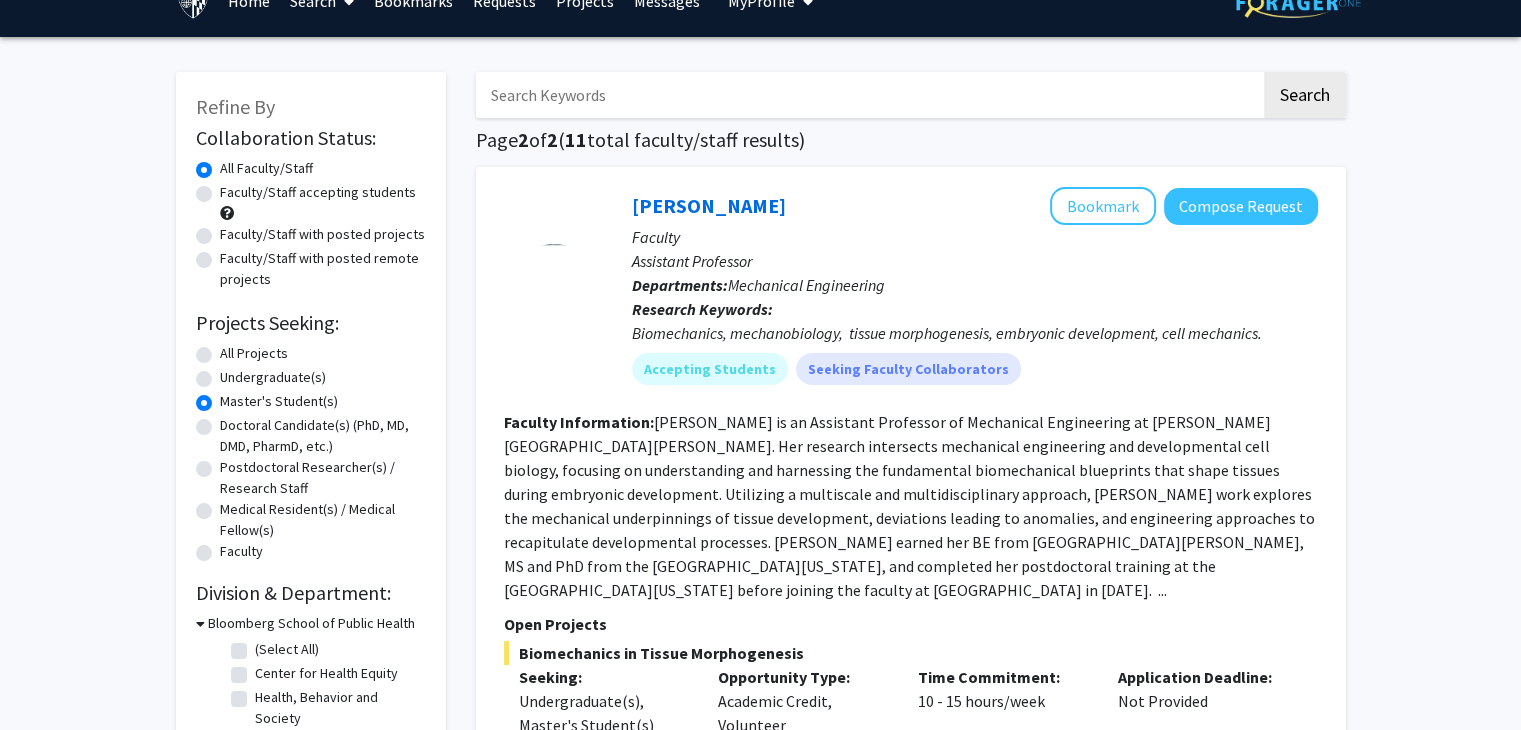 scroll, scrollTop: 30, scrollLeft: 0, axis: vertical 